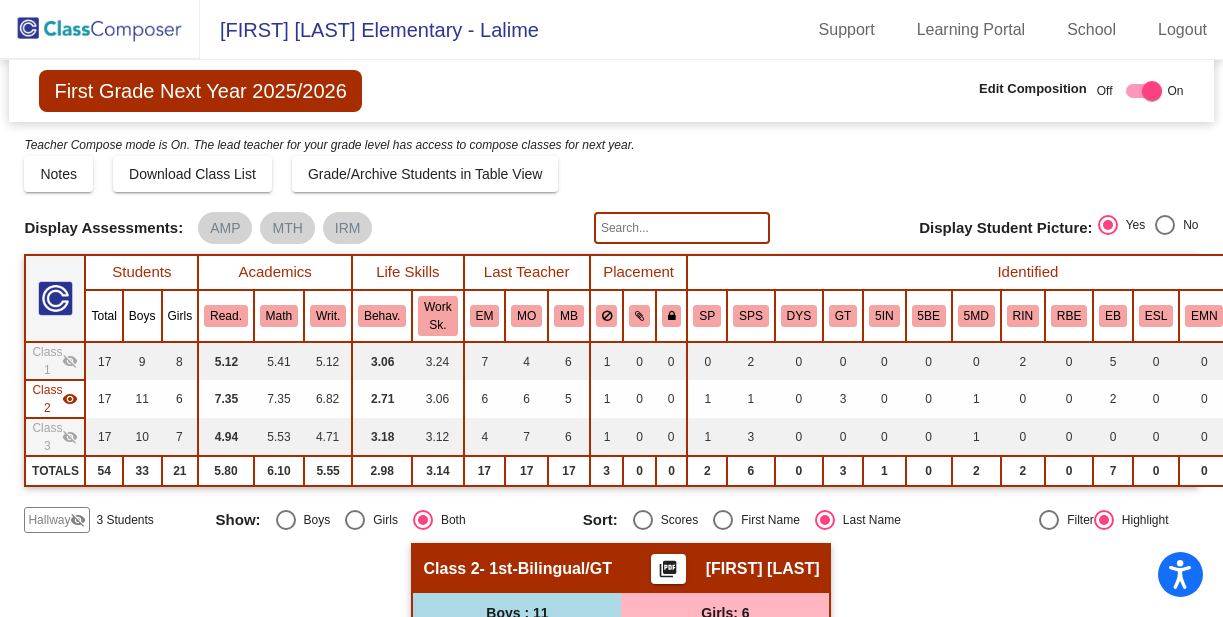 scroll, scrollTop: 0, scrollLeft: 0, axis: both 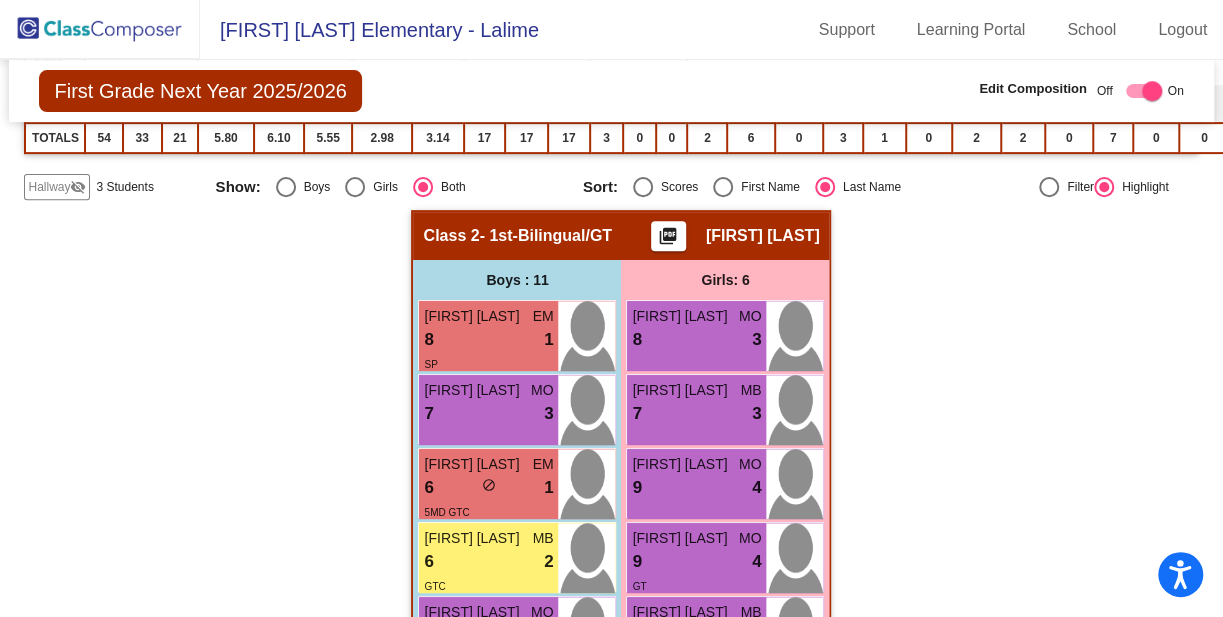 click on "Hallway   - Hallway Class  picture_as_pdf  Add Student  [FIRST] [LAST] Student Id  (Recommended)   Boy   Girl   Non Binary Add Close  Boys : 3  KALEB CARTER lock do_not_disturb_alt Felix Garcia lock do_not_disturb_alt 5IN Mateo Rodriguez lock do_not_disturb_alt Girls: 0   No Students   Class 1   - 1st Grade-Bilingual  picture_as_pdf Felicia Moore  Add Student  [FIRST] [LAST] Student Id  (Recommended)   Boy   Girl   Non Binary Add Close  Boys : 9  Ayven Altamira EM 6 lock do_not_disturb_alt 4 Oscar Alvarez EM 3 lock do_not_disturb_alt 2 RIN EB Andrew Carrasco MB 6 lock do_not_disturb_alt 3 Decon De La Rosa MB 8 lock do_not_disturb_alt 3 Normani Figueroa EM 3 lock do_not_disturb_alt 3RIN EB Corey Germain MO 6 lock do_not_disturb_alt 4 Michael Perez MO 7 lock do_not_disturb_alt 1 Humberto Rodriguez EM 4 lock do_not_disturb_alt 3 Brian Whited MB 3 lock do_not_disturb_alt 2 Girls: 8 Geraldine Acosta EM 3 lock do_not_disturb_alt 4 EB Harper Mancha MB 5 lock do_not_disturb_alt 4 Xiomara Mar EM 6 3" 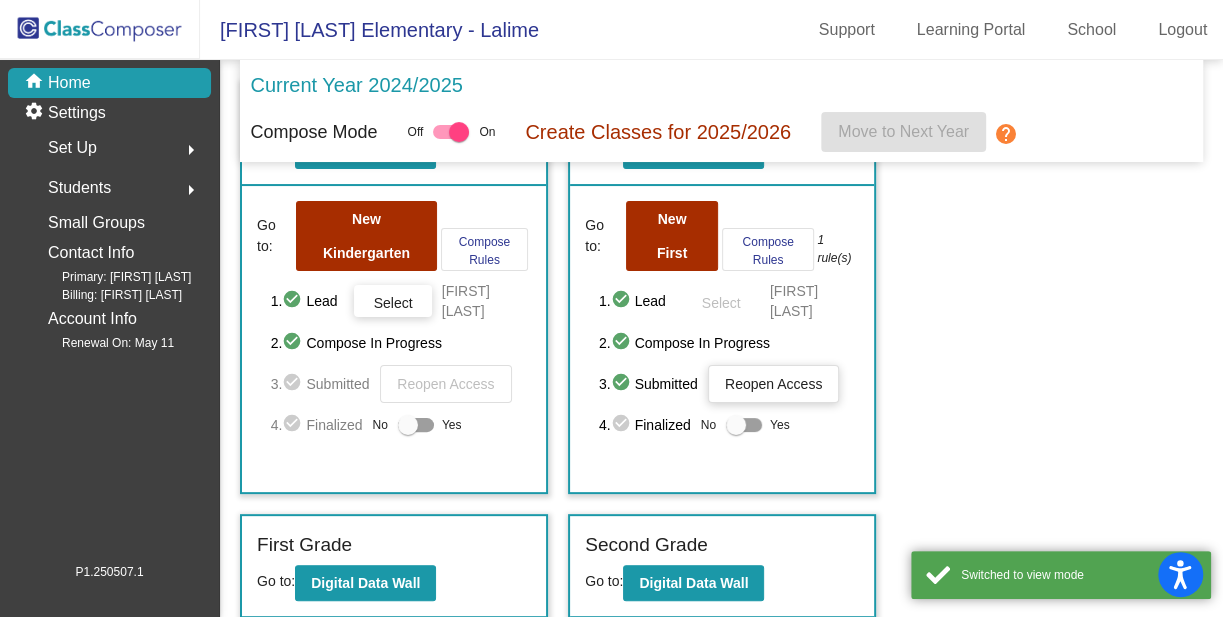 scroll, scrollTop: 133, scrollLeft: 0, axis: vertical 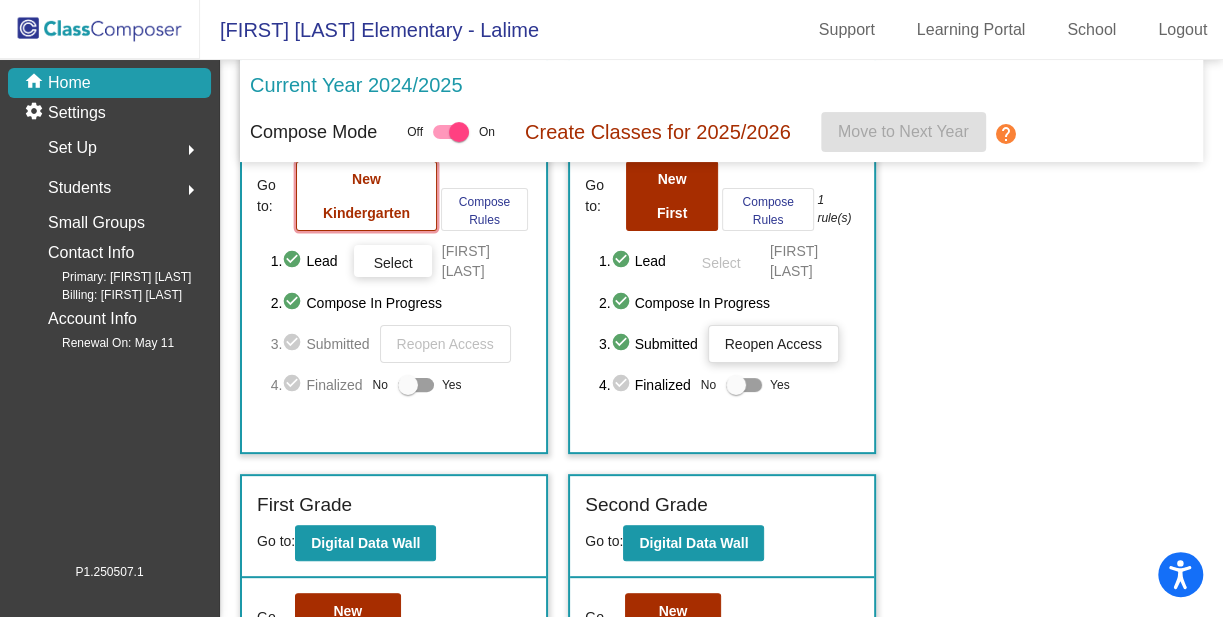 click on "New Kindergarten" 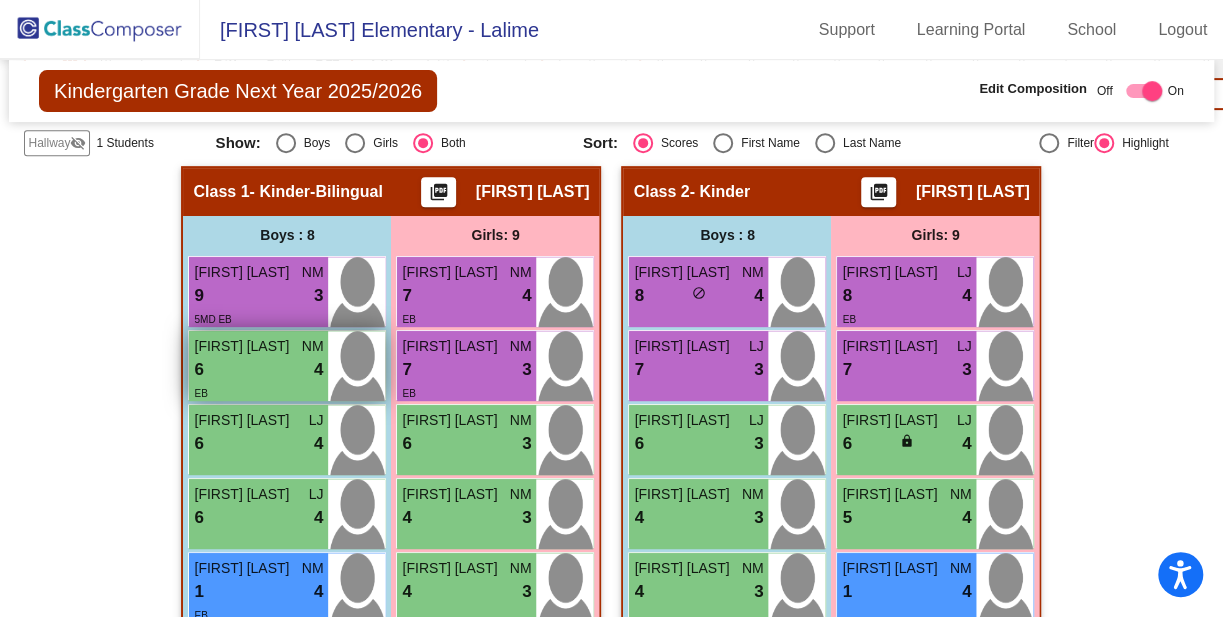 scroll, scrollTop: 133, scrollLeft: 0, axis: vertical 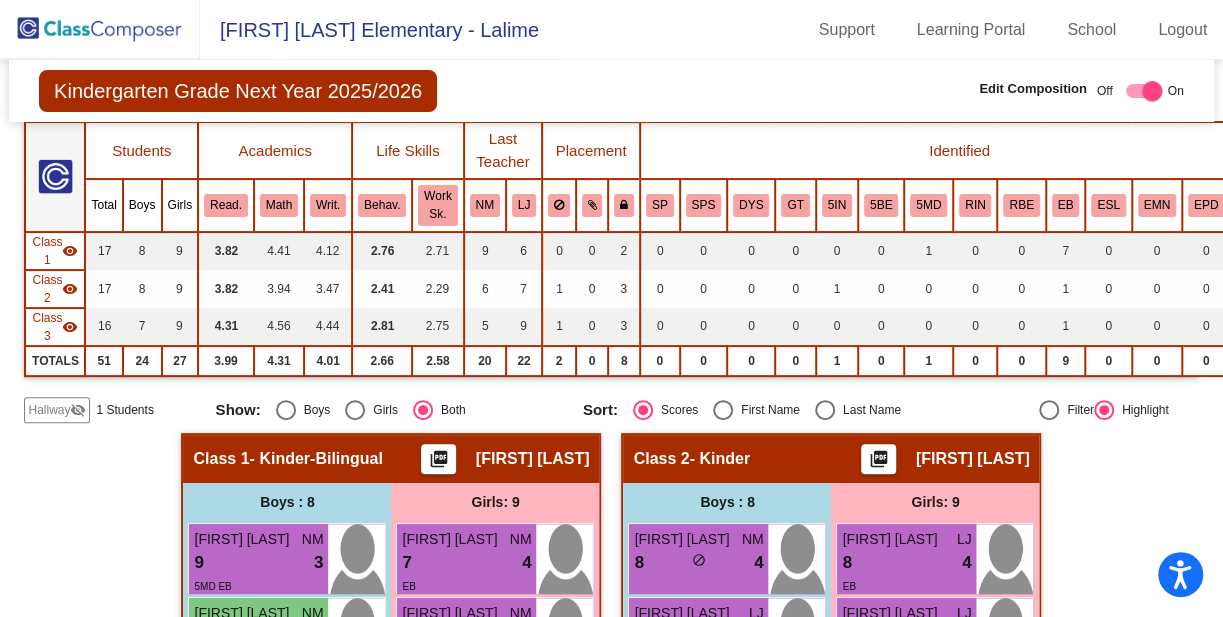 click on "visibility" 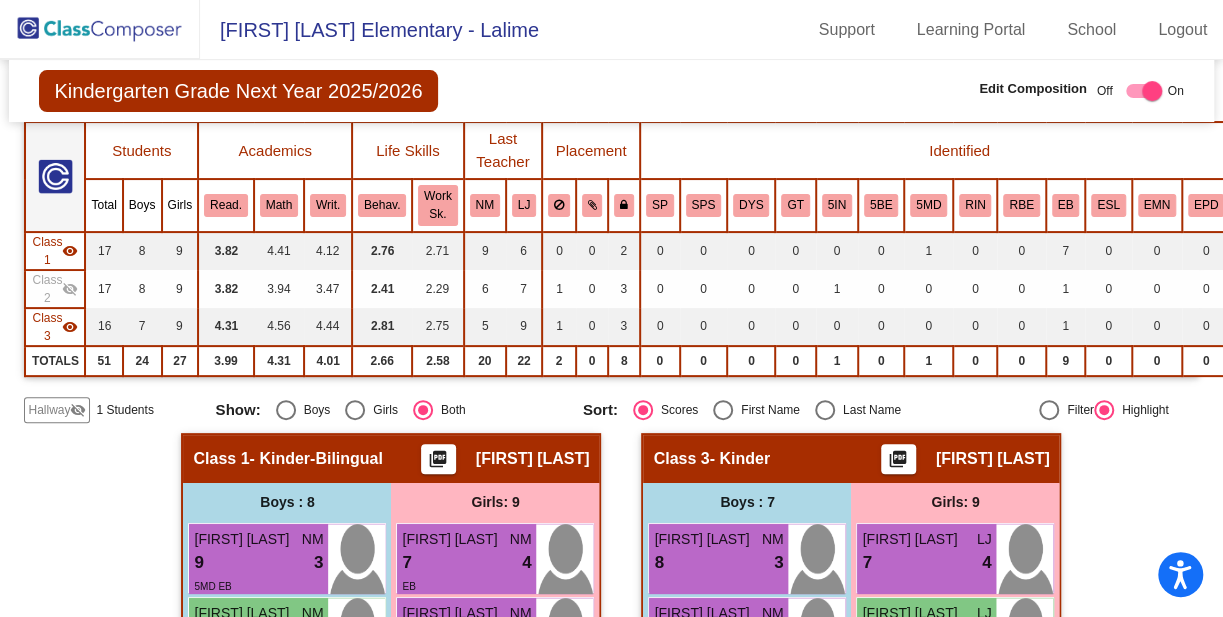 click on "visibility_off" 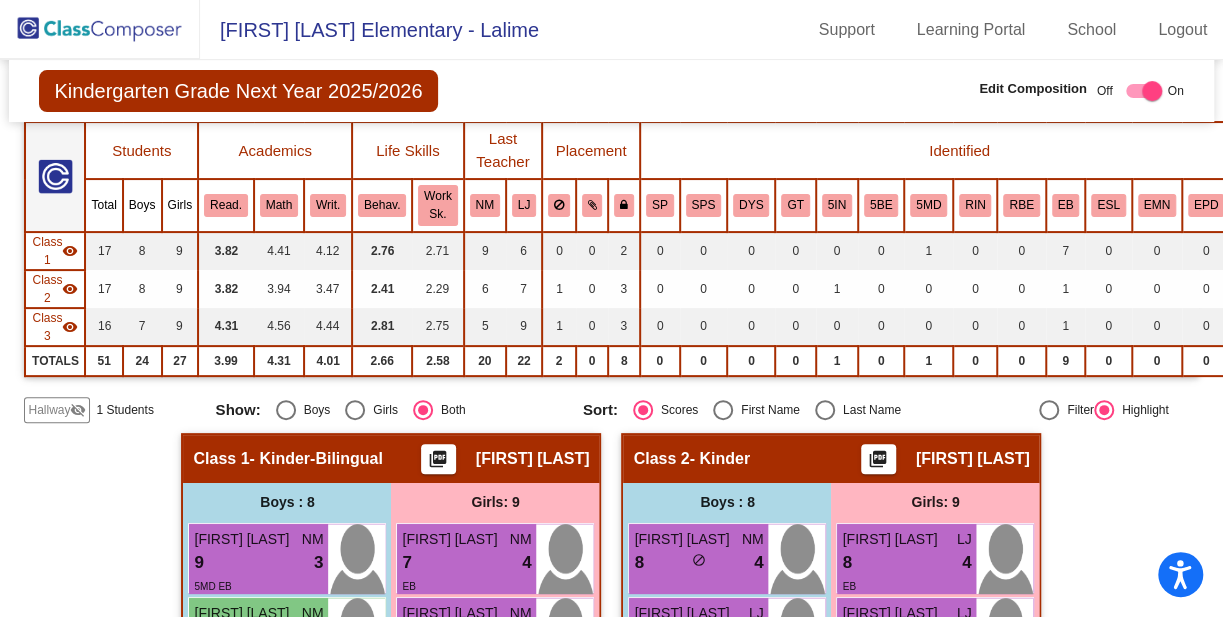 click on "visibility" 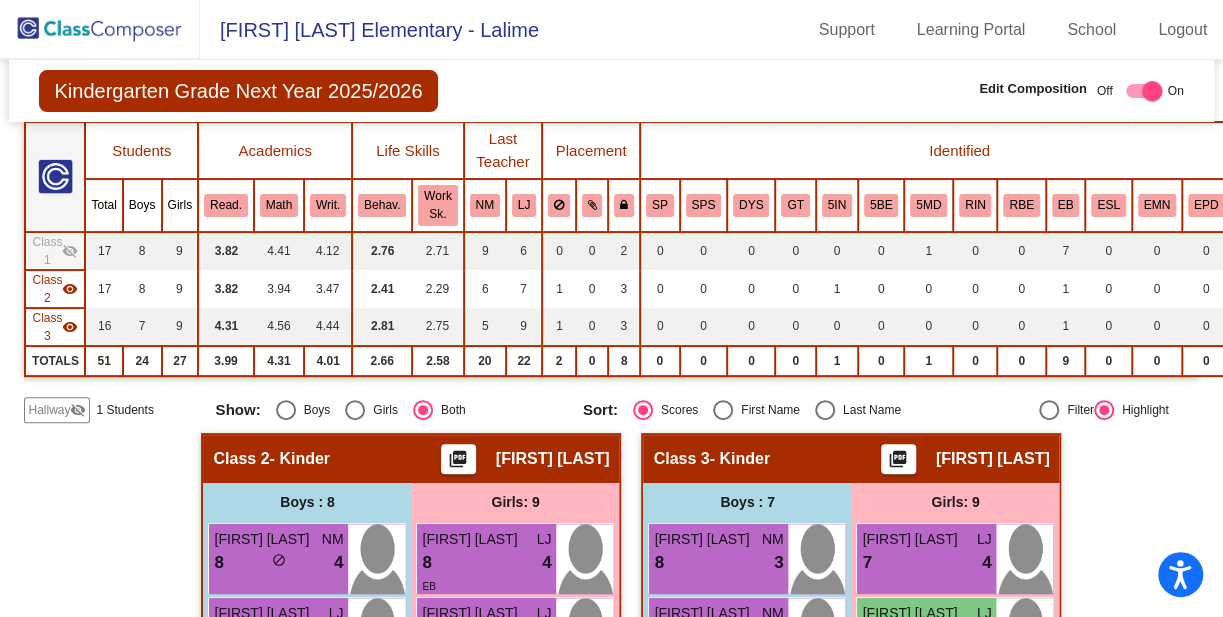 click on "visibility" 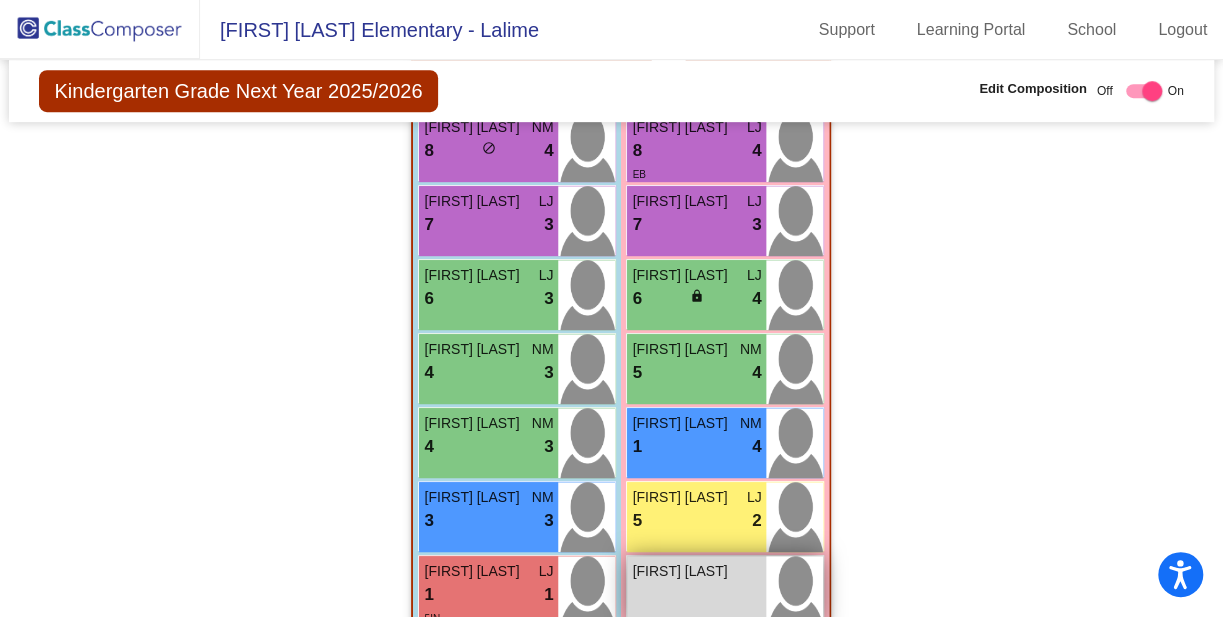 scroll, scrollTop: 533, scrollLeft: 0, axis: vertical 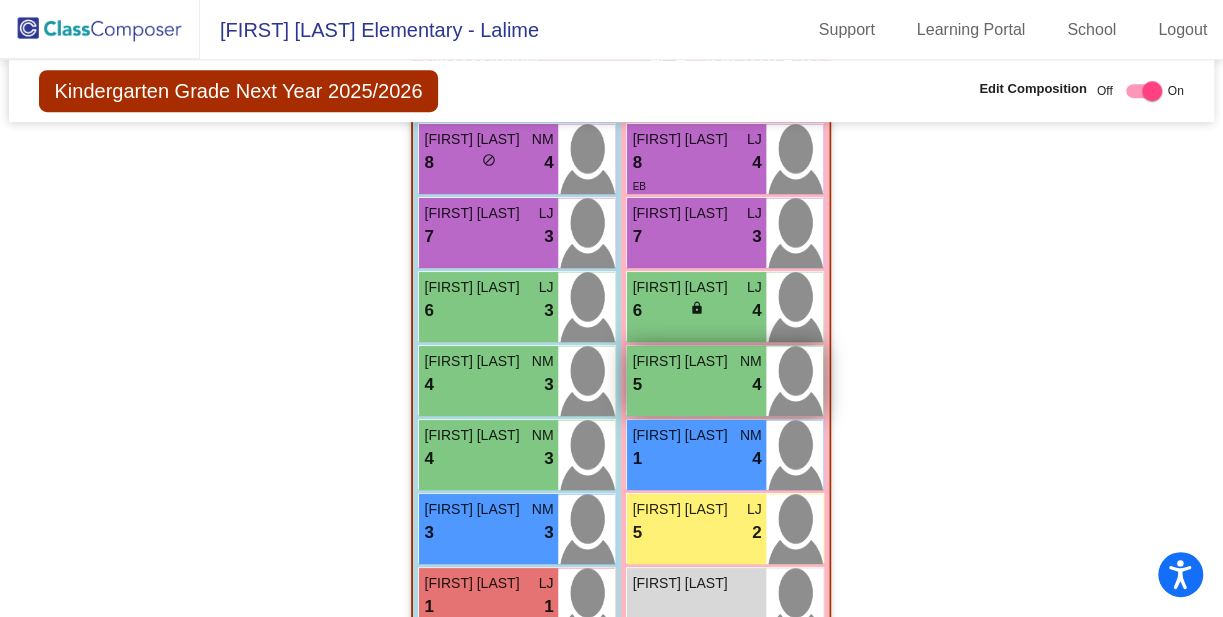 click on "5 lock do_not_disturb_alt 4" at bounding box center (696, 385) 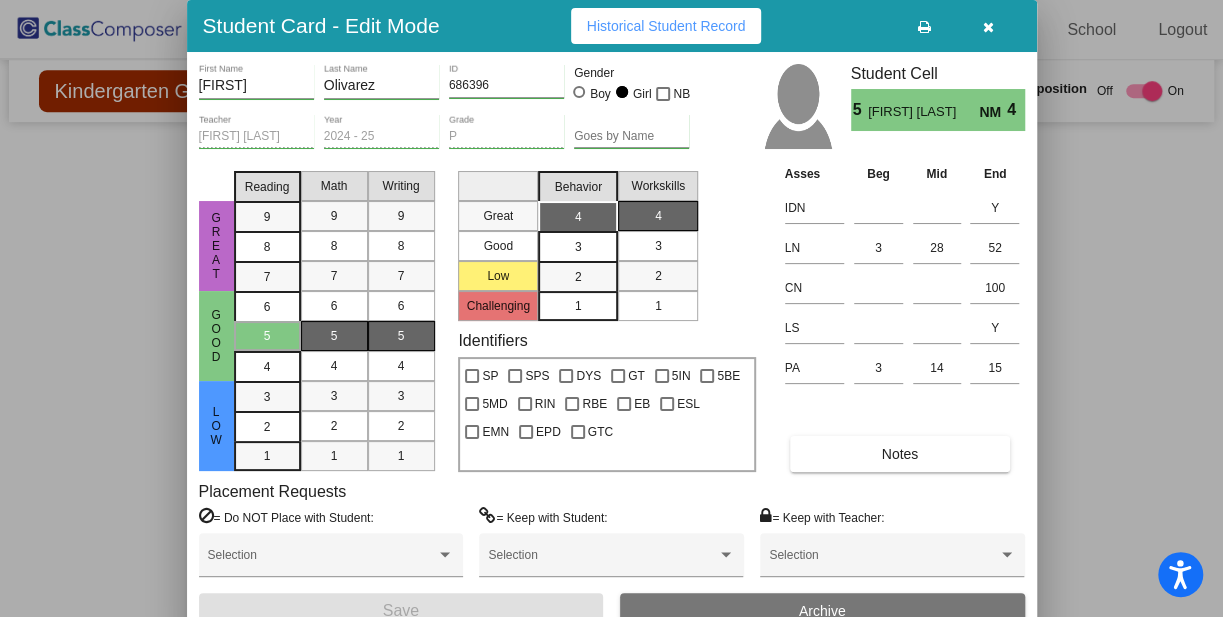 click at bounding box center (988, 27) 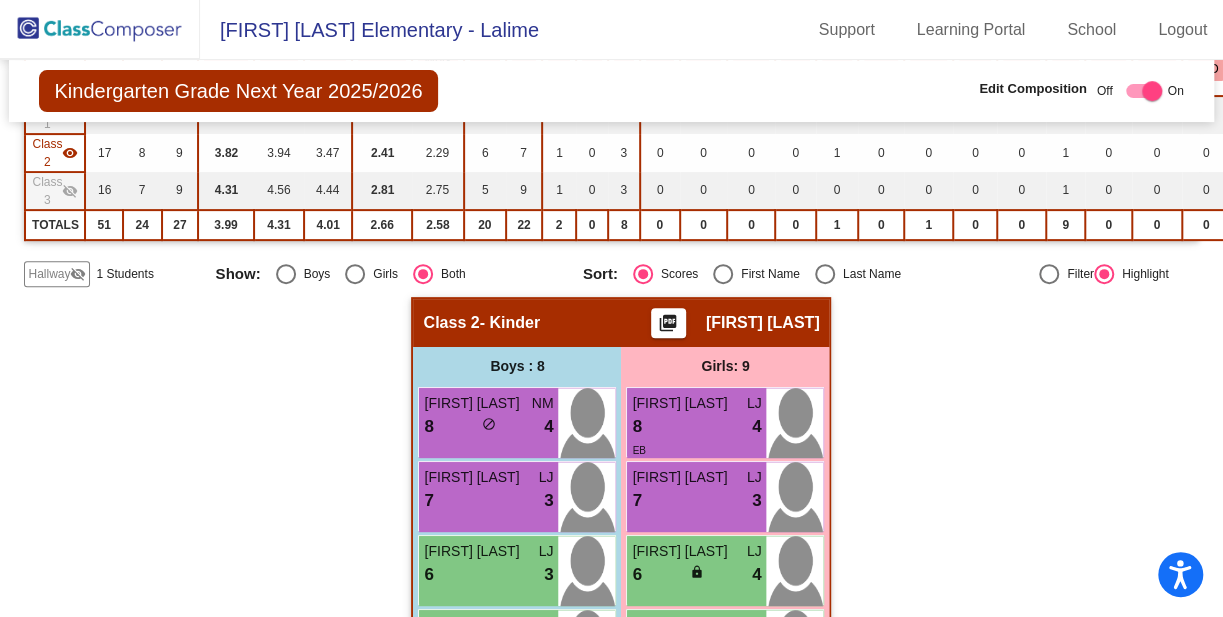 scroll, scrollTop: 266, scrollLeft: 0, axis: vertical 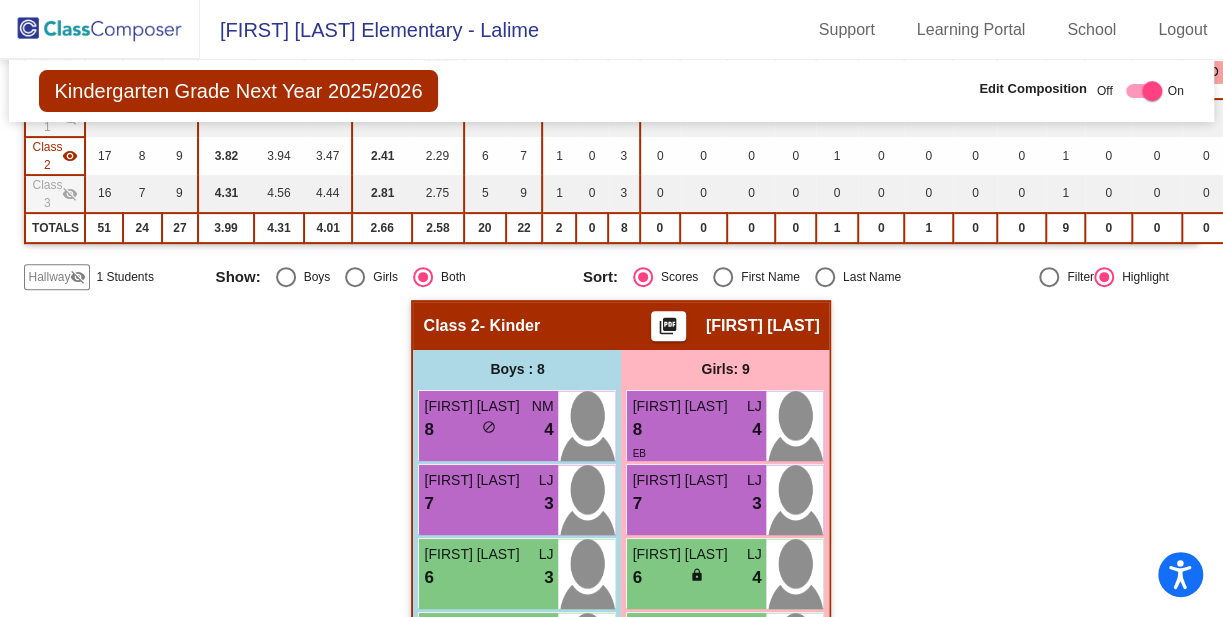 click on "visibility" 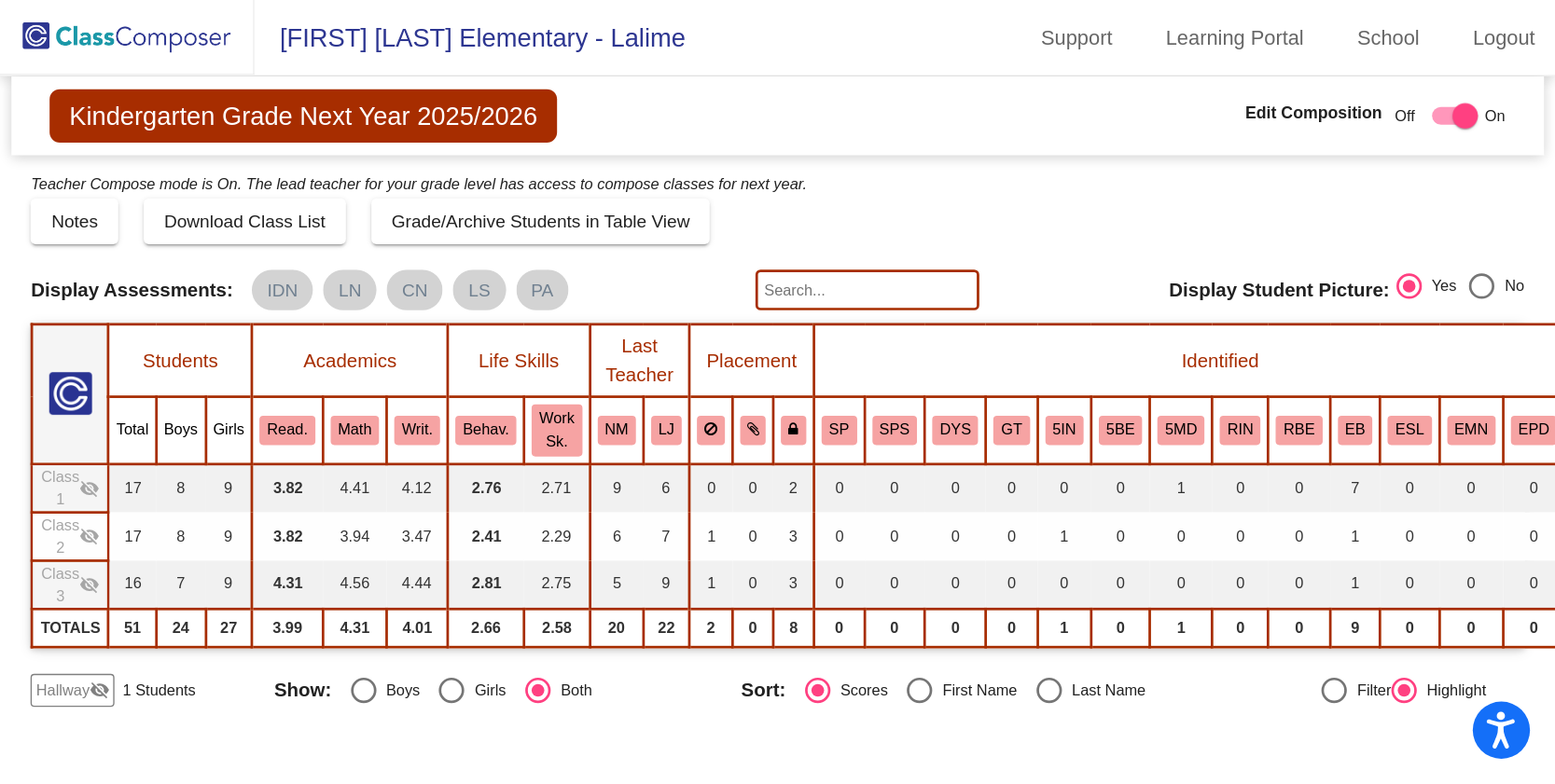 scroll, scrollTop: 0, scrollLeft: 0, axis: both 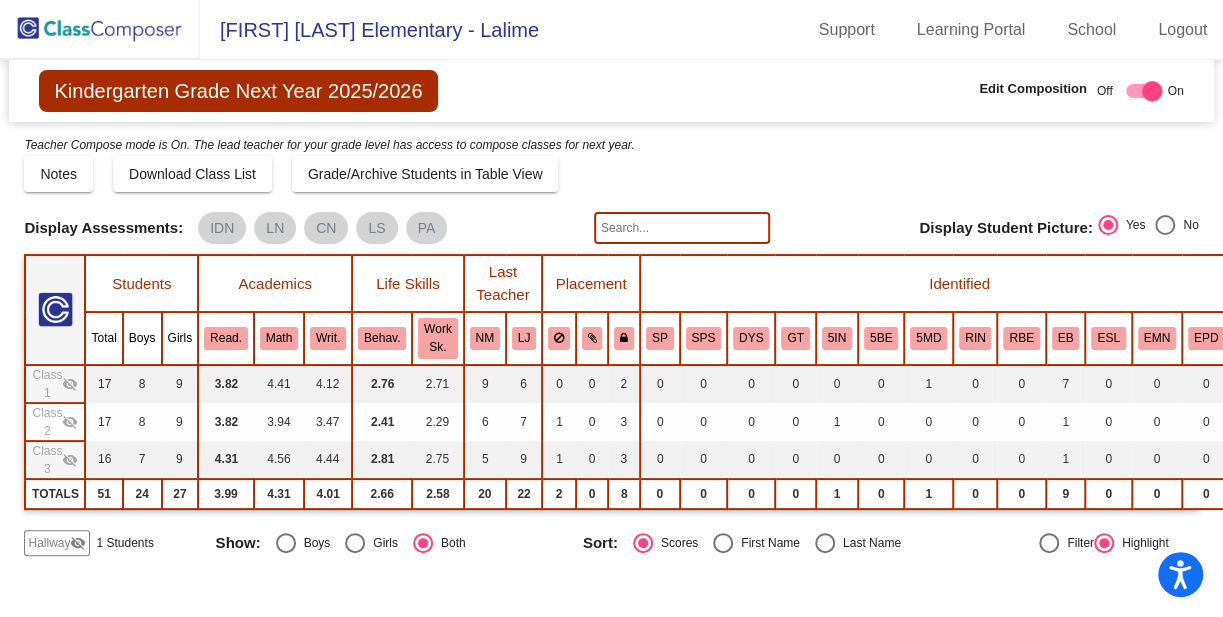 click on "visibility_off" 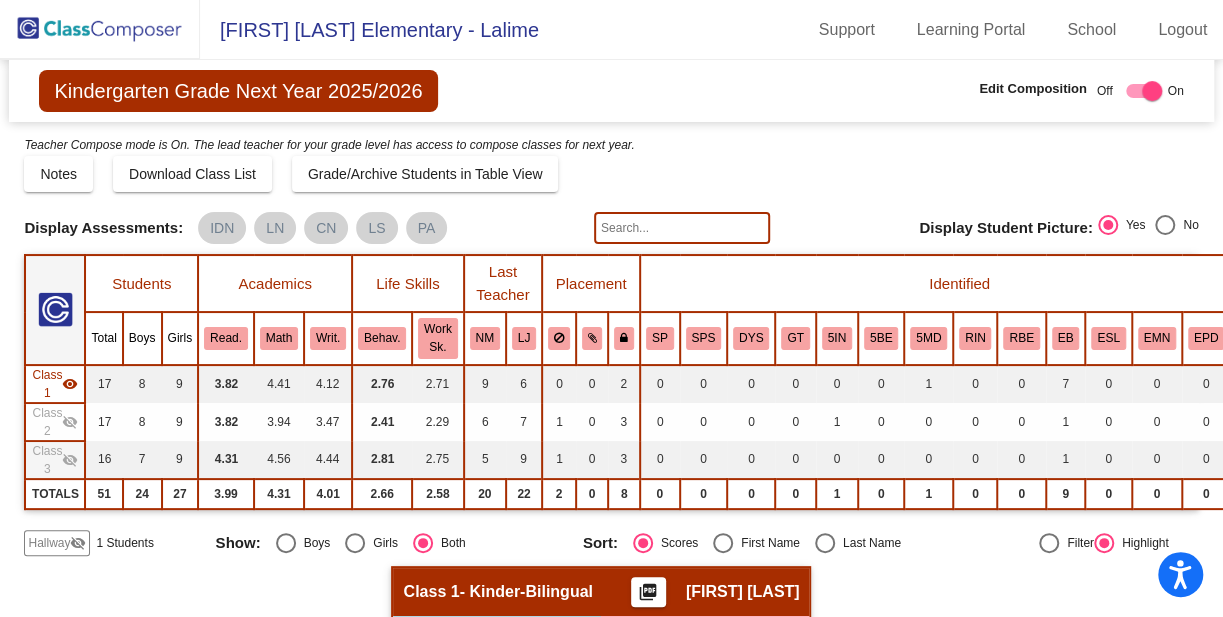 click on "visibility_off" 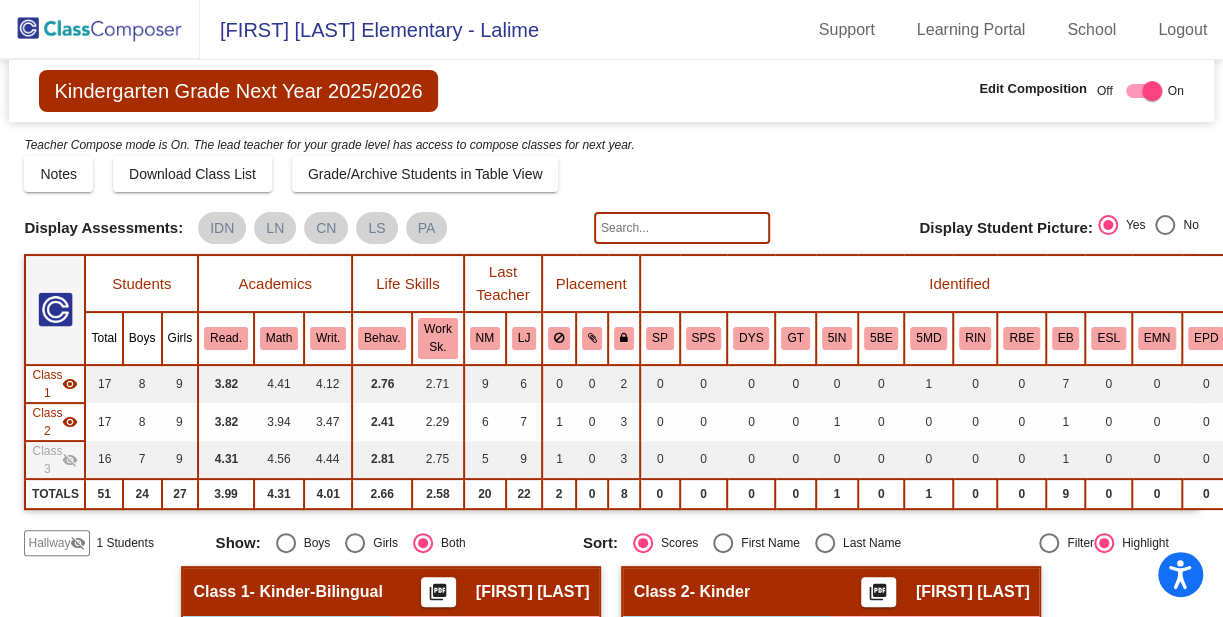 click on "visibility_off" 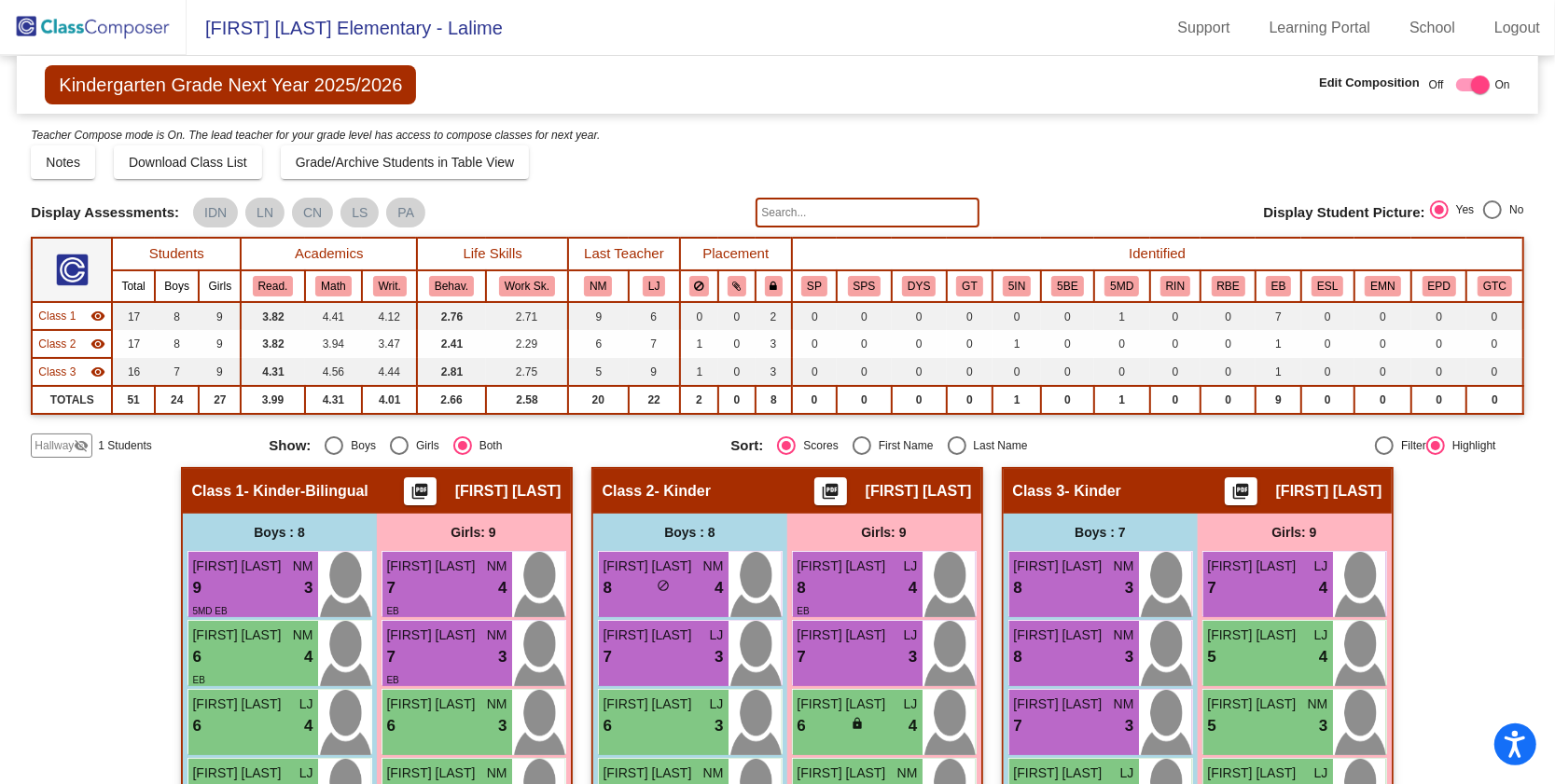 drag, startPoint x: 1090, startPoint y: 0, endPoint x: 1032, endPoint y: 178, distance: 187.21111 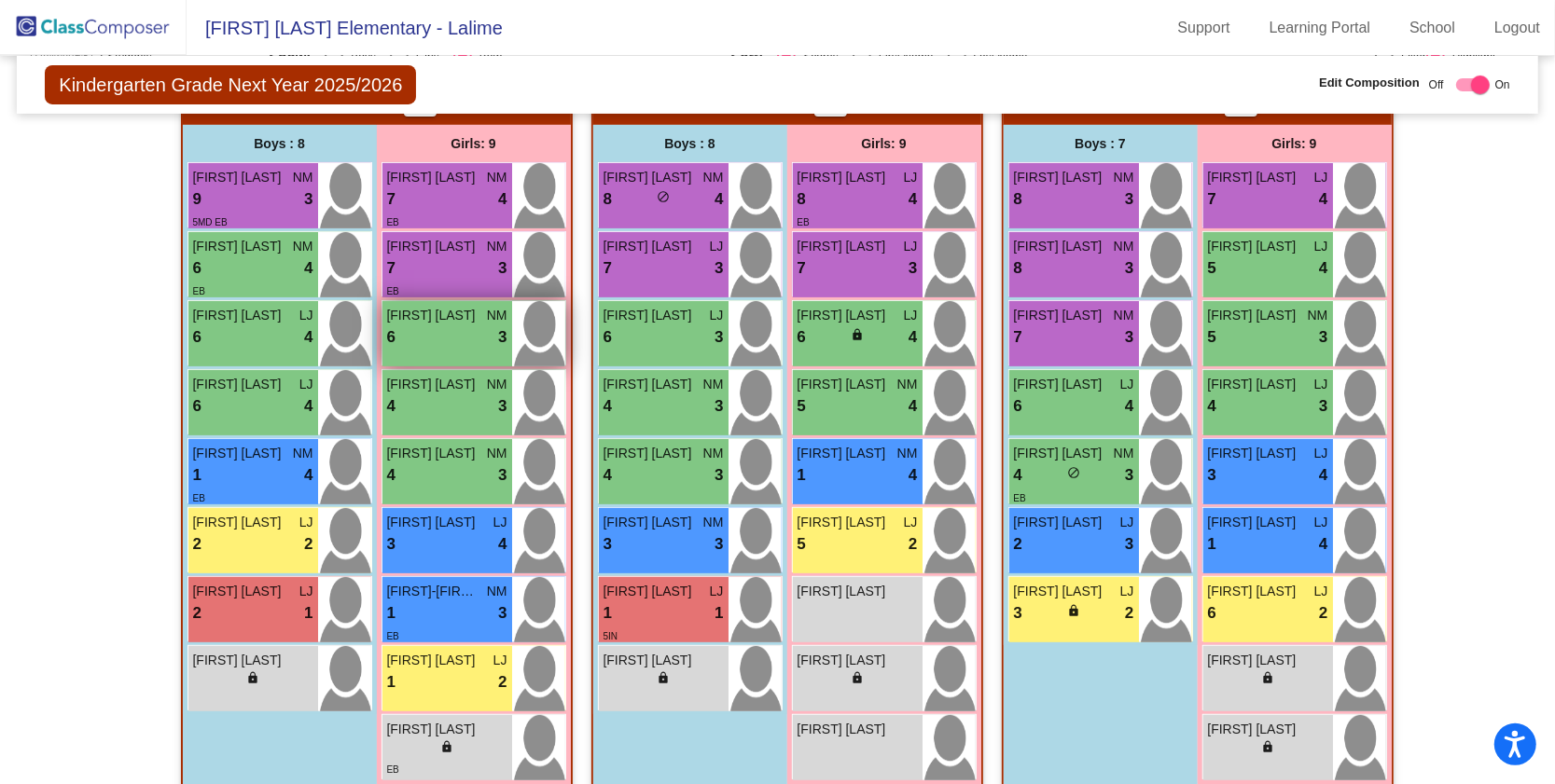 scroll, scrollTop: 416, scrollLeft: 0, axis: vertical 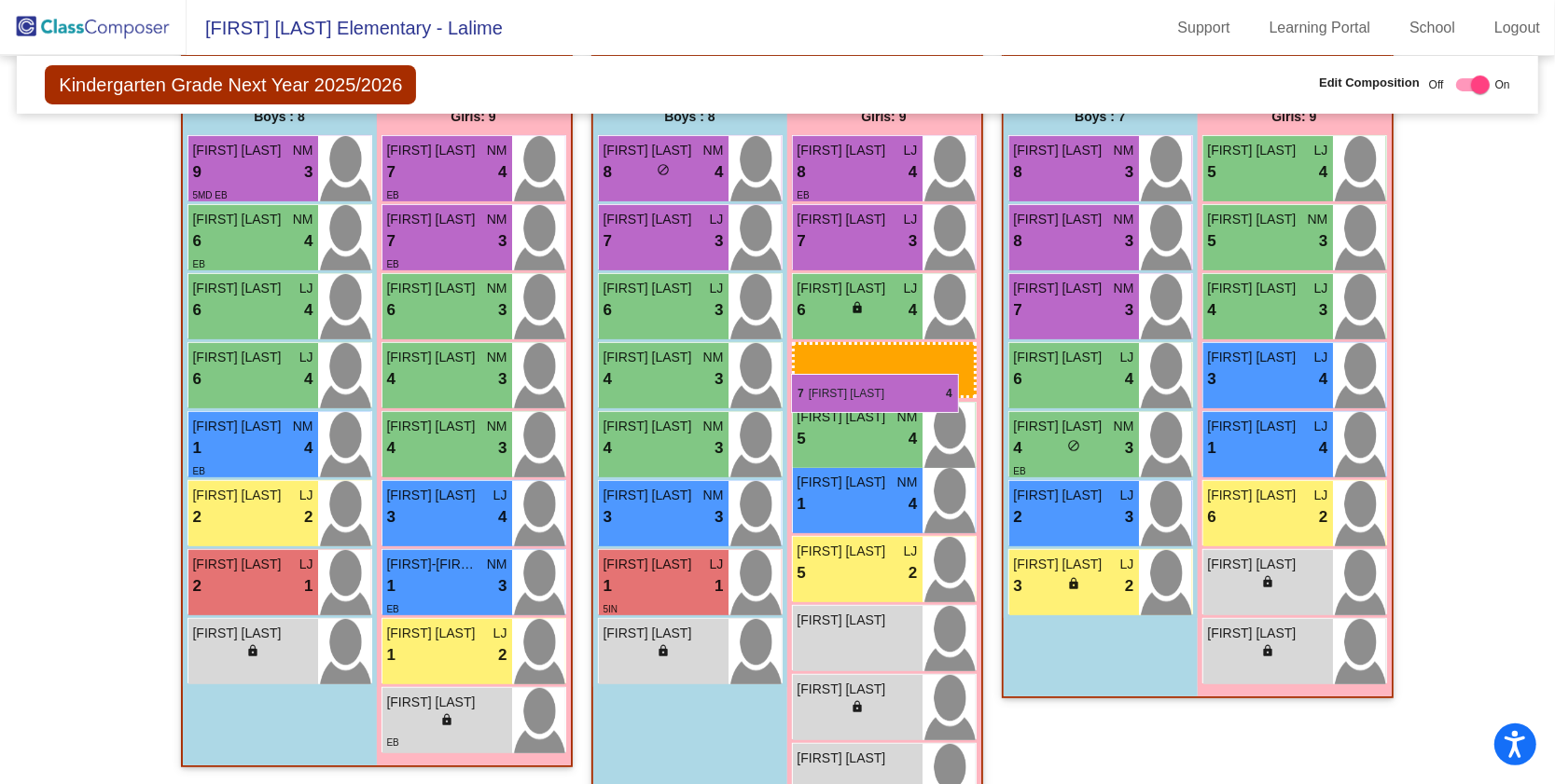 drag, startPoint x: 1257, startPoint y: 170, endPoint x: 791, endPoint y: 374, distance: 508.69637 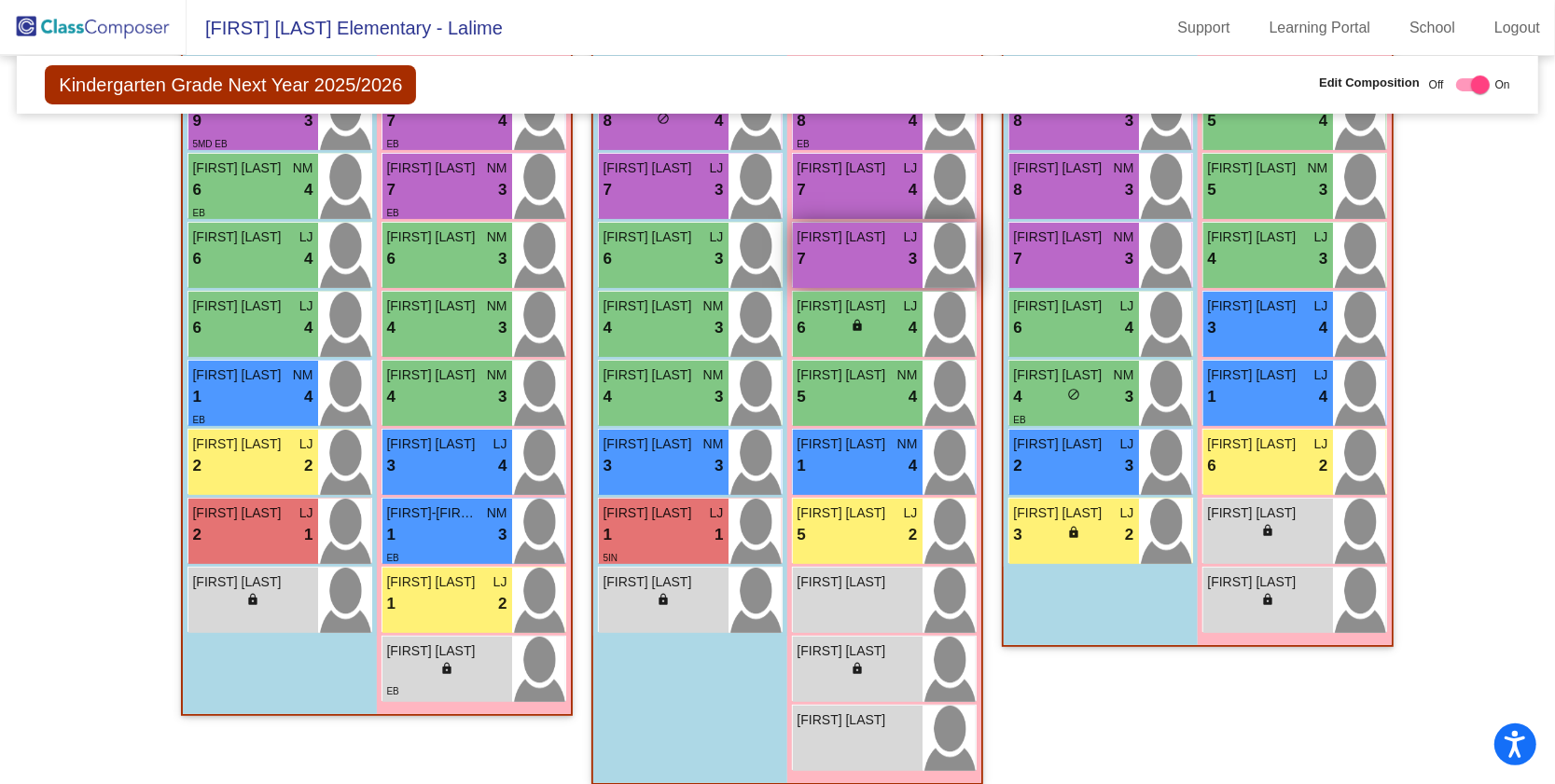 scroll, scrollTop: 485, scrollLeft: 0, axis: vertical 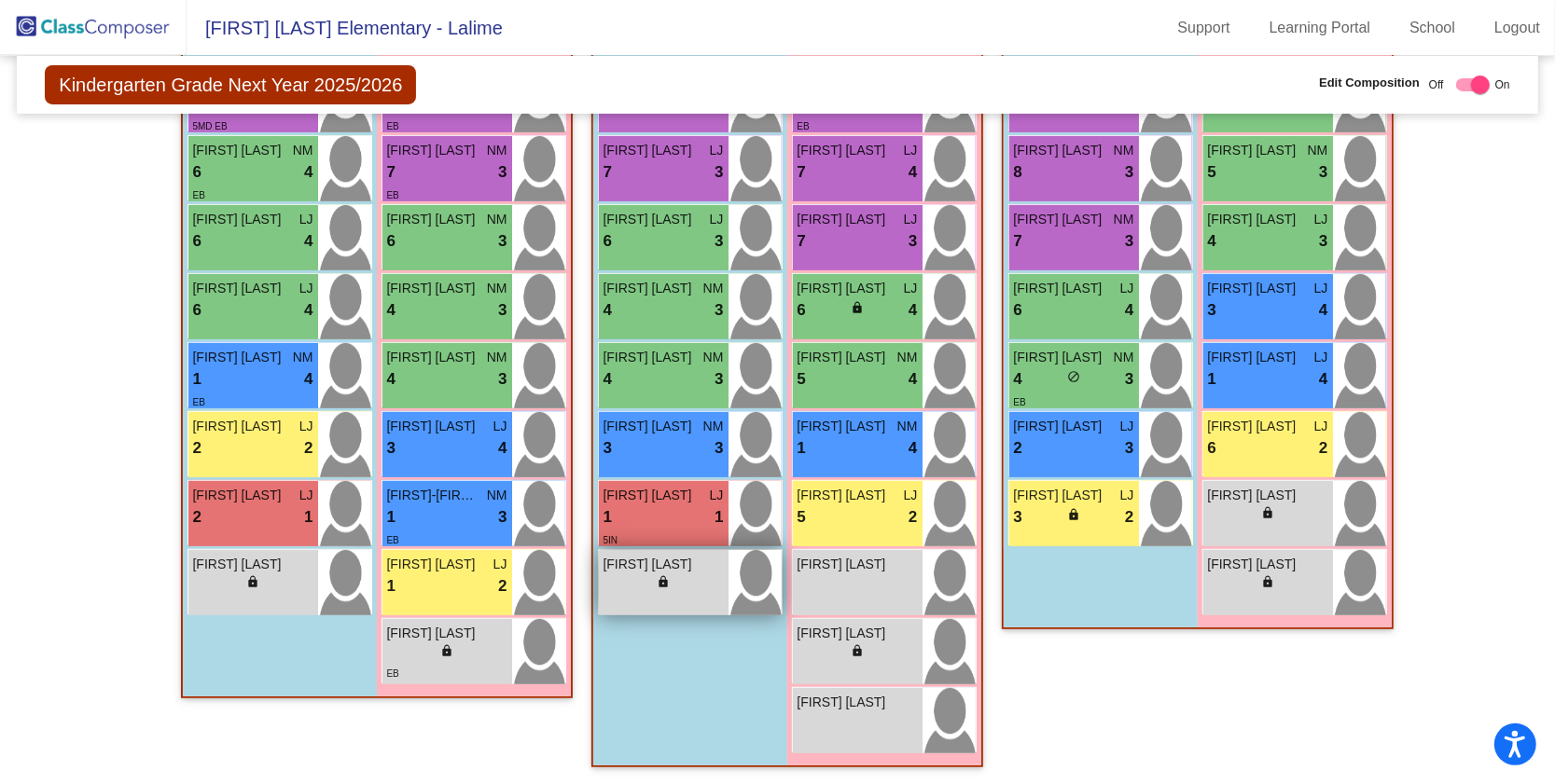 click on "lock" at bounding box center (663, 582) 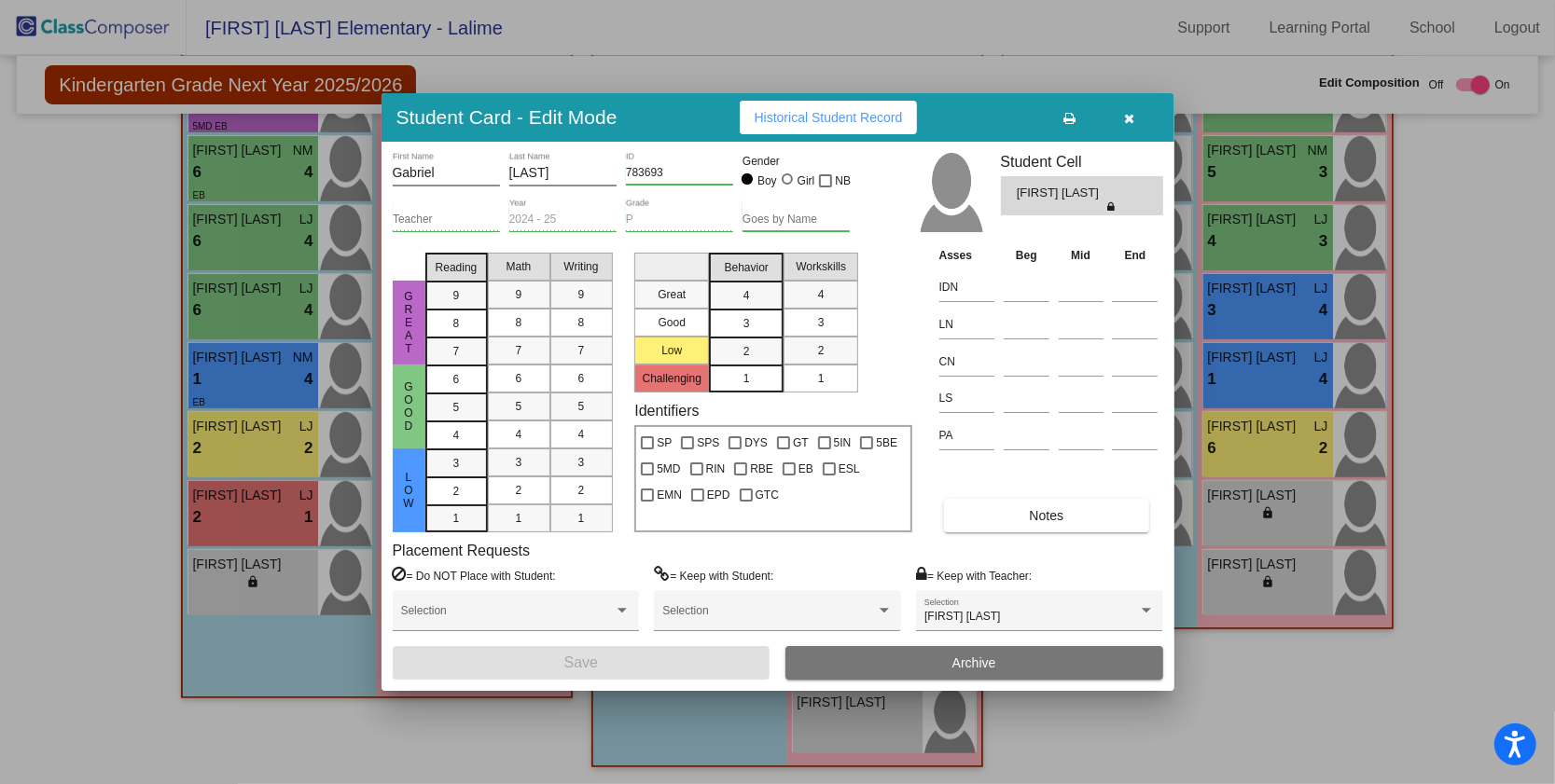click at bounding box center (1130, 117) 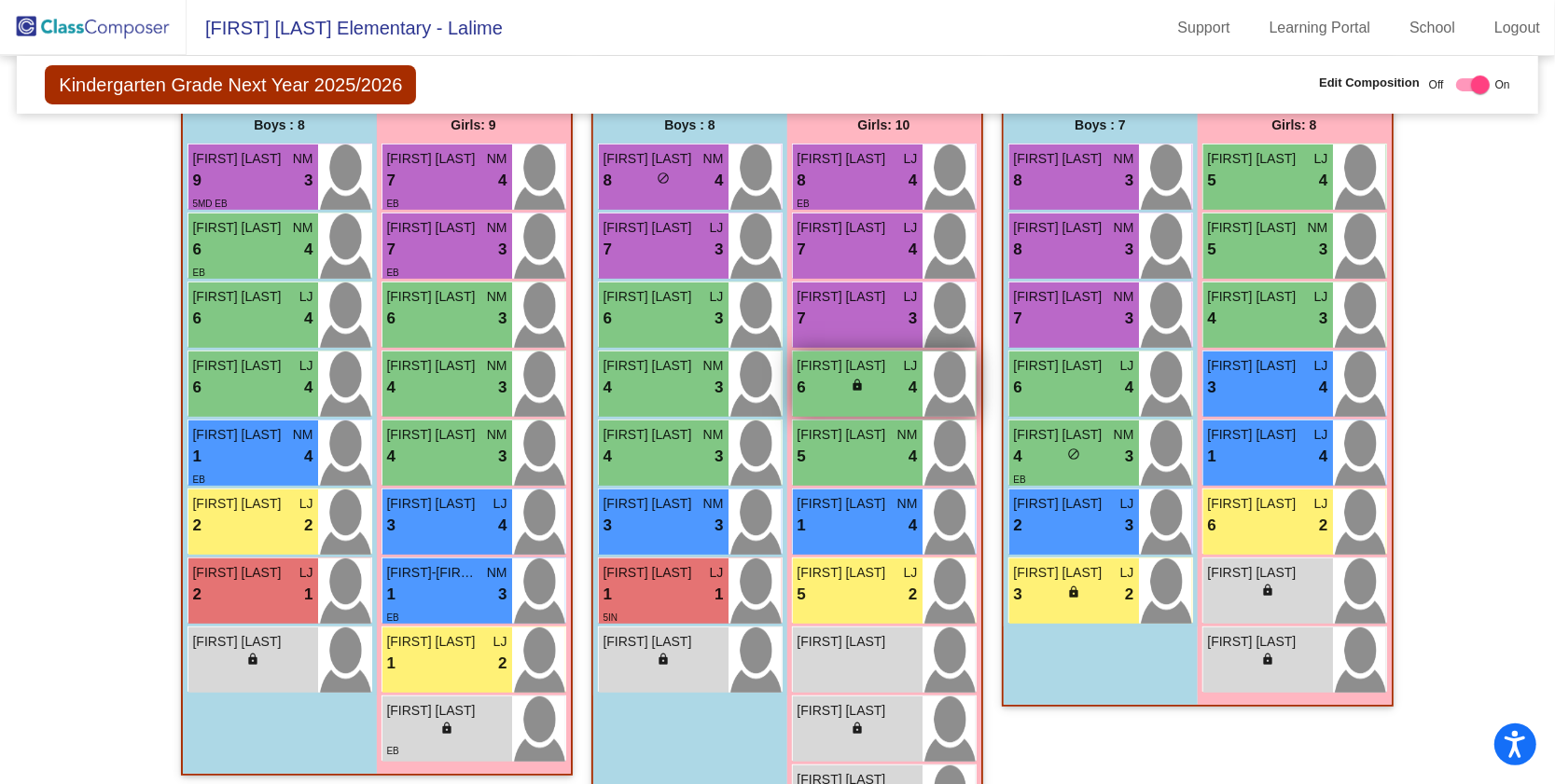 scroll, scrollTop: 485, scrollLeft: 0, axis: vertical 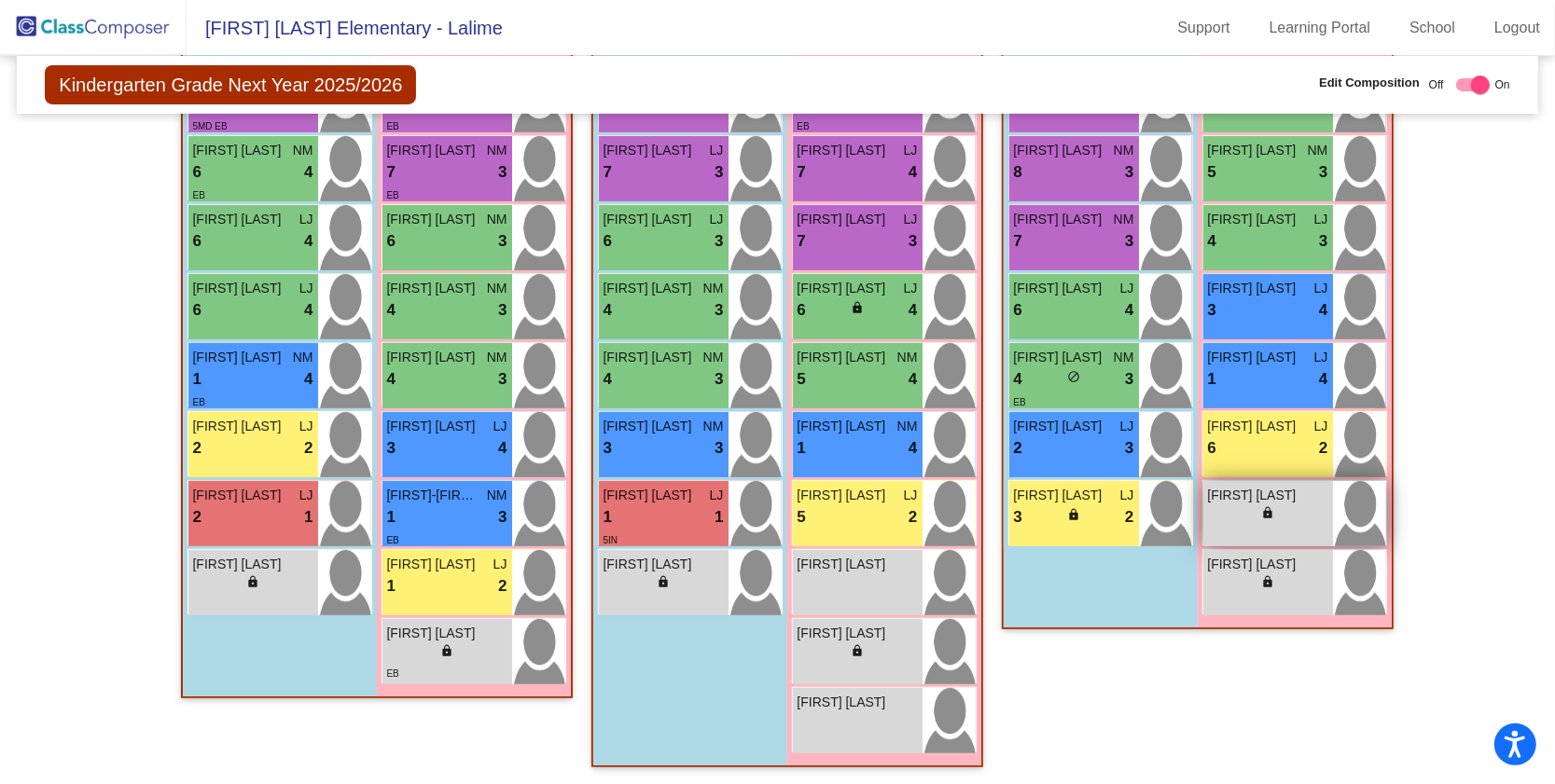click on "lock do_not_disturb_alt" at bounding box center (1268, 515) 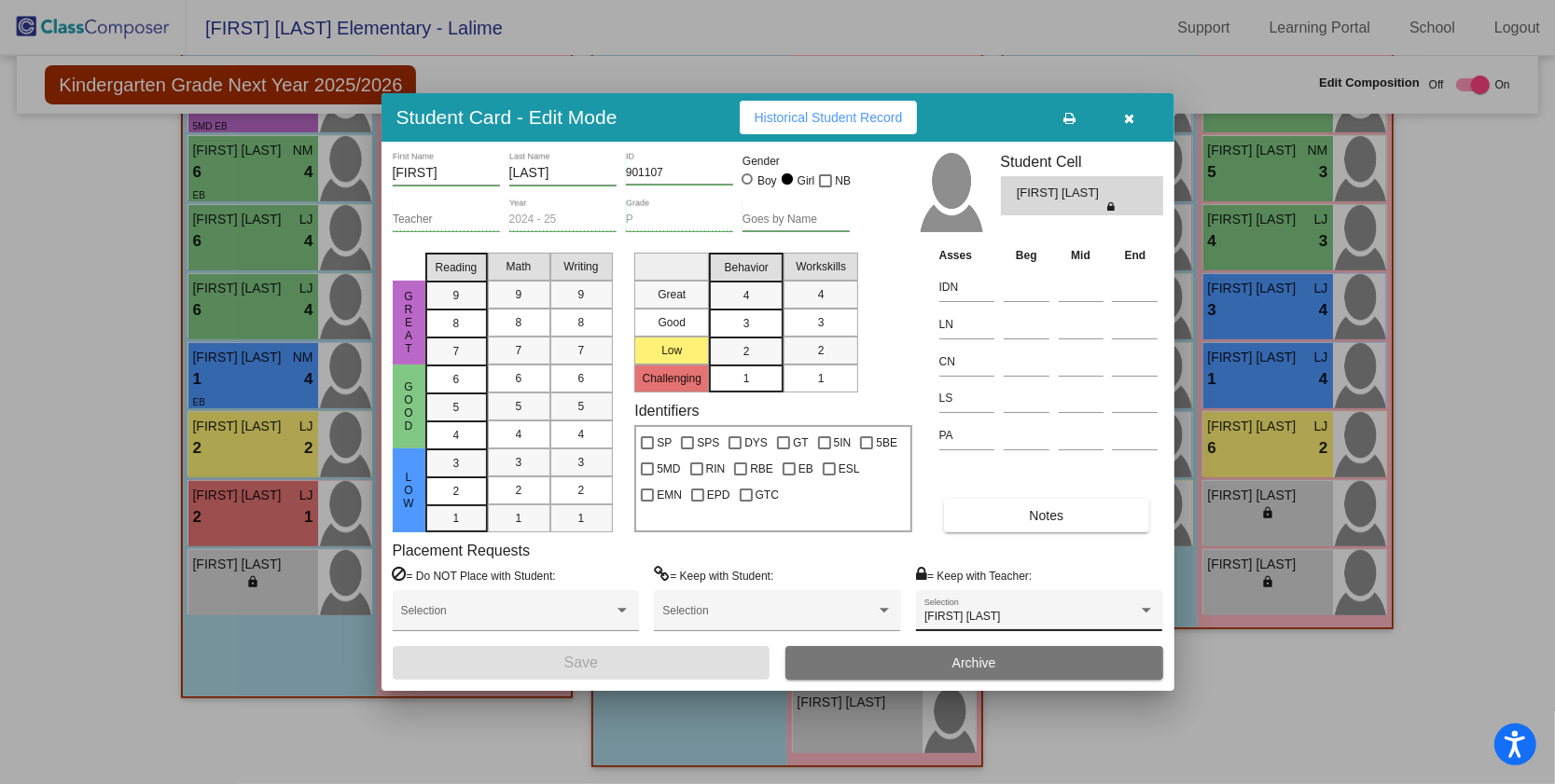 click on "[FIRST] [LAST] Selection" at bounding box center [1039, 615] 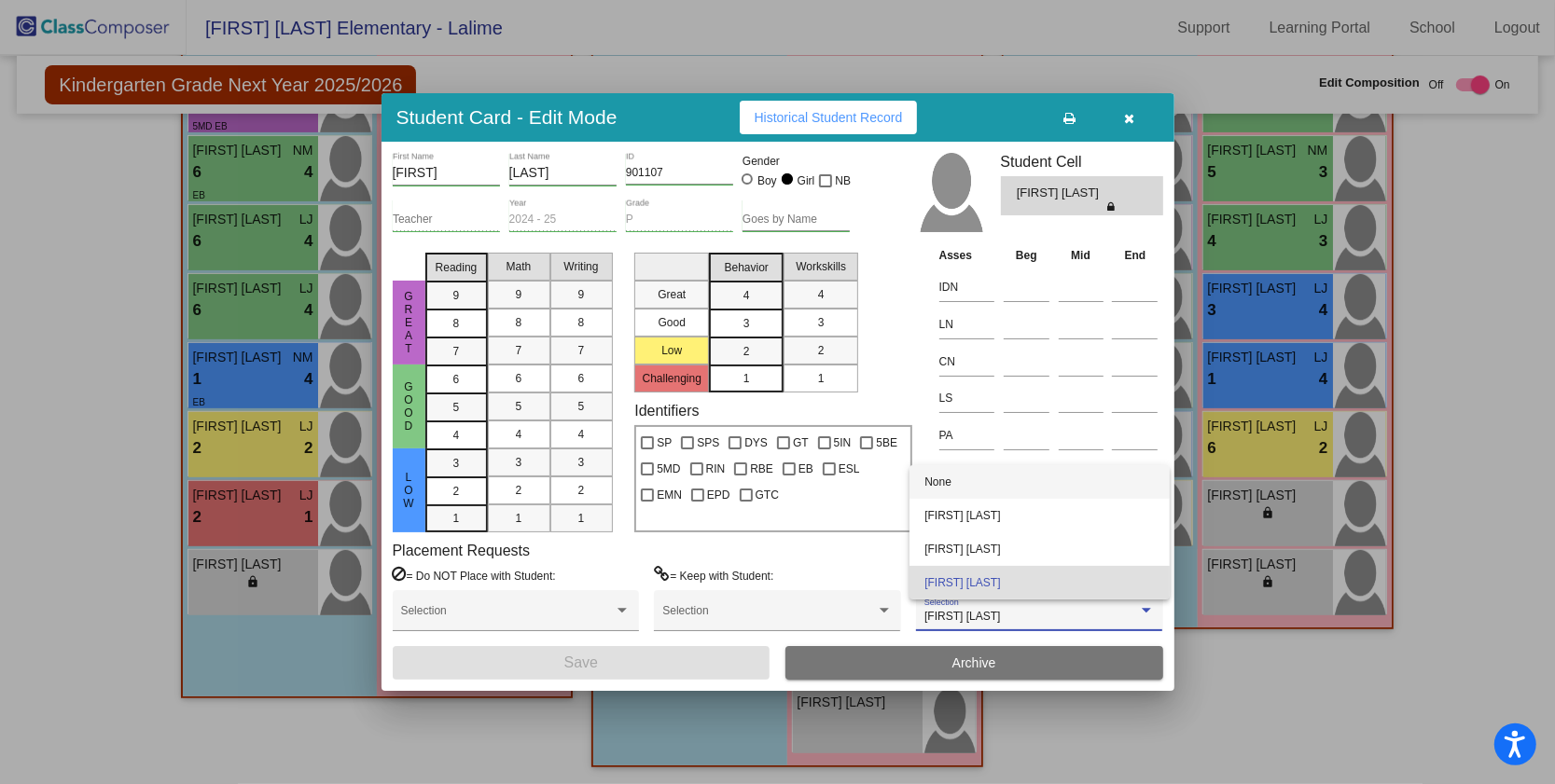 click on "None" at bounding box center [1039, 482] 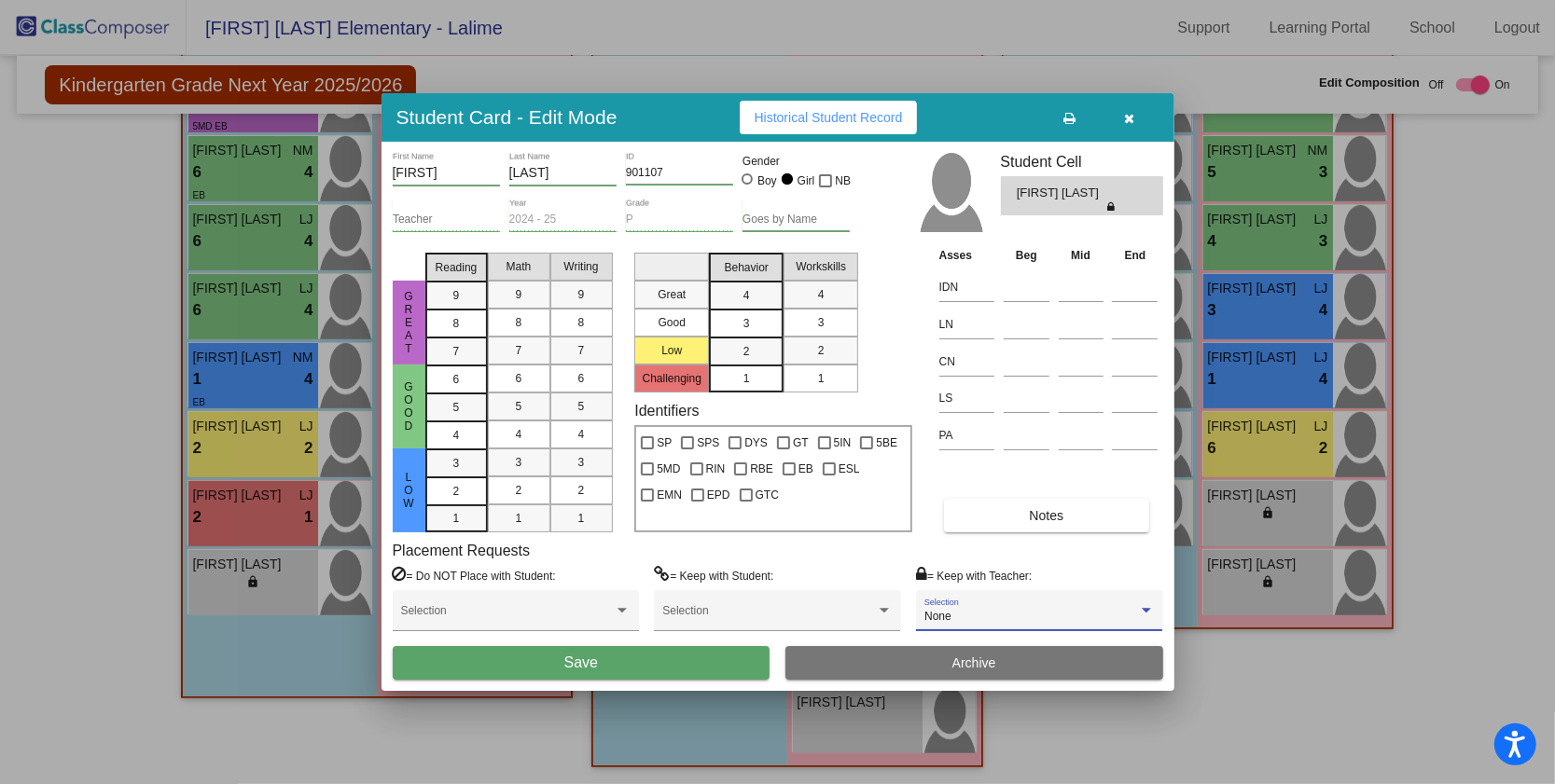 click on "Save" at bounding box center [581, 663] 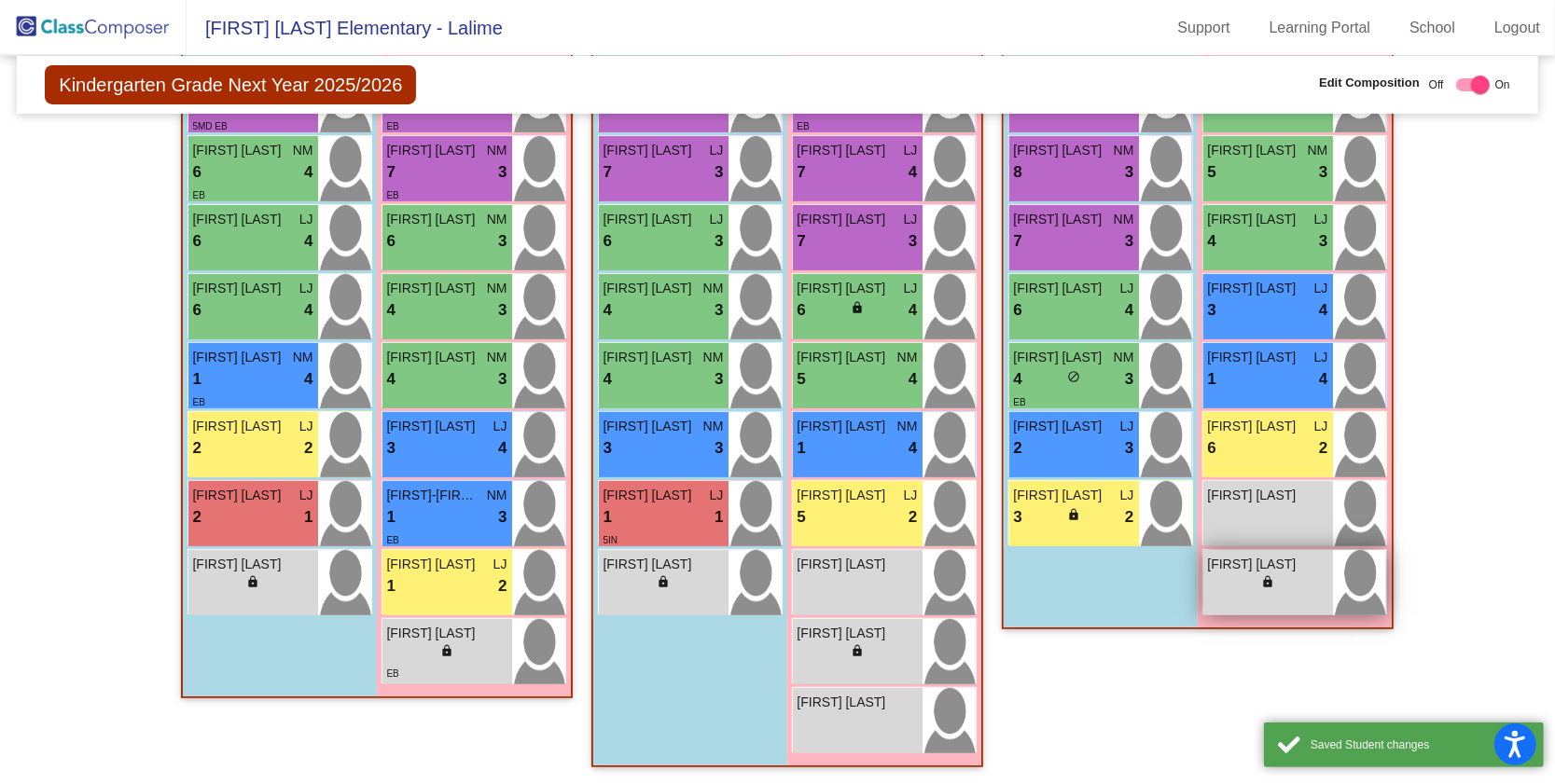 click on "lock do_not_disturb_alt" at bounding box center [1268, 584] 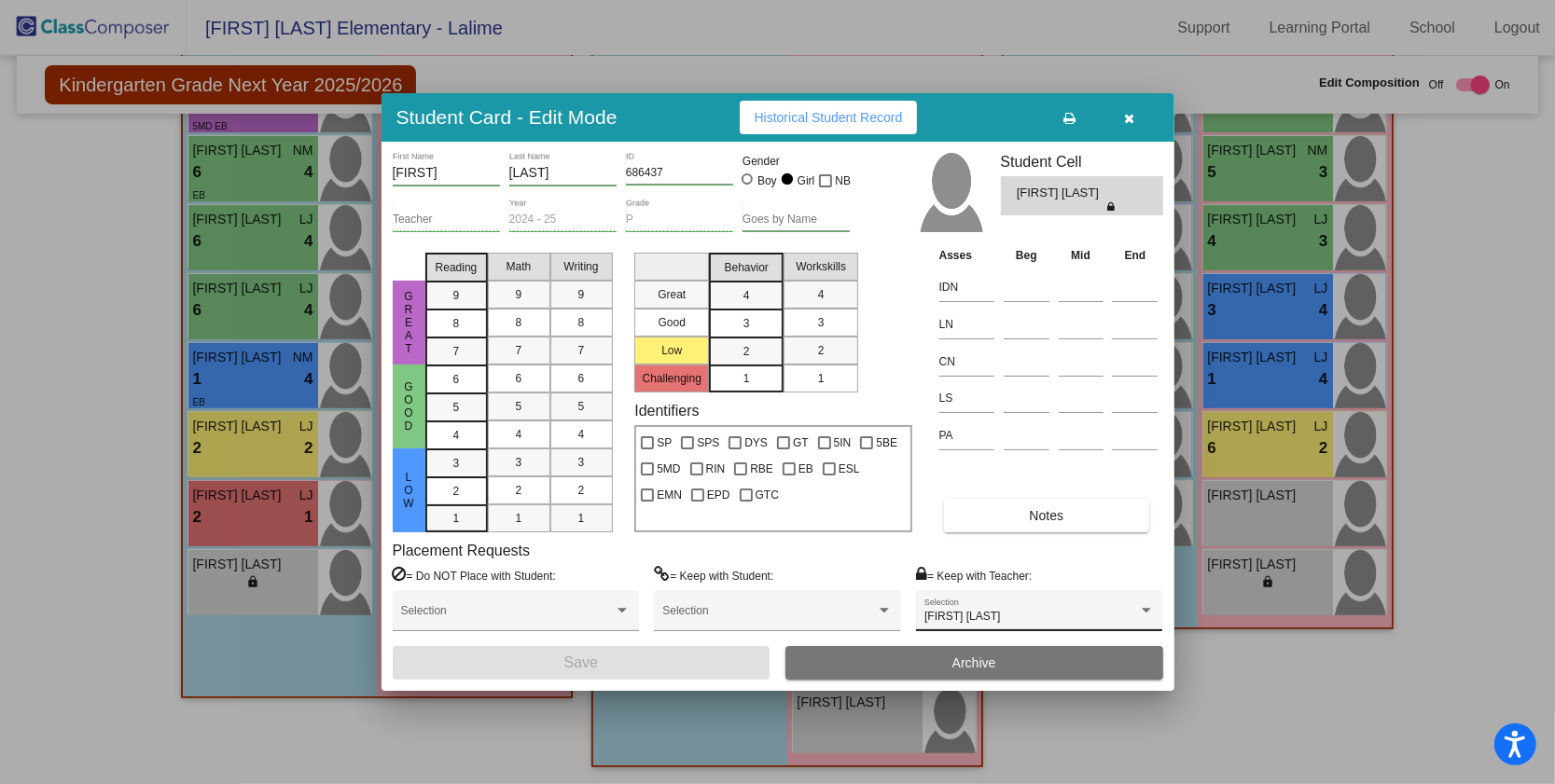 click on "[FIRST] [LAST]" at bounding box center [1031, 617] 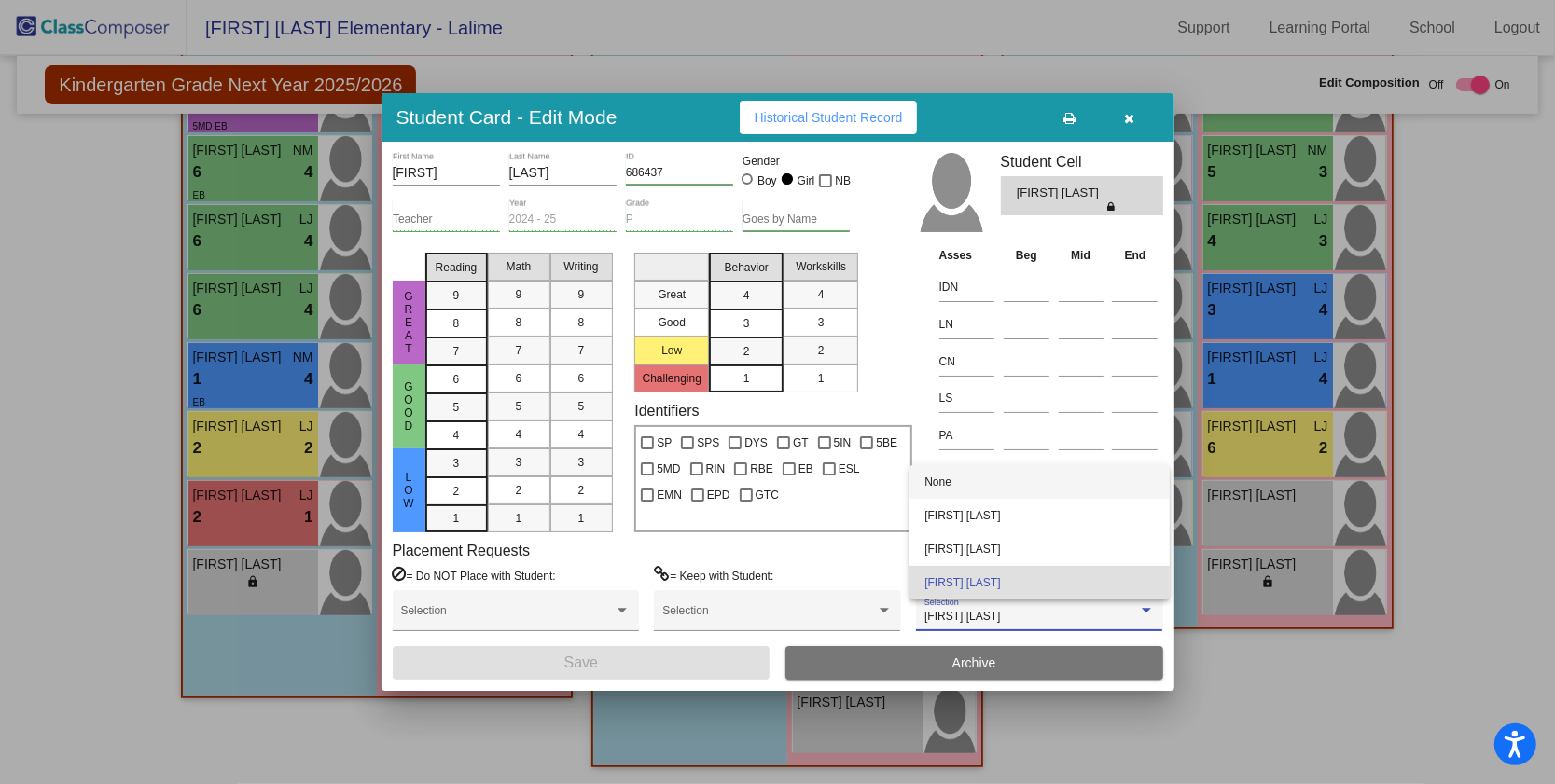 click on "None" at bounding box center [1039, 482] 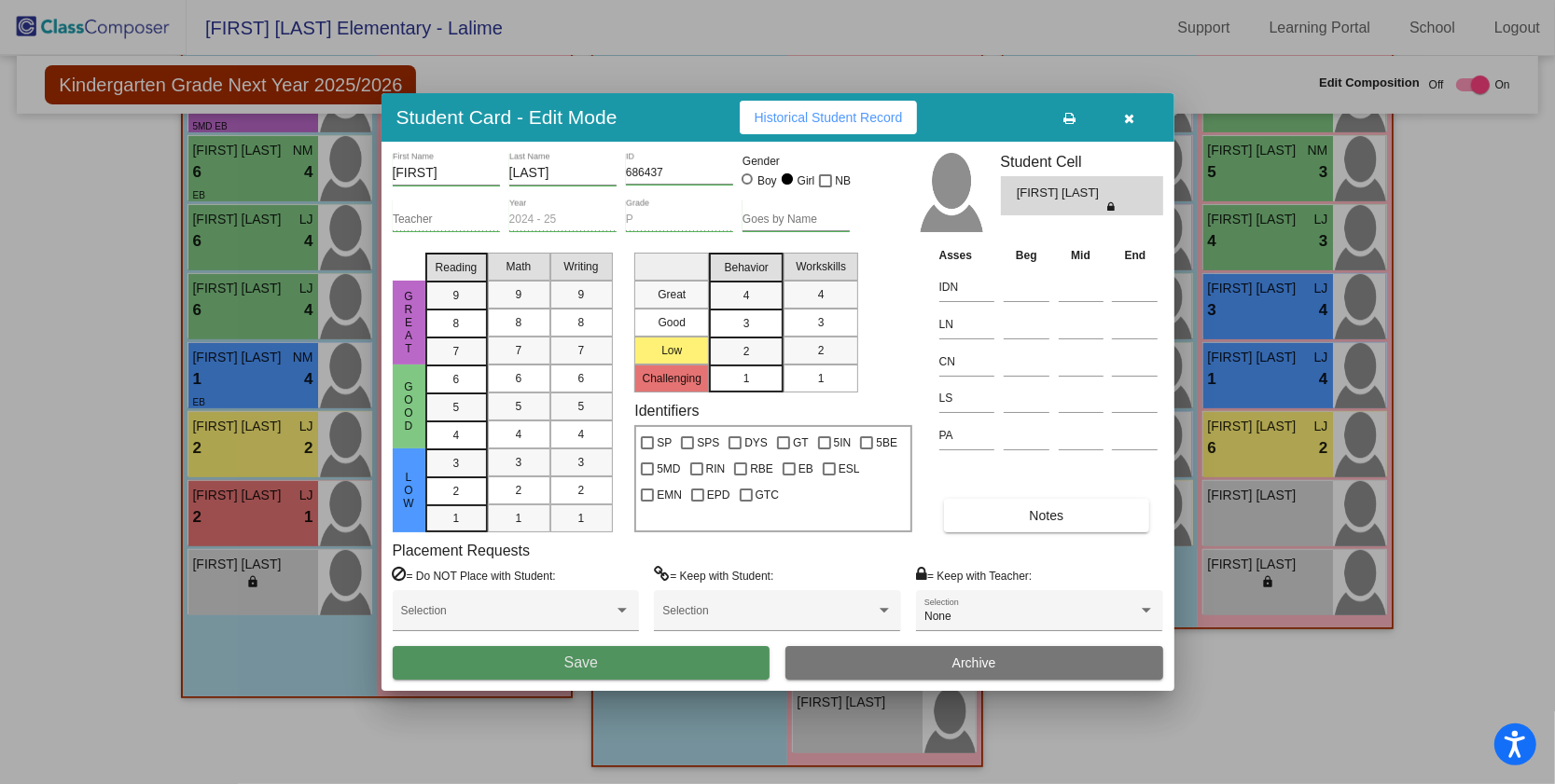click on "Save" at bounding box center (581, 663) 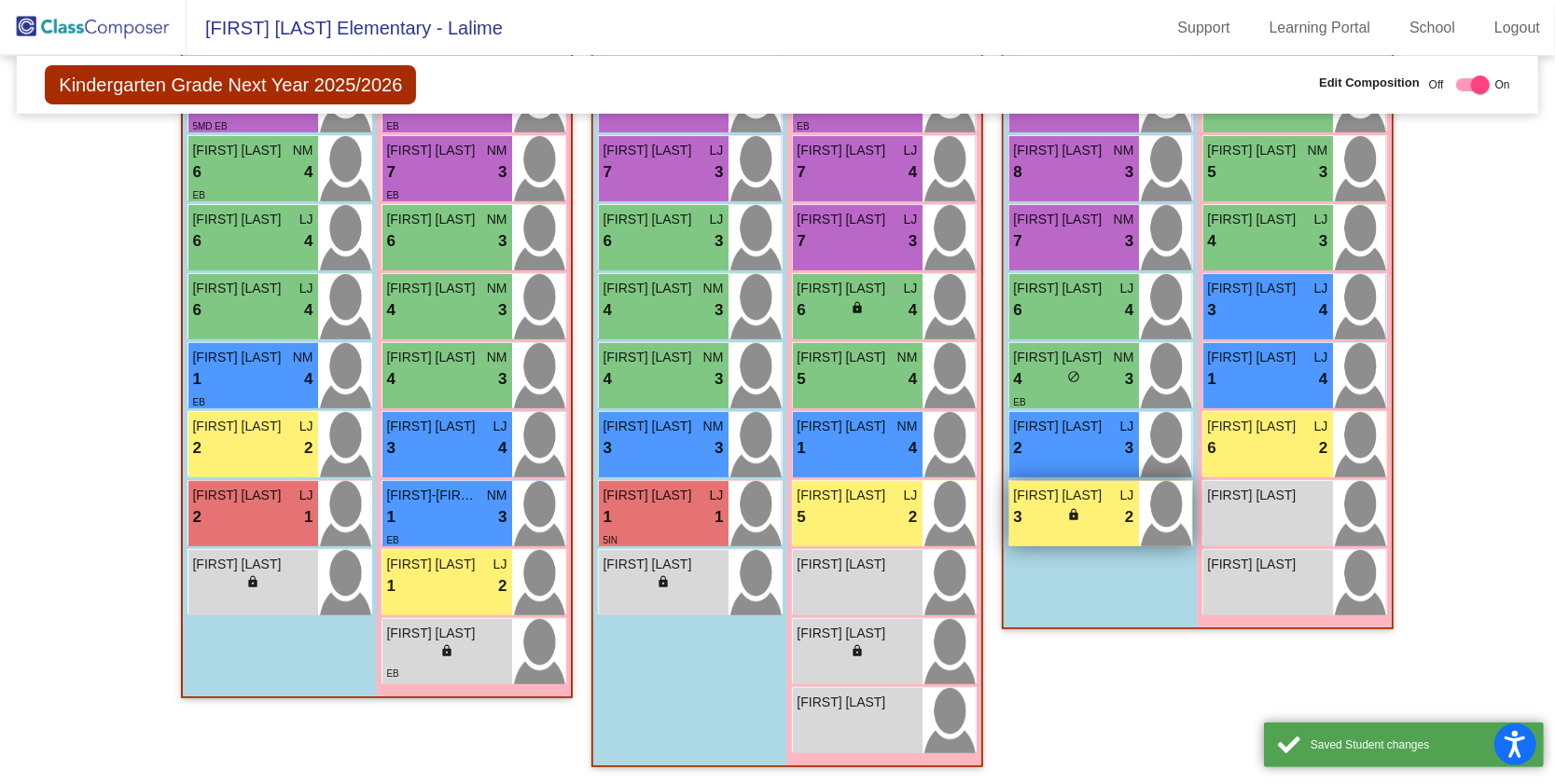 click on "[FIRST] [LAST] LJ 3 lock do_not_disturb_alt 2" at bounding box center [1074, 514] 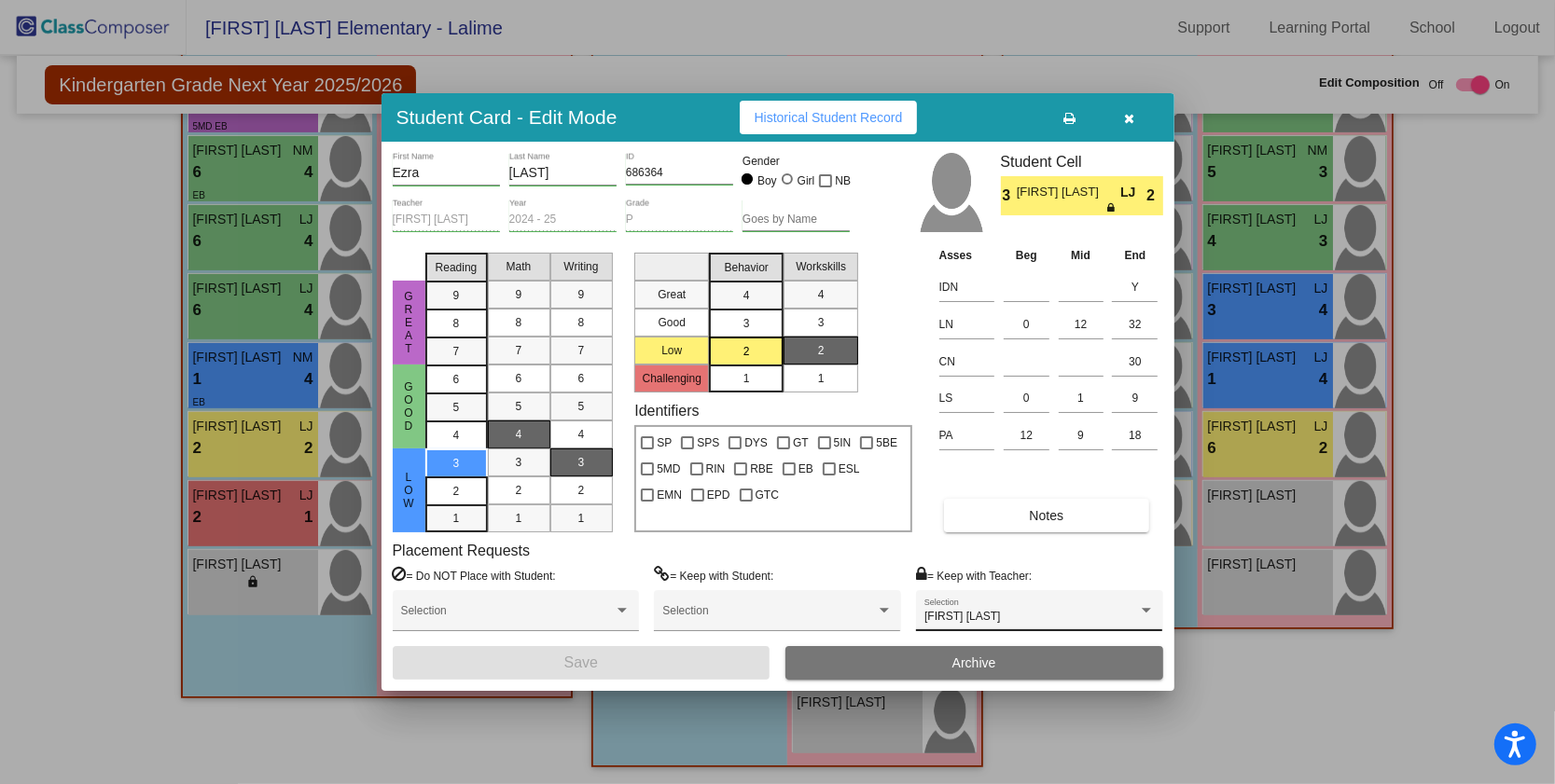 click on "[FIRST] [LAST] Selection" at bounding box center (1039, 615) 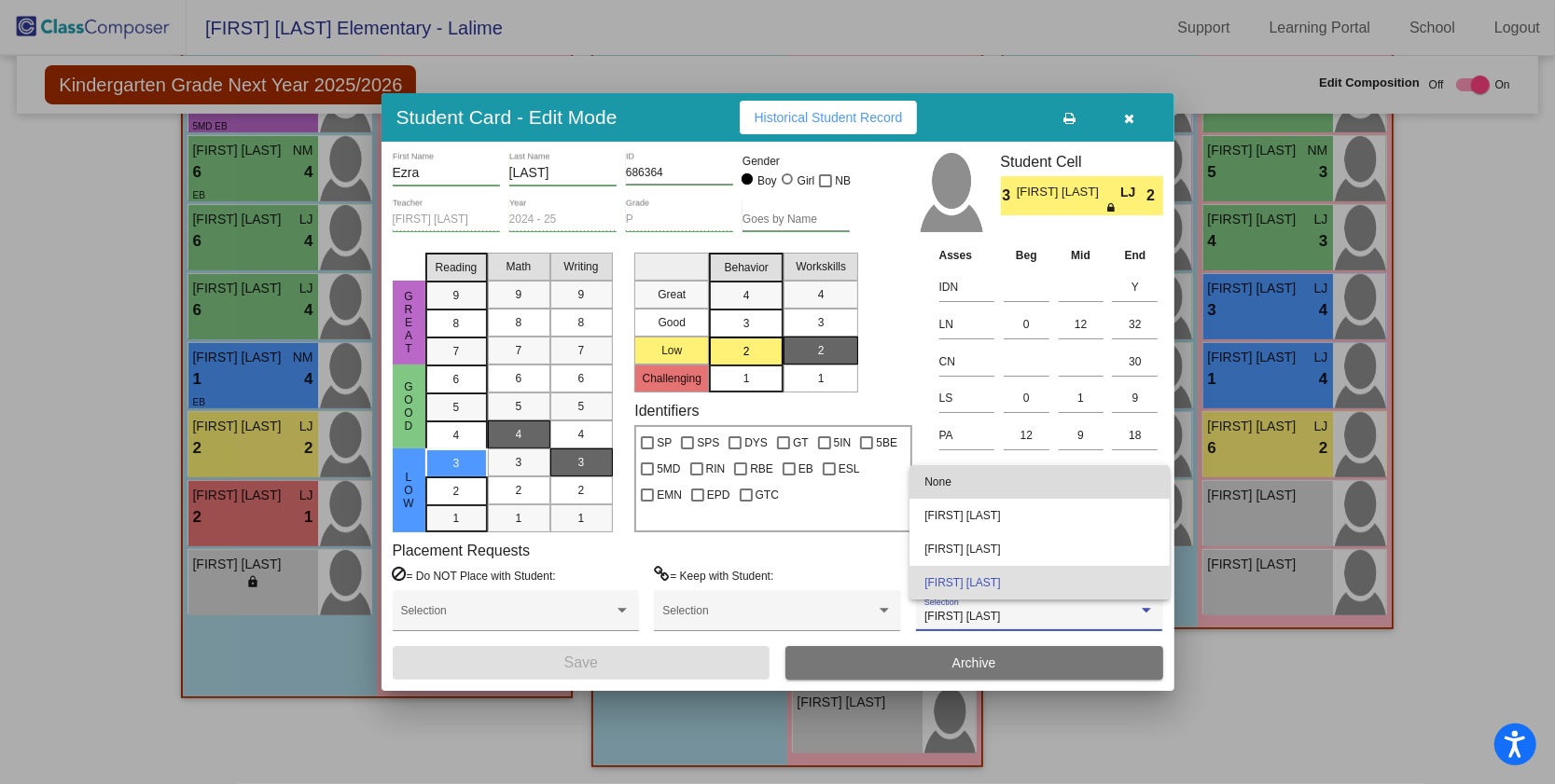 click on "None" at bounding box center (1039, 482) 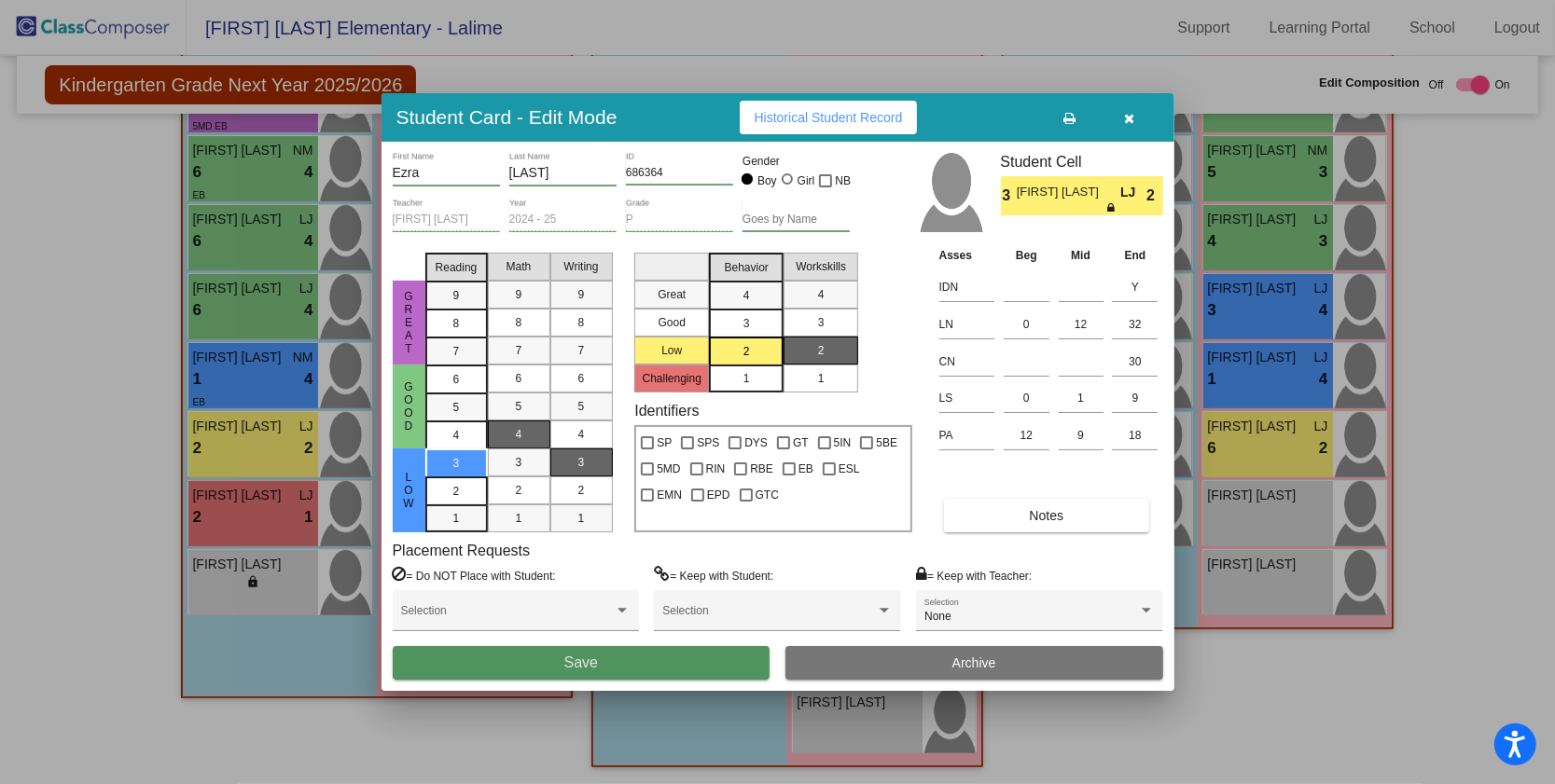 click on "Save" at bounding box center (581, 663) 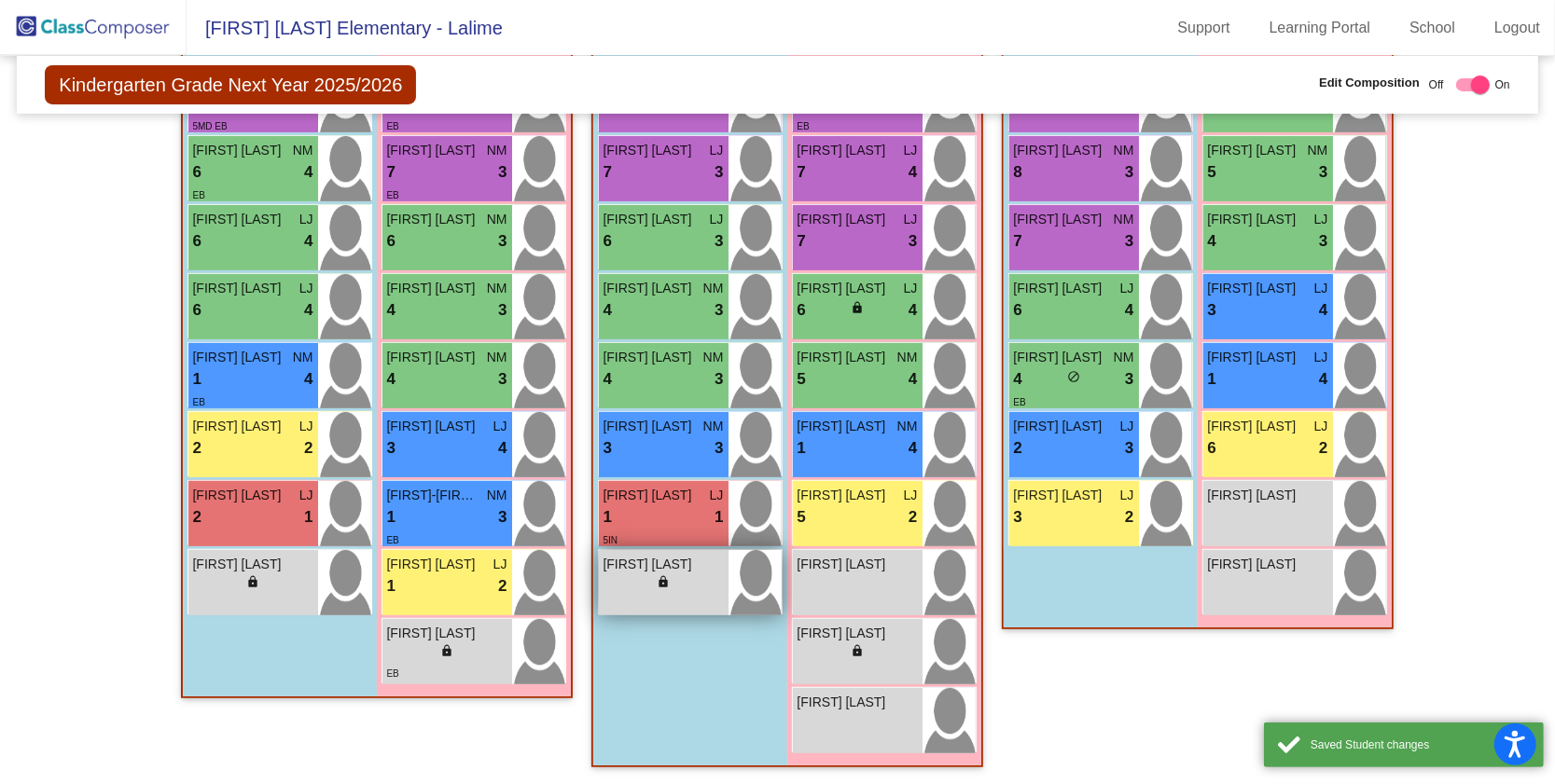 click on "lock do_not_disturb_alt" at bounding box center [663, 584] 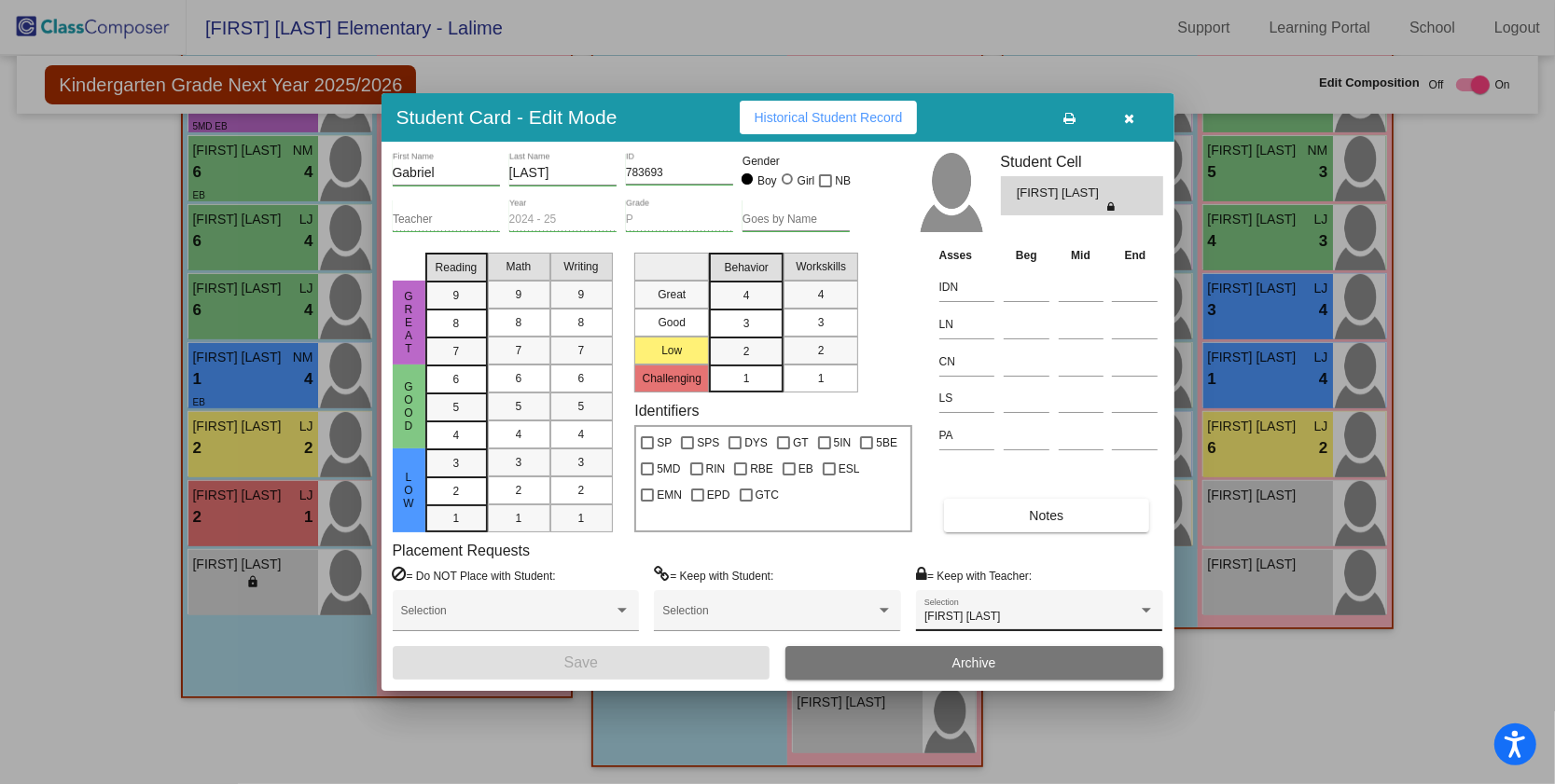 click on "[FIRST] [LAST]" at bounding box center [1031, 617] 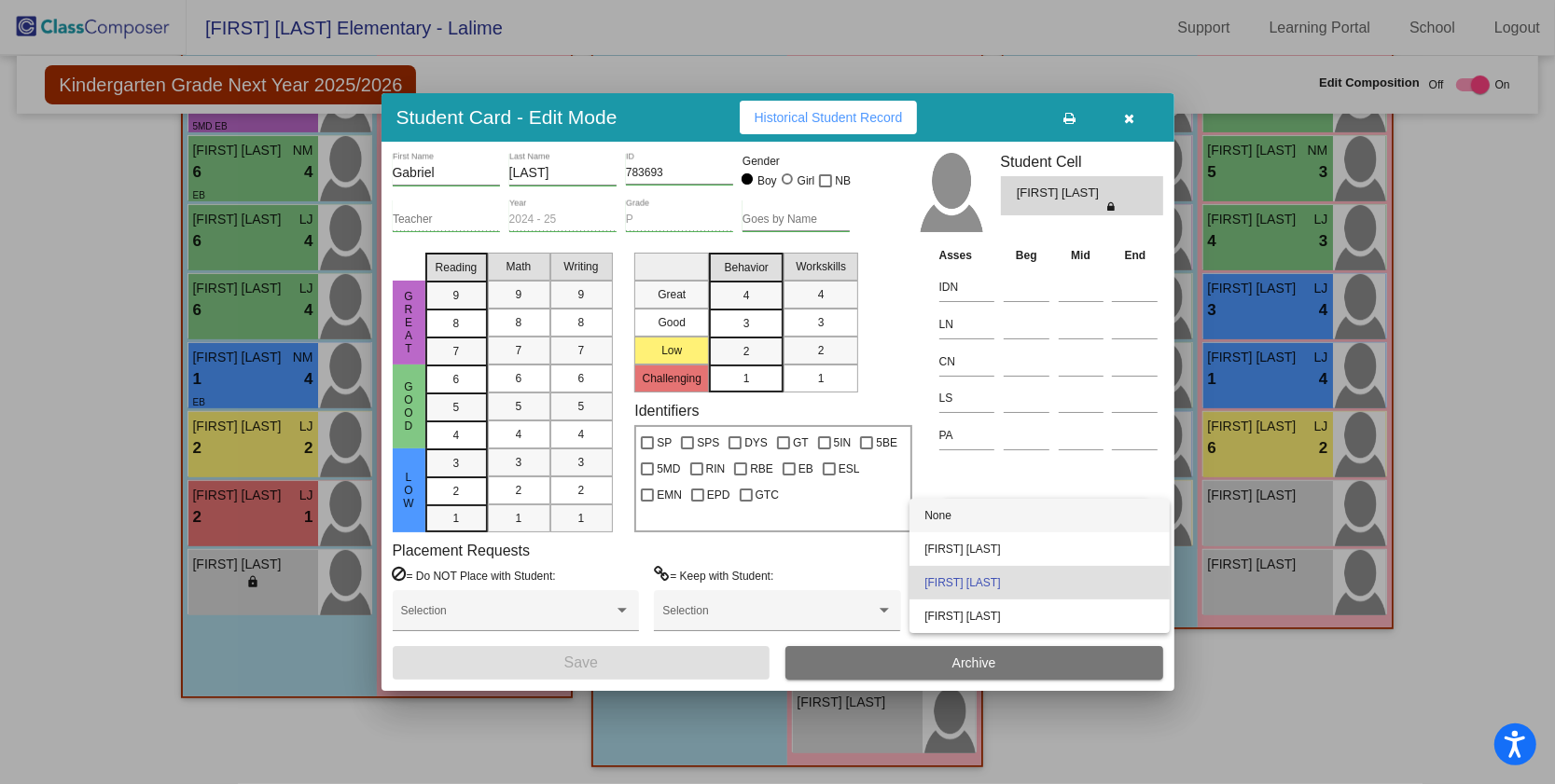 click on "None" at bounding box center [1039, 516] 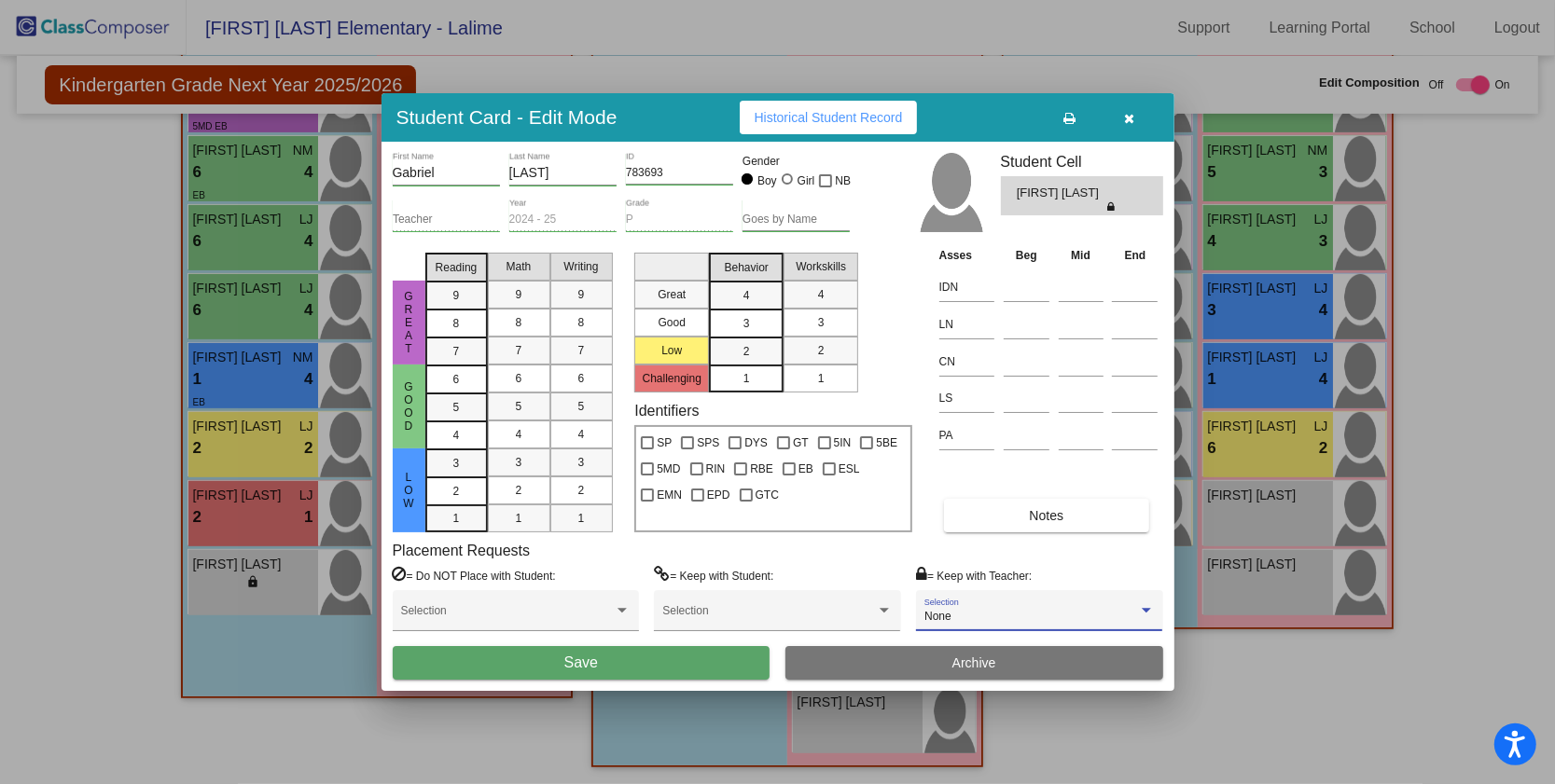 click on "Save" at bounding box center (581, 663) 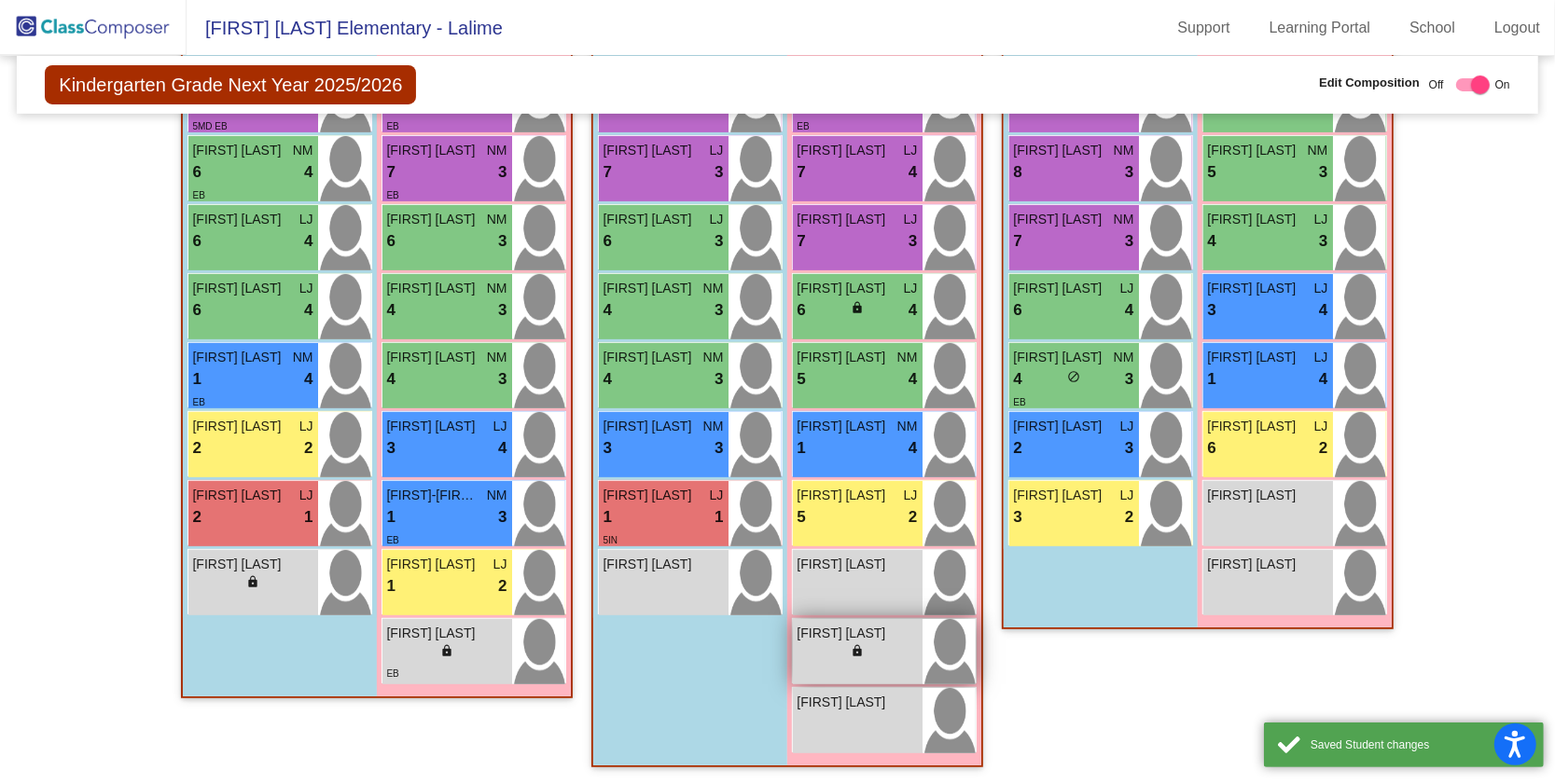 click on "lock do_not_disturb_alt" at bounding box center (857, 653) 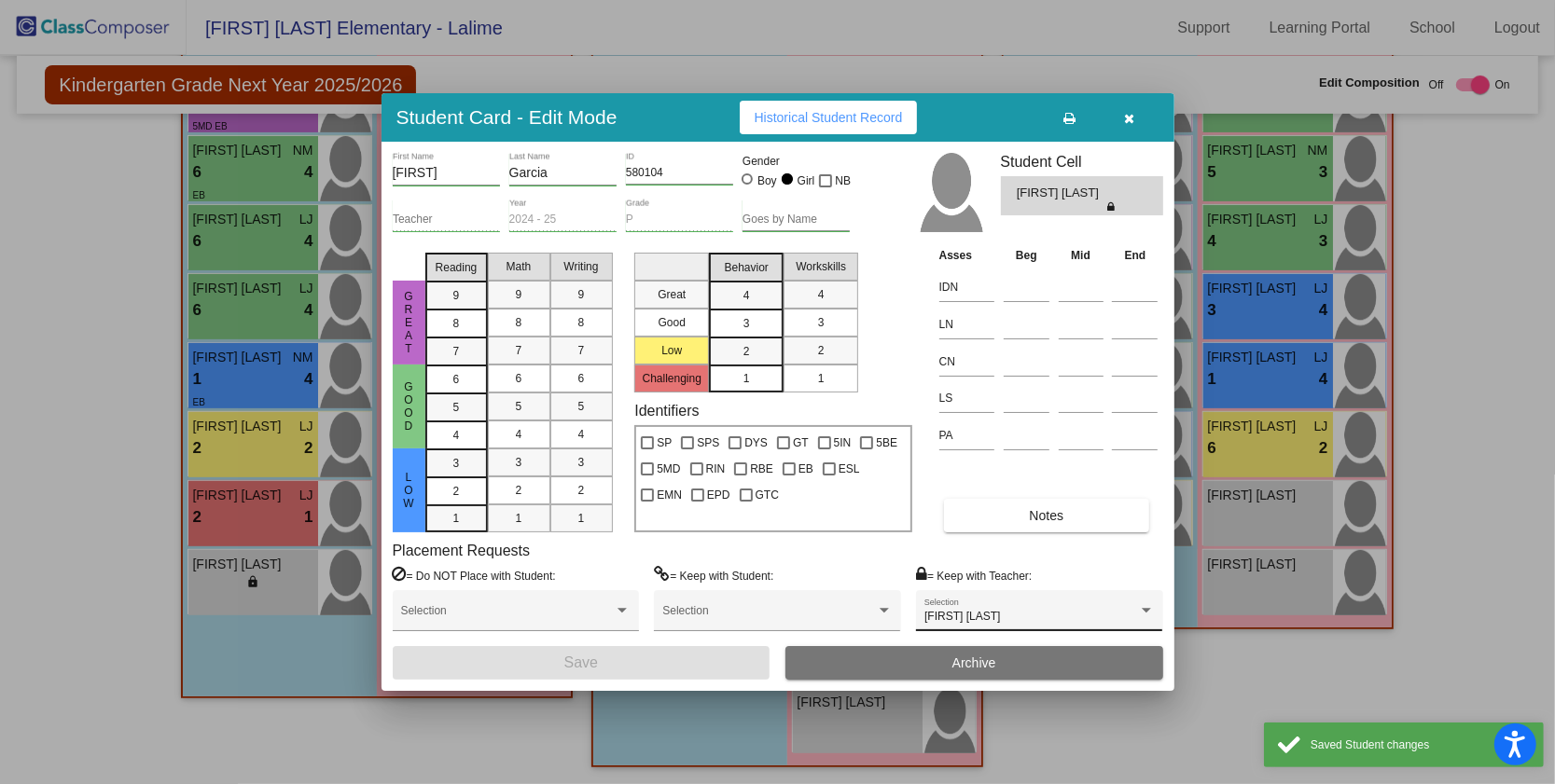 click on "[FIRST] [LAST] Selection" at bounding box center (1039, 615) 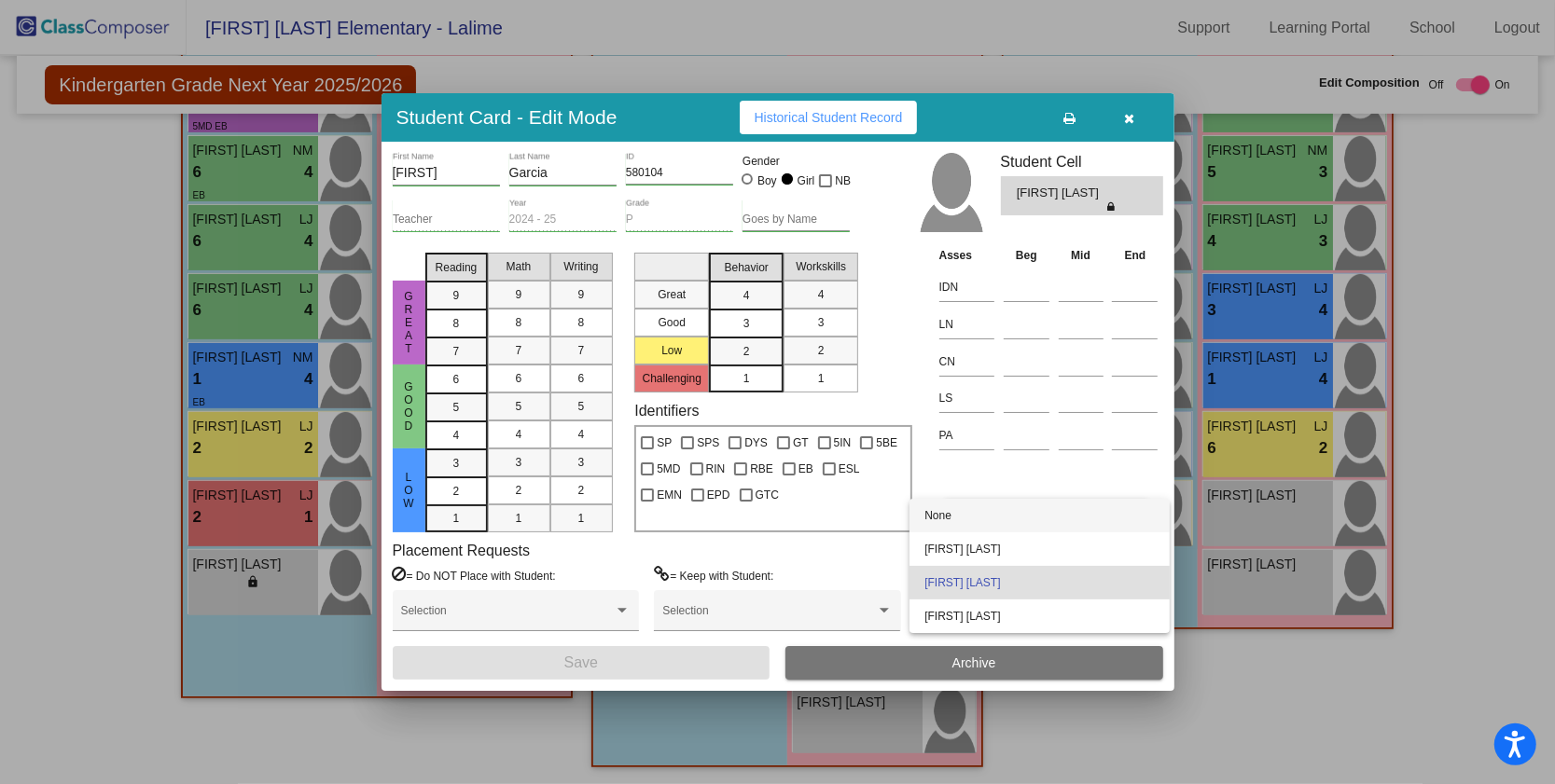 drag, startPoint x: 992, startPoint y: 516, endPoint x: 757, endPoint y: 619, distance: 256.58137 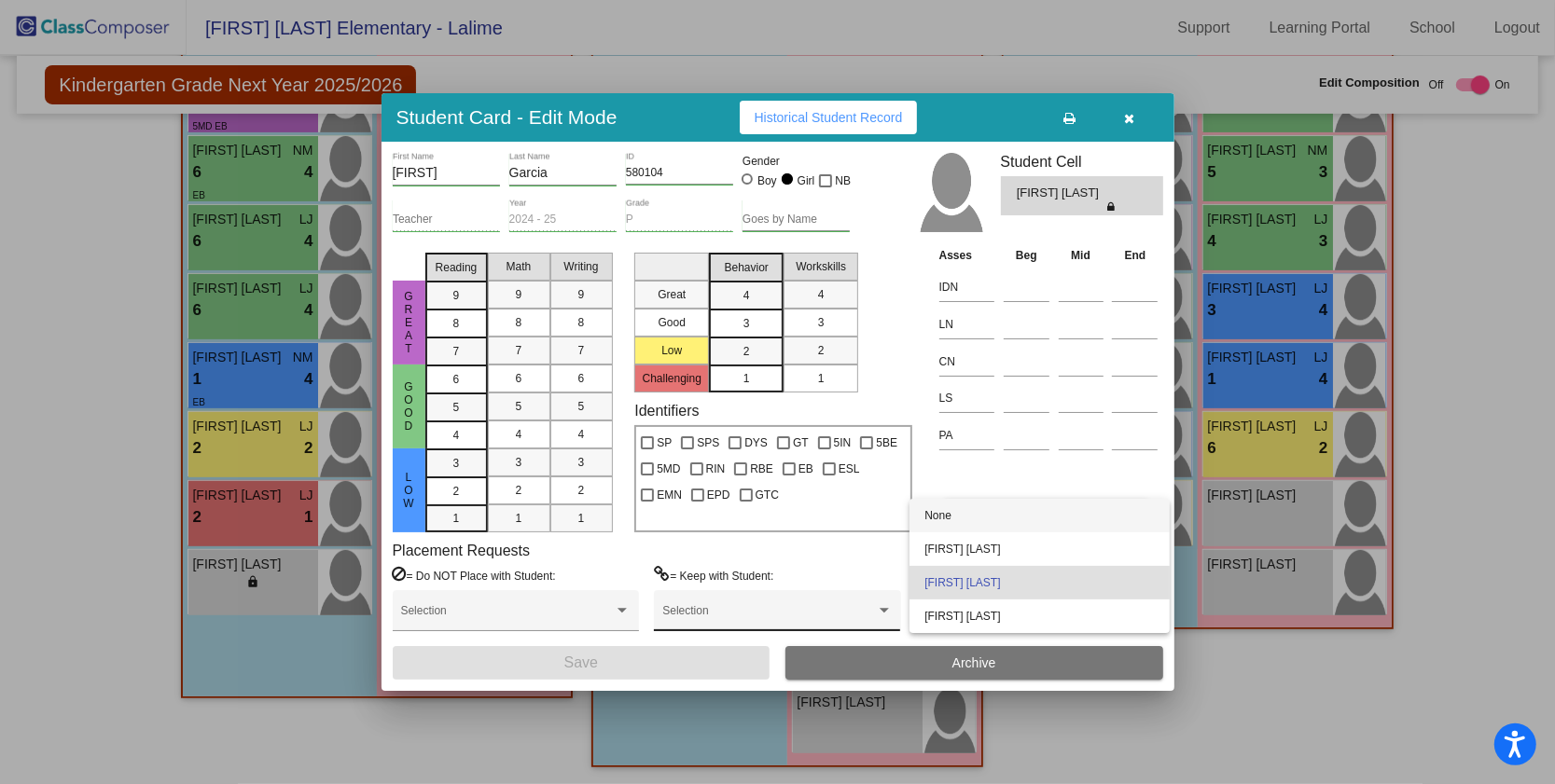 click on "None" at bounding box center (1039, 516) 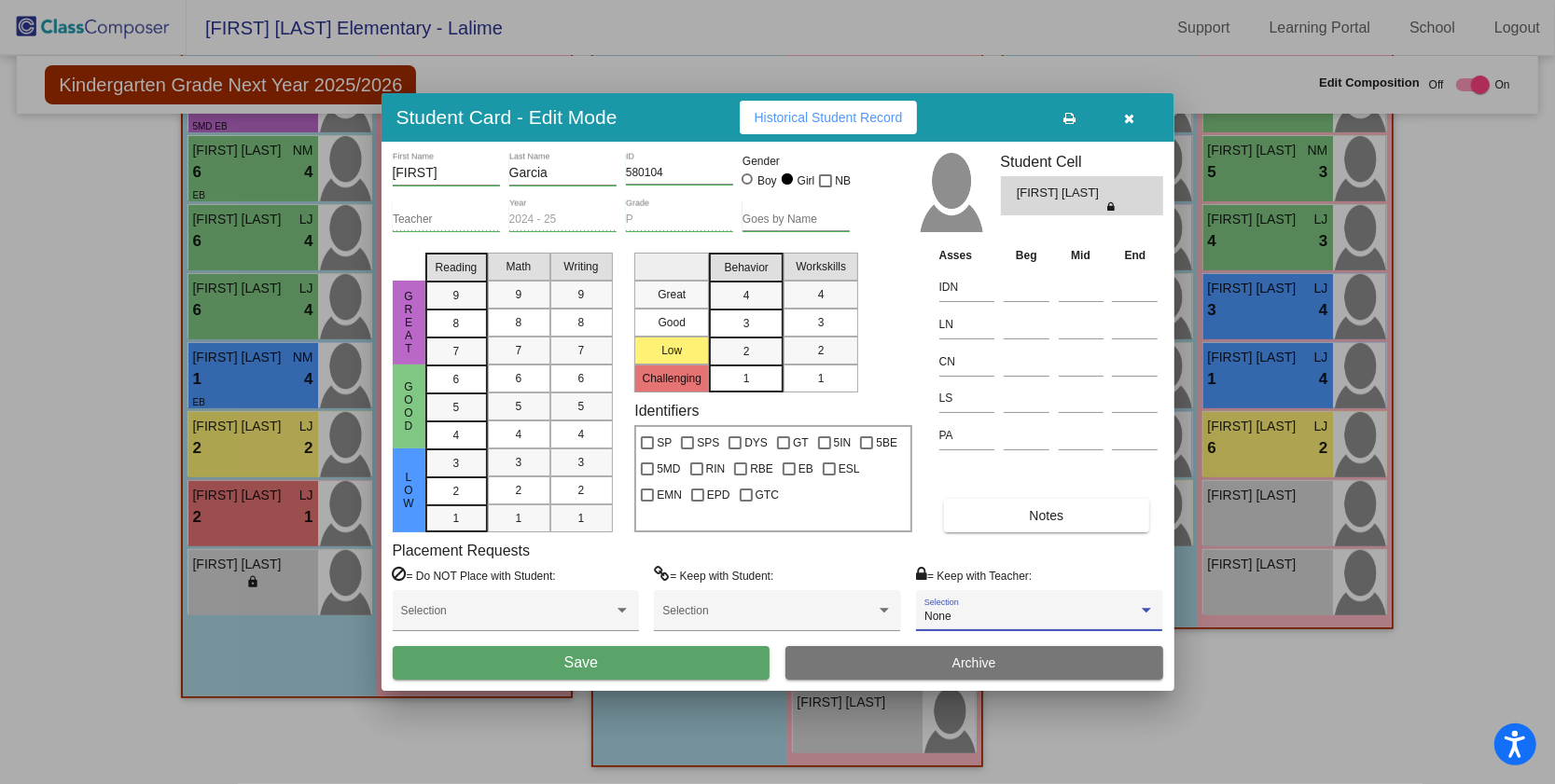 click on "Save" at bounding box center (581, 663) 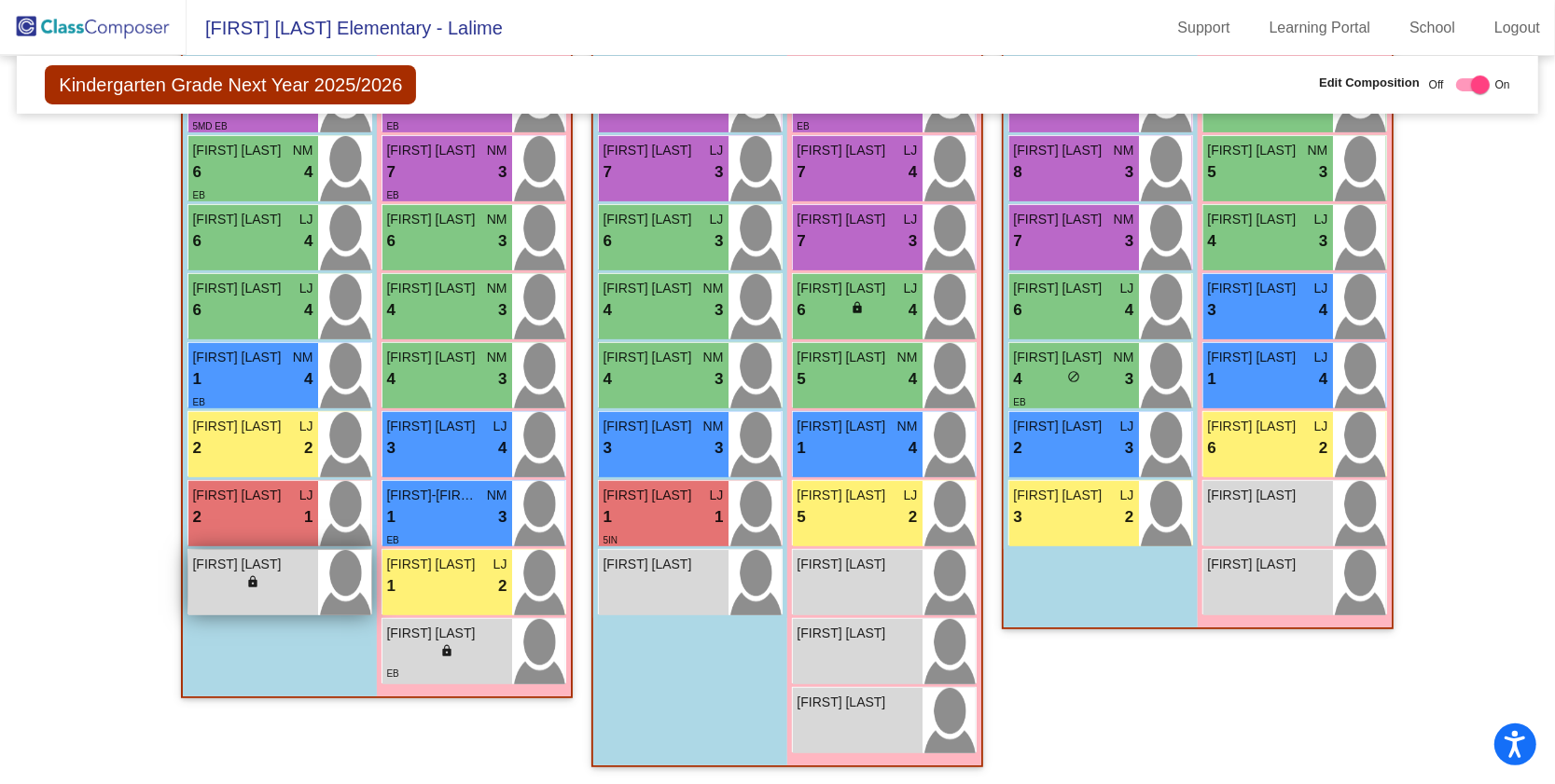 click on "[FIRST] [LAST] lock do_not_disturb_alt" at bounding box center (253, 583) 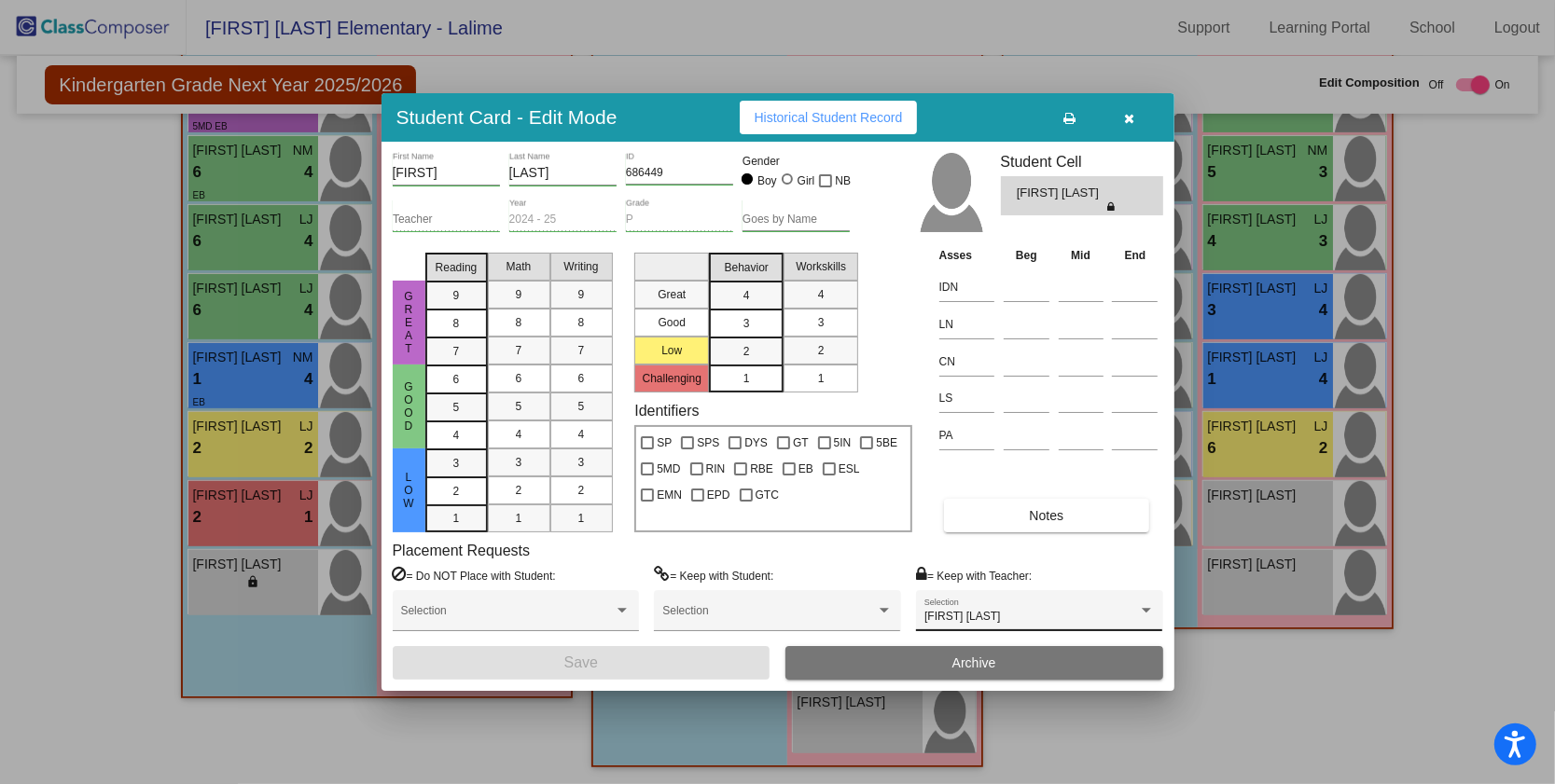 click on "[FIRST] [LAST]" at bounding box center [962, 616] 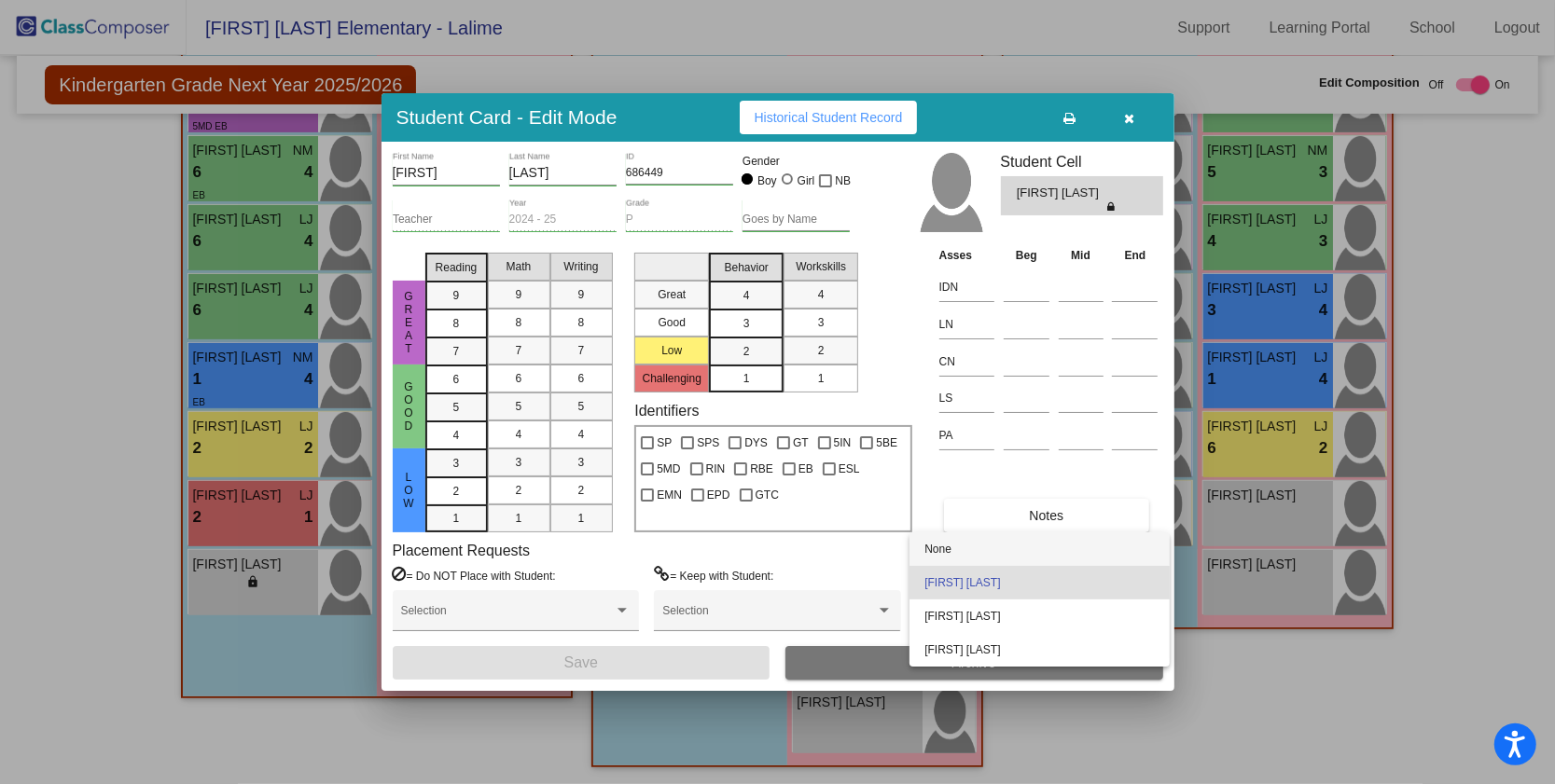 click on "None" at bounding box center [1039, 549] 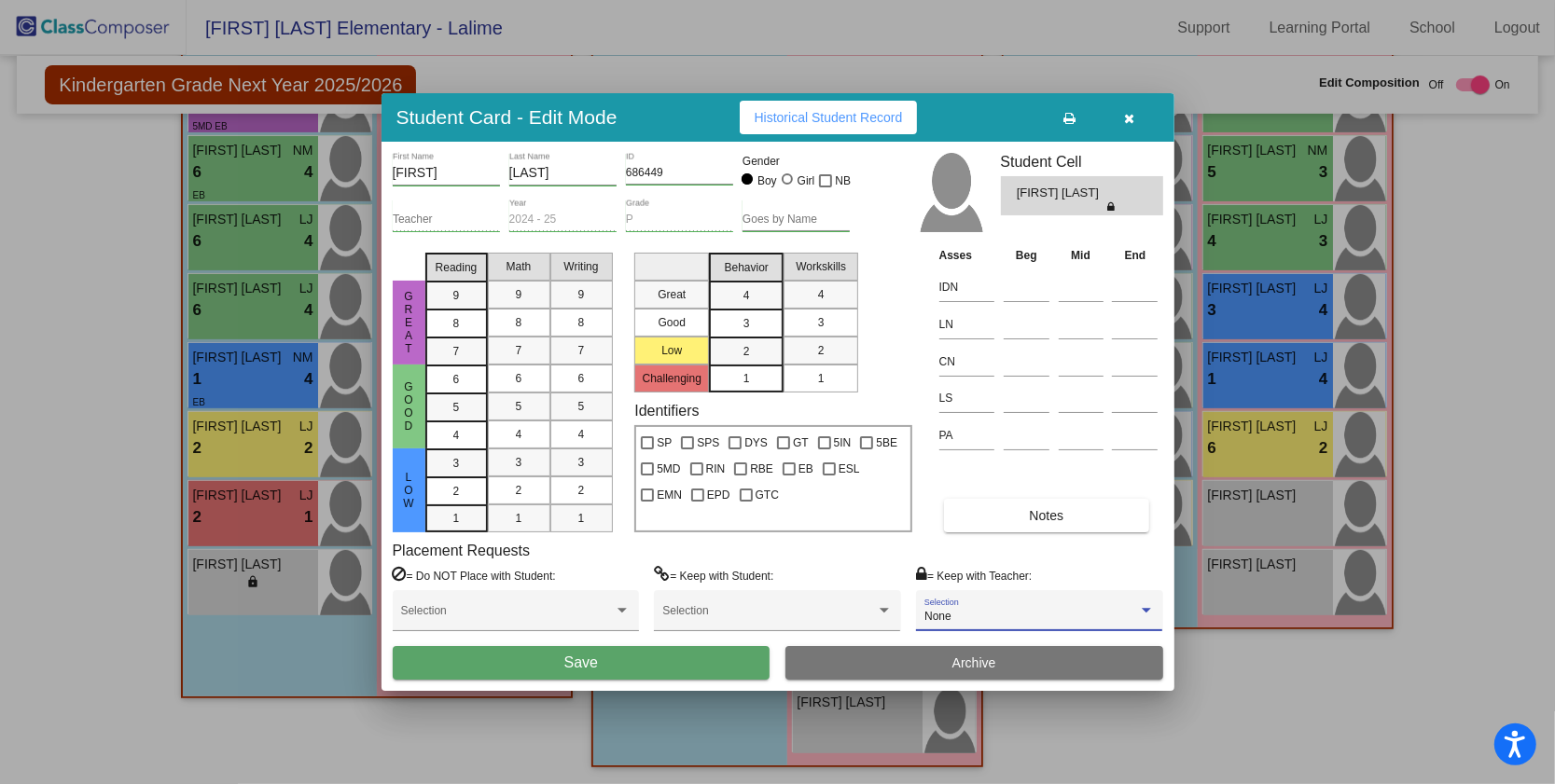 click on "Save" at bounding box center (581, 663) 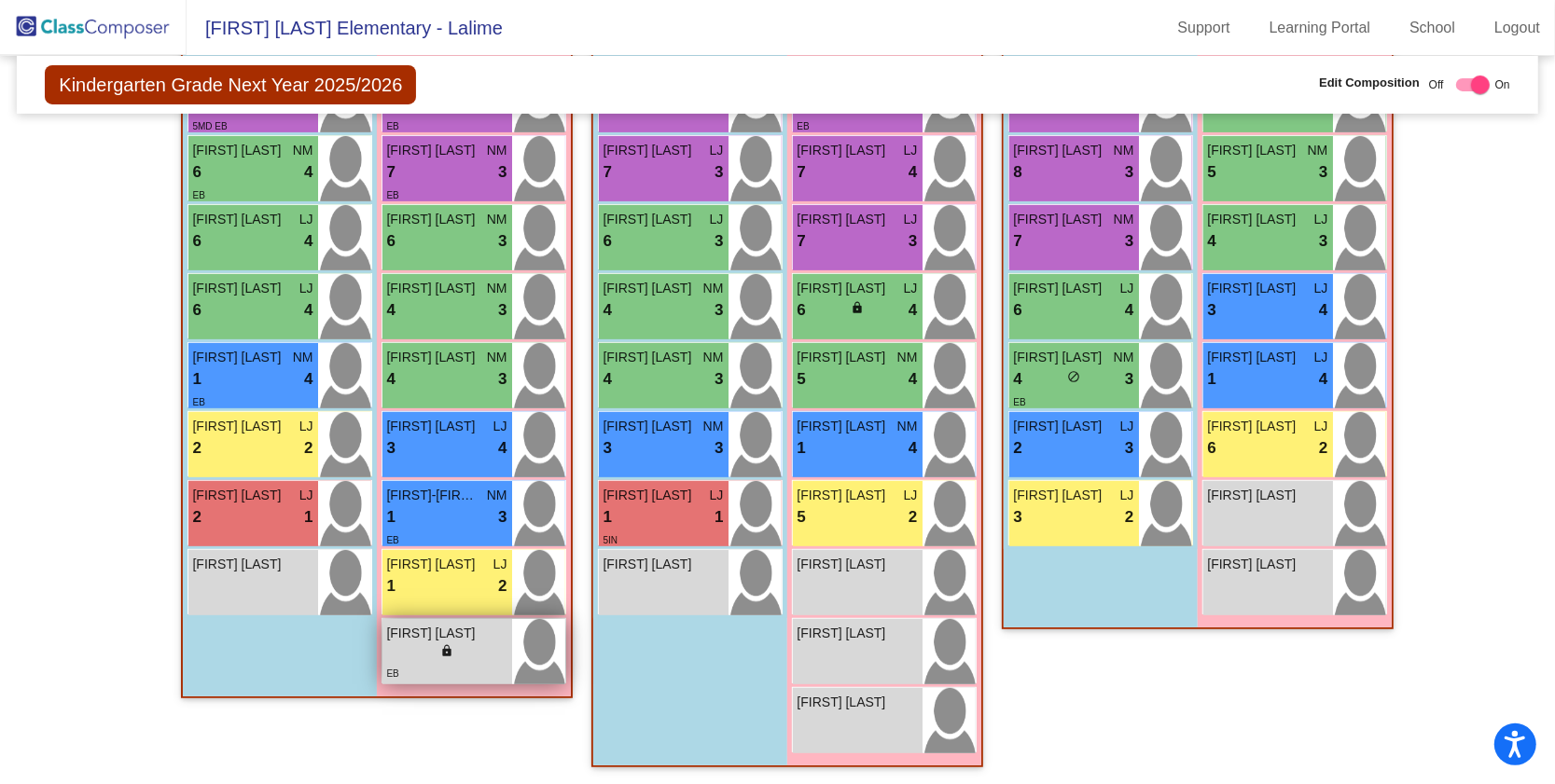click on "lock do_not_disturb_alt" at bounding box center (447, 653) 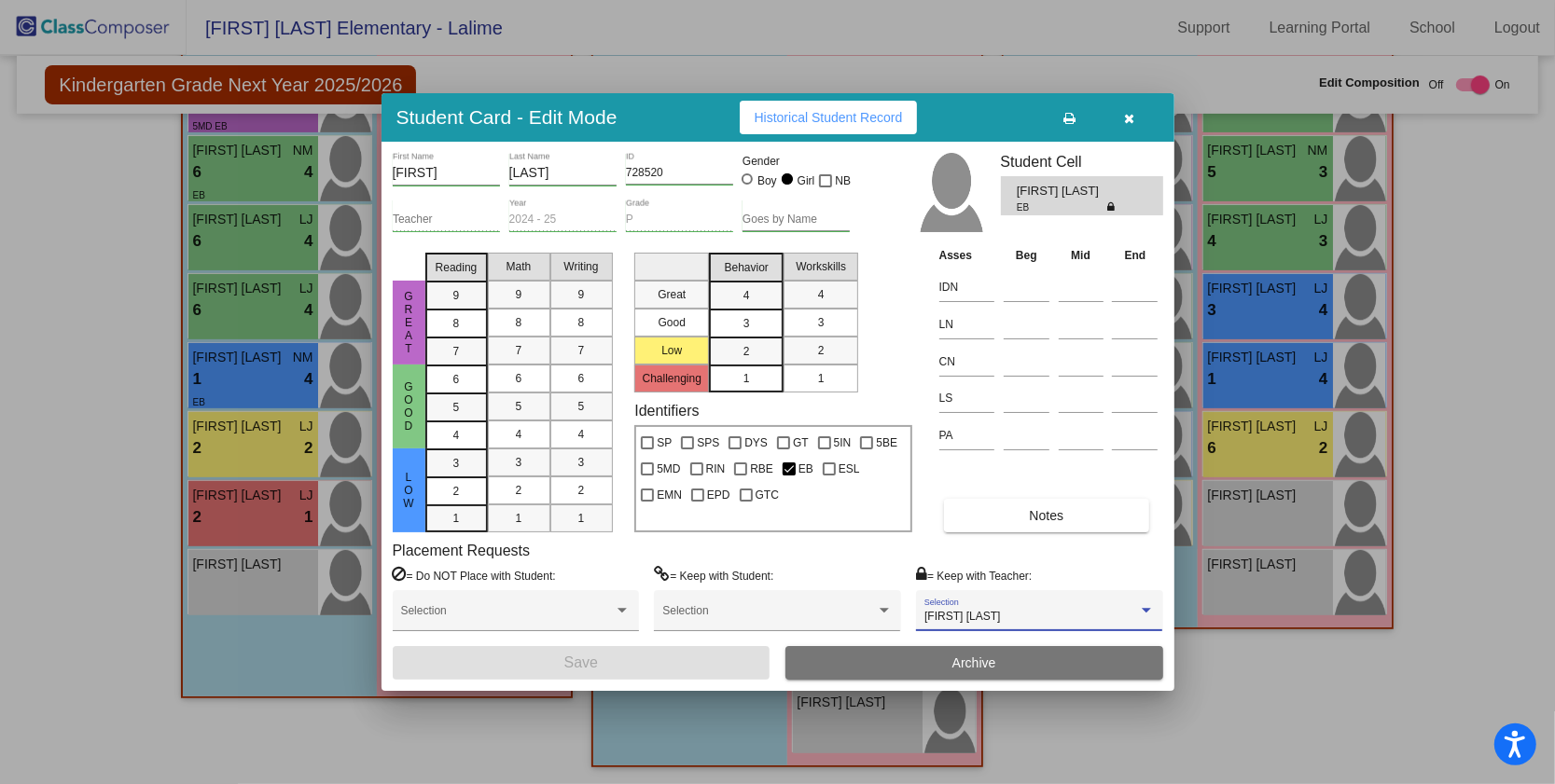 click on "[FIRST] [LAST]" at bounding box center (962, 616) 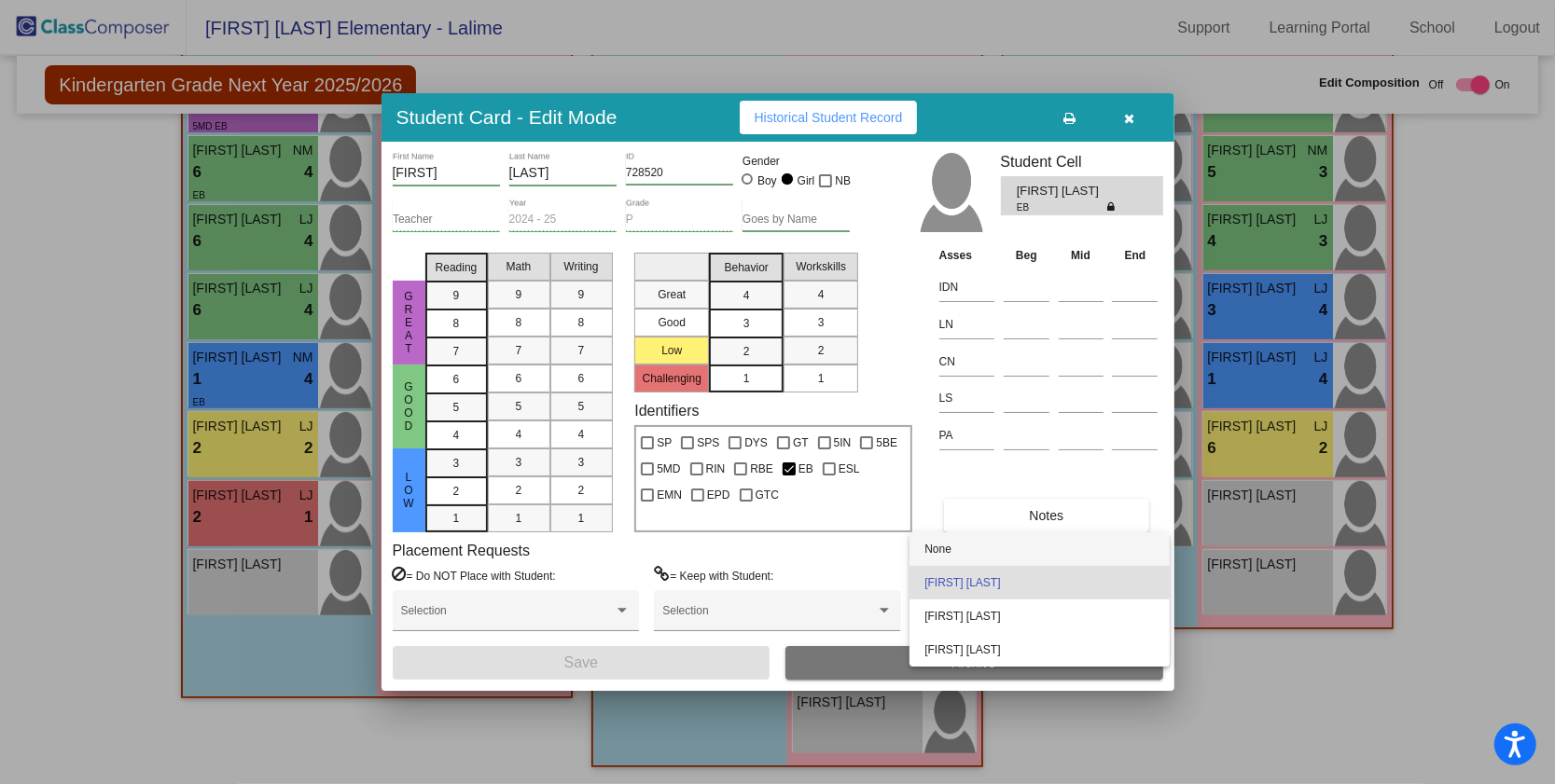 click on "None" at bounding box center (1039, 549) 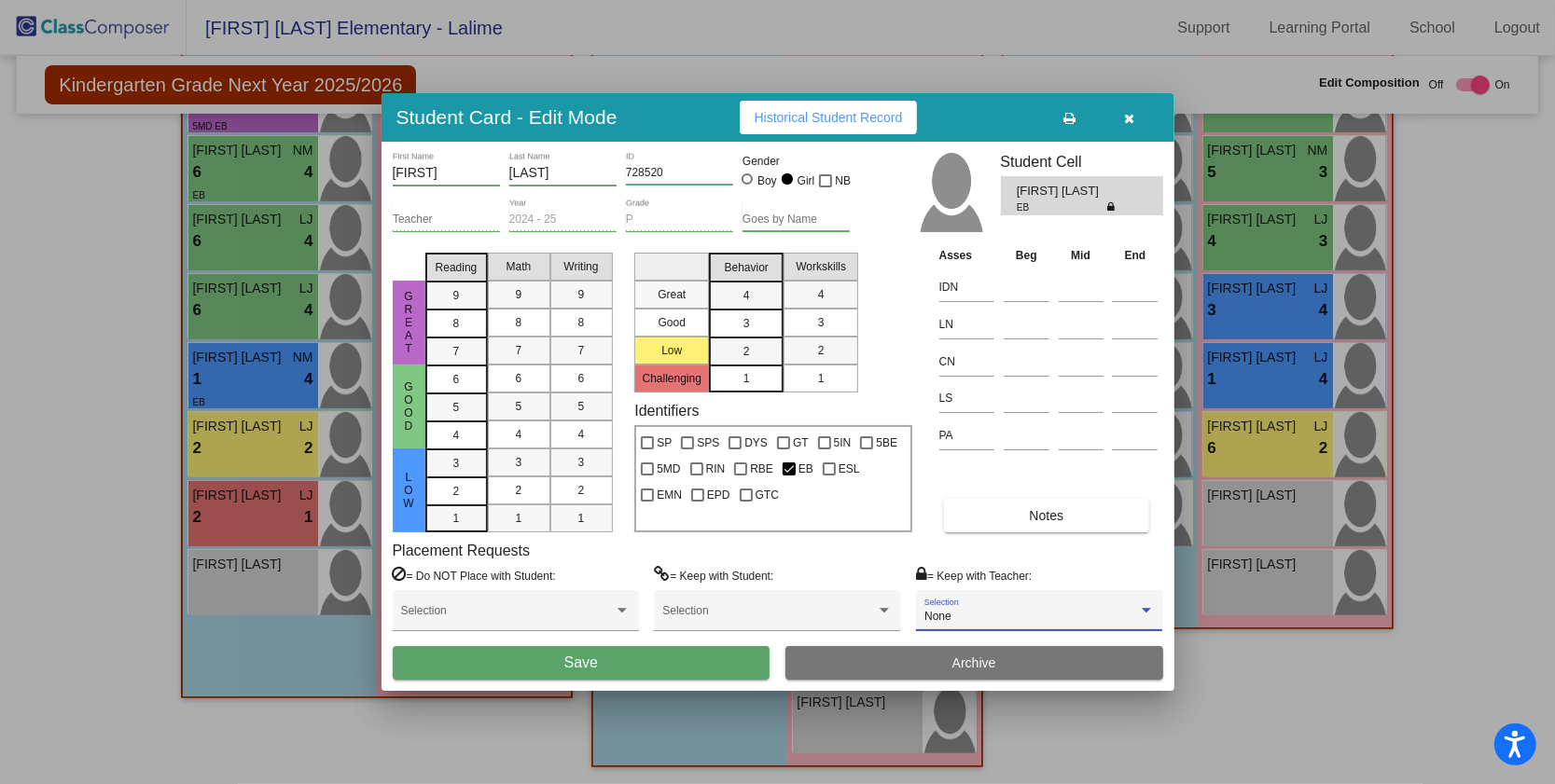 click on "Save" at bounding box center (581, 663) 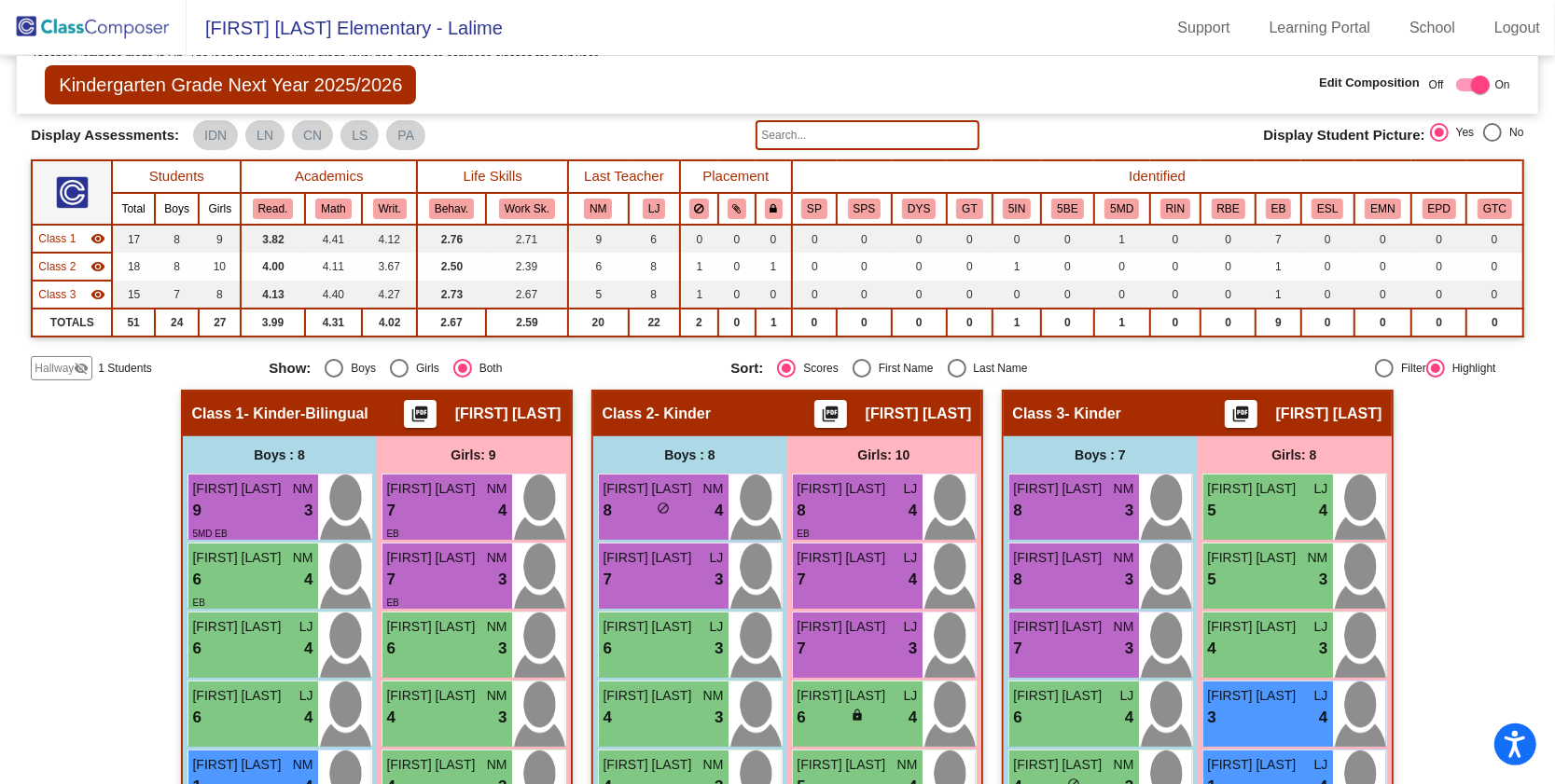 scroll, scrollTop: 62, scrollLeft: 0, axis: vertical 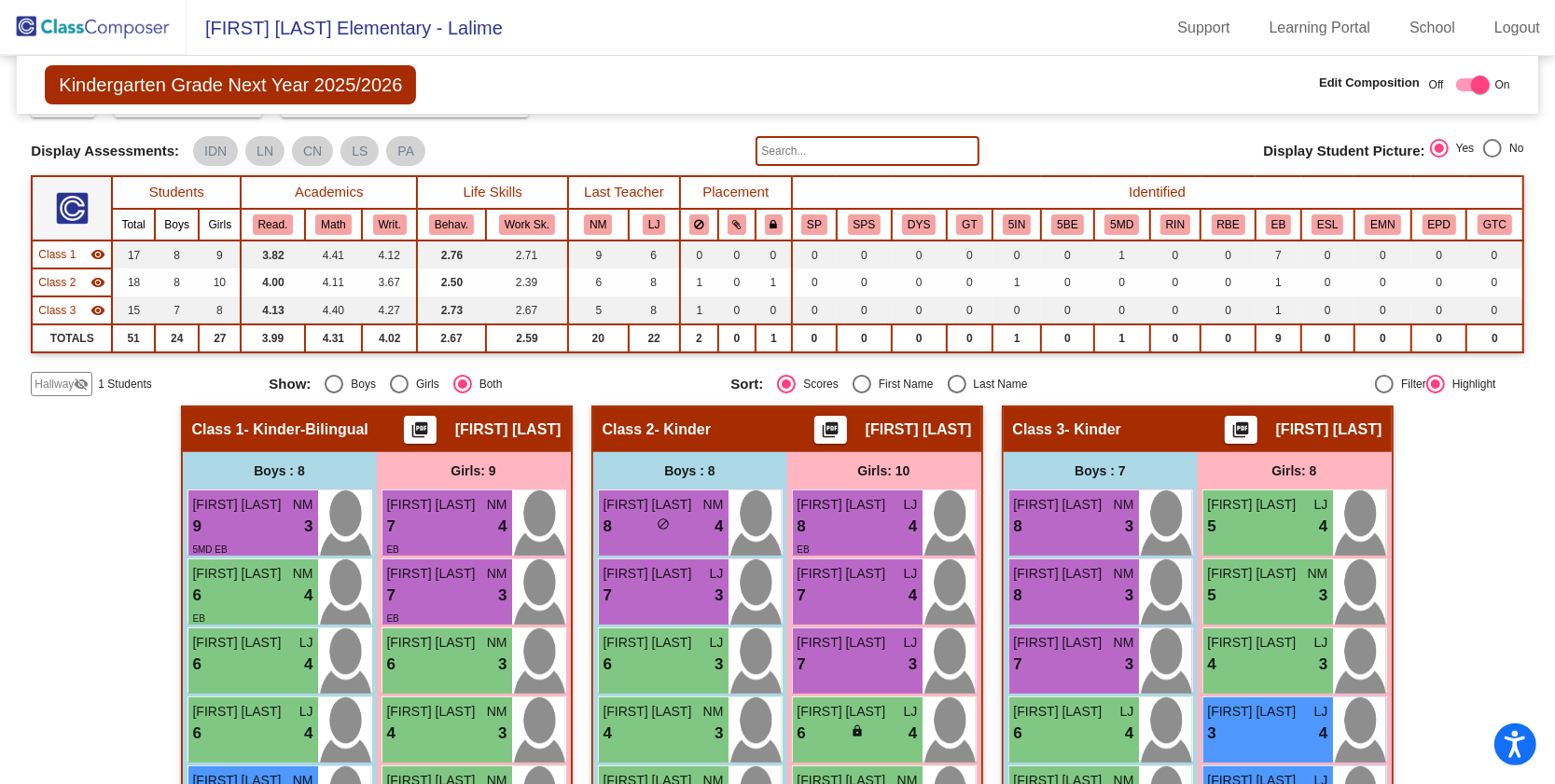 click on "visibility" 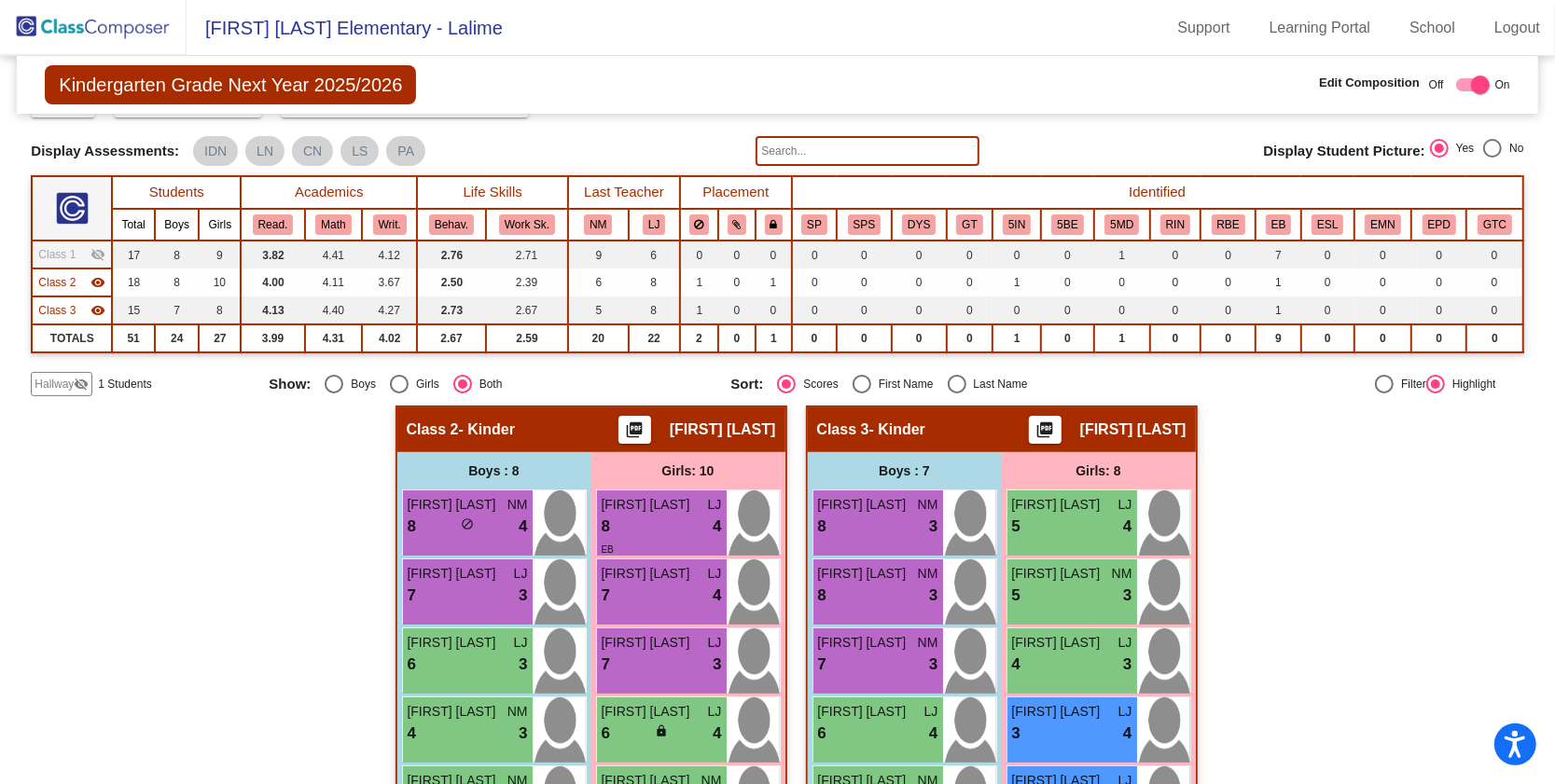 click on "visibility" 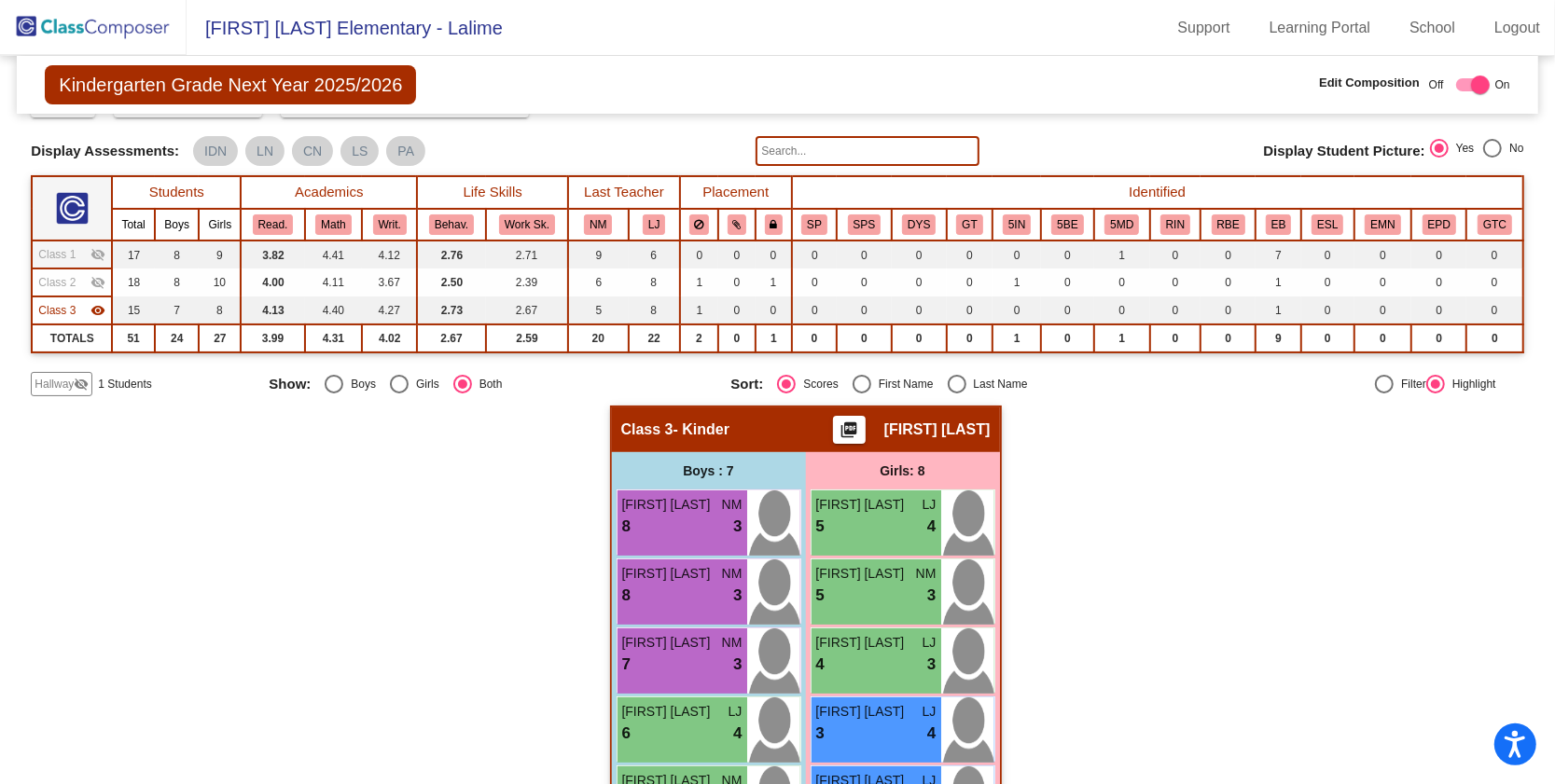 click on "visibility_off" 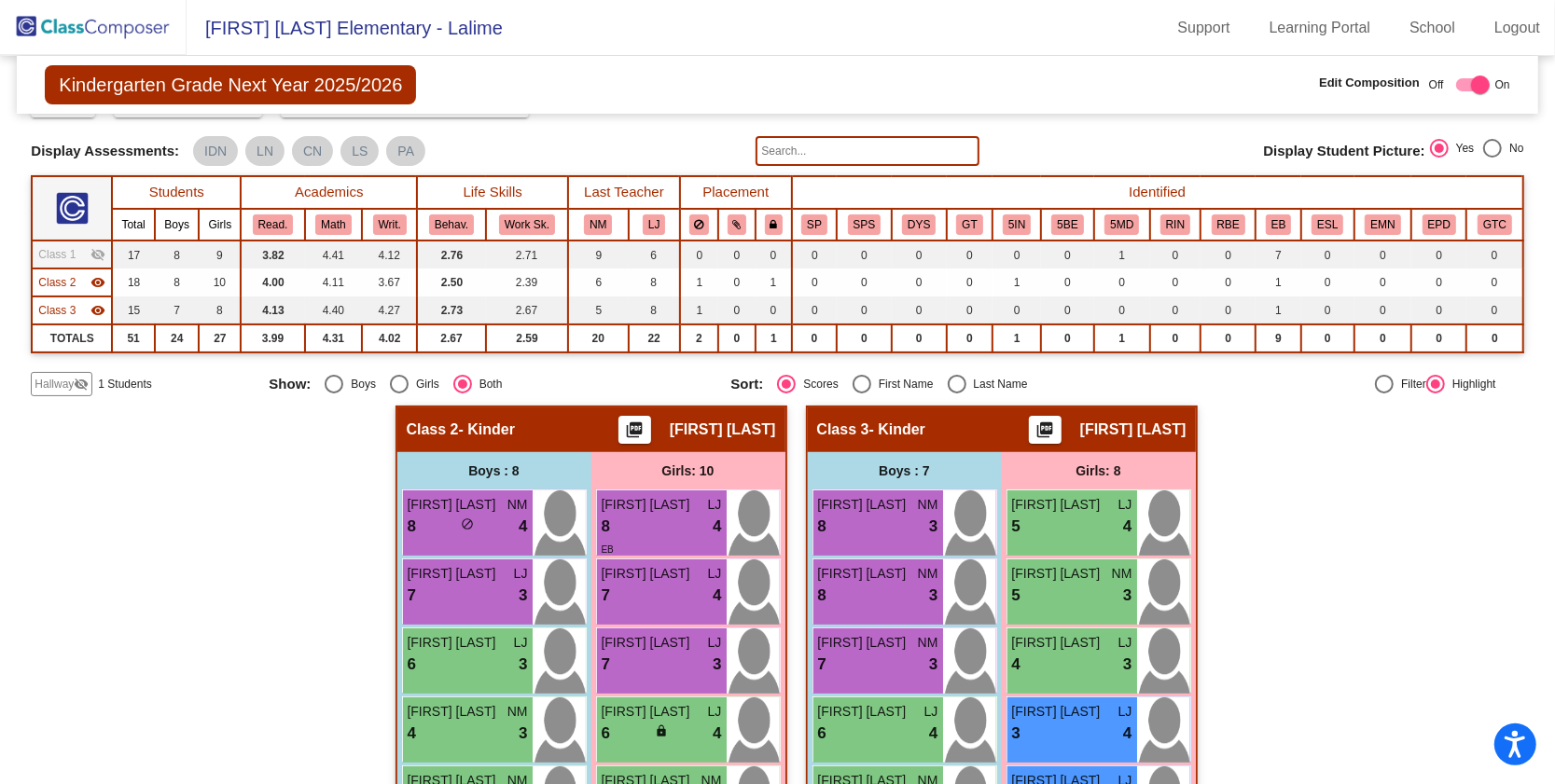 click on "visibility" 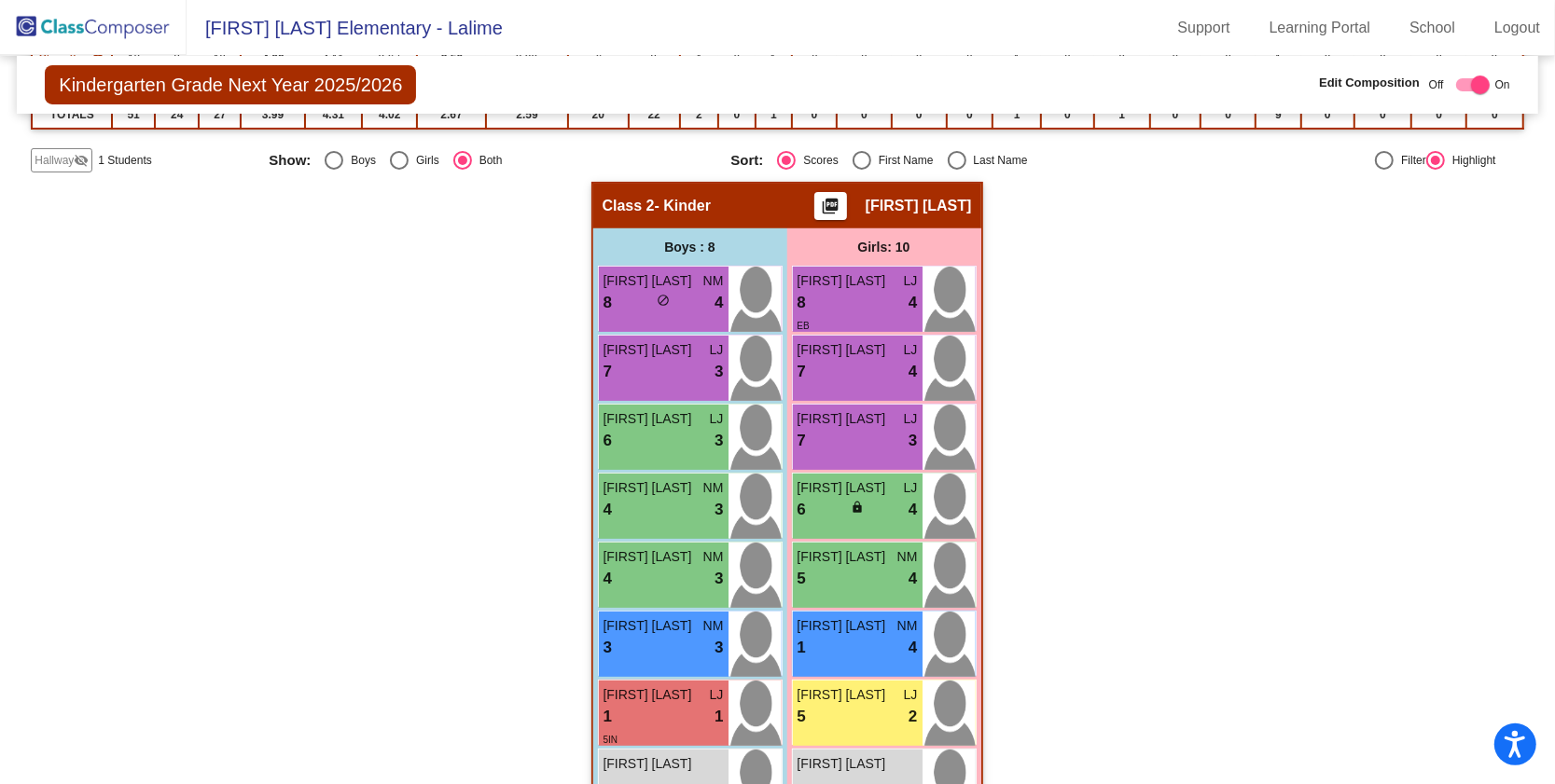 scroll, scrollTop: 316, scrollLeft: 0, axis: vertical 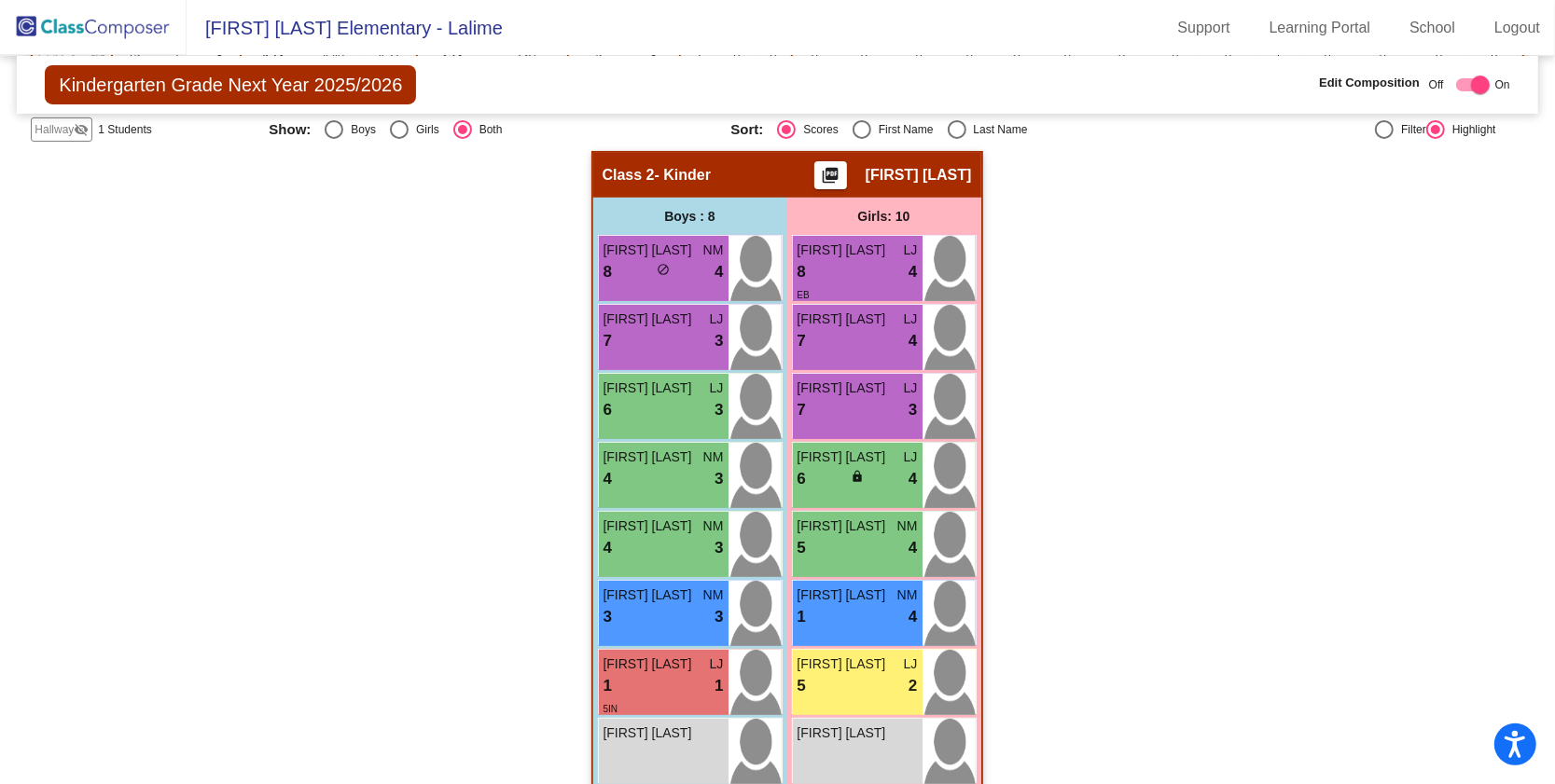 click on "Hallway   visibility_off  1 Students Show:   Boys   Girls   Both Sort:   Scores   First Name   Last Name   Filter     Highlight" 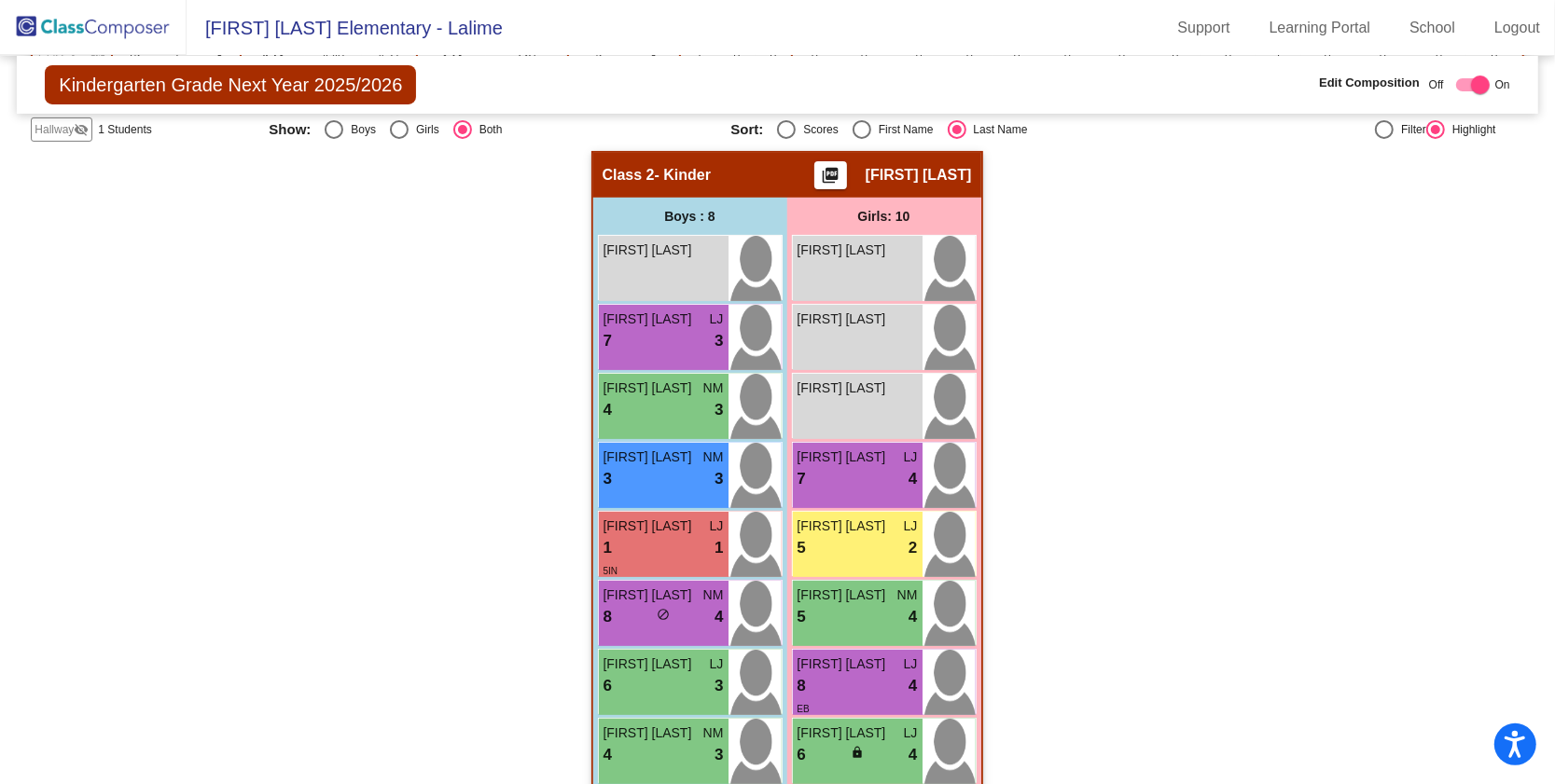 click on "Hallway   - Hallway Class  picture_as_pdf  Add Student  [FIRST] [LAST] Student Id  (Recommended)   Boy   Girl   Non Binary Add Close  Boys : 1  Branden Lemay lock do_not_disturb_alt Girls: 0   No Students   Class 1   - Kinder-Bilingual  picture_as_pdf Erika Meza  Add Student  [FIRST] [LAST] Student Id  (Recommended)   Boy   Girl   Non Binary Add Close  Boys : 8  Ismael Arredondo LJ 6 lock do_not_disturb_alt 4 Eidan Banuelos Alvarado NM 6 lock do_not_disturb_alt 4 EB Gabriel Chavez Vazquez NM 9 lock do_not_disturb_alt 3 5MD EB Joseph Garcia LJ 6 lock do_not_disturb_alt 4 Christopher Hernandez LJ 2 lock do_not_disturb_alt 1 Manuel Ponce Hidalgo NM 1 lock do_not_disturb_alt 4 EB Mateo Vasquez lock do_not_disturb_alt Joseph Villarreal LJ 2 lock do_not_disturb_alt 2 Girls: 9 Raegan Garza NM 6 lock do_not_disturb_alt 3 Camila Hernandez LJ 1 lock do_not_disturb_alt 2 Amelia Lopez Chavez NM 7 lock do_not_disturb_alt 4 EB Kiara Martinez Cantu NM 7 lock do_not_disturb_alt 3 EB Kali Salinas lock EB NM" 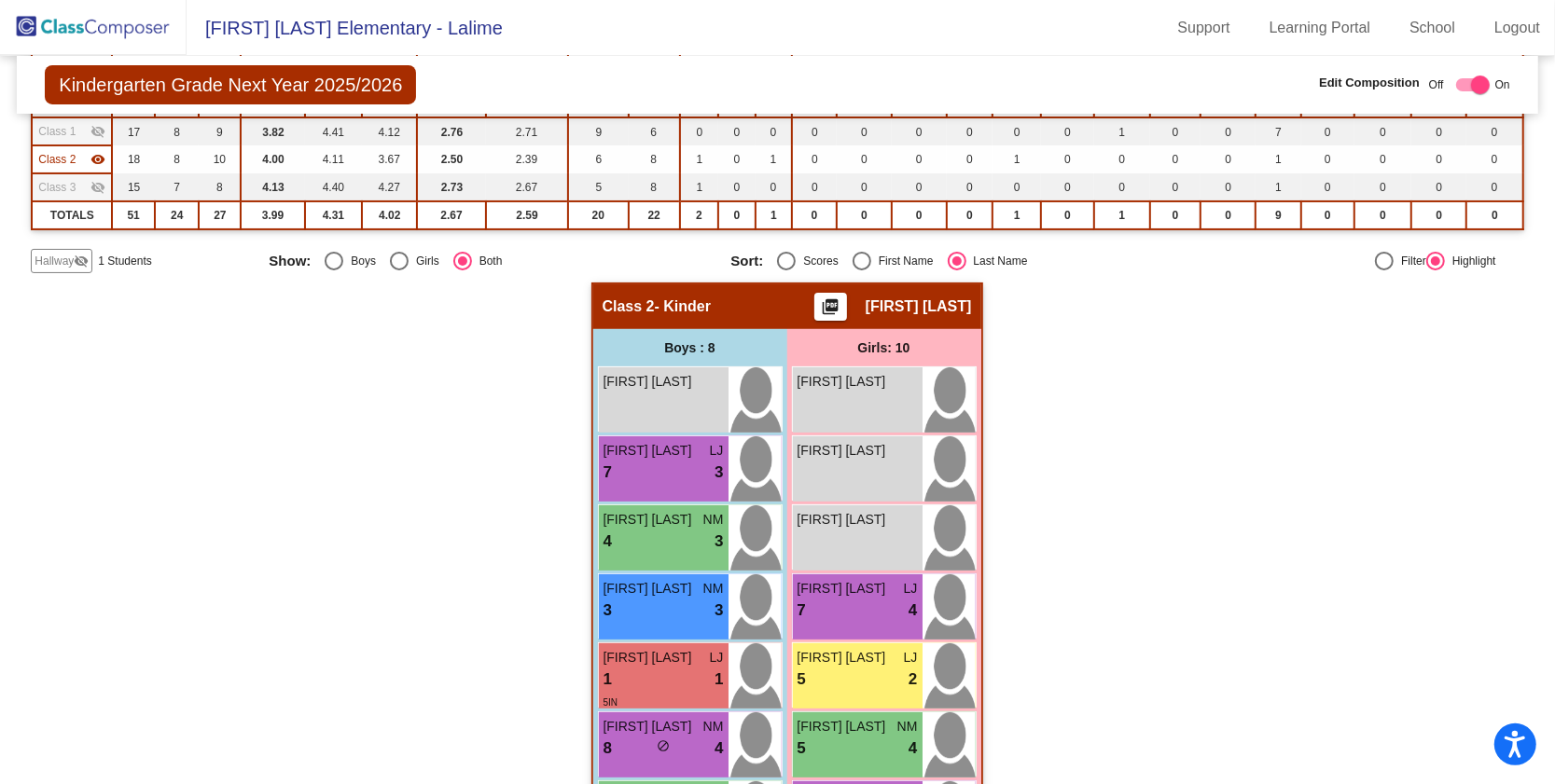 scroll, scrollTop: 0, scrollLeft: 0, axis: both 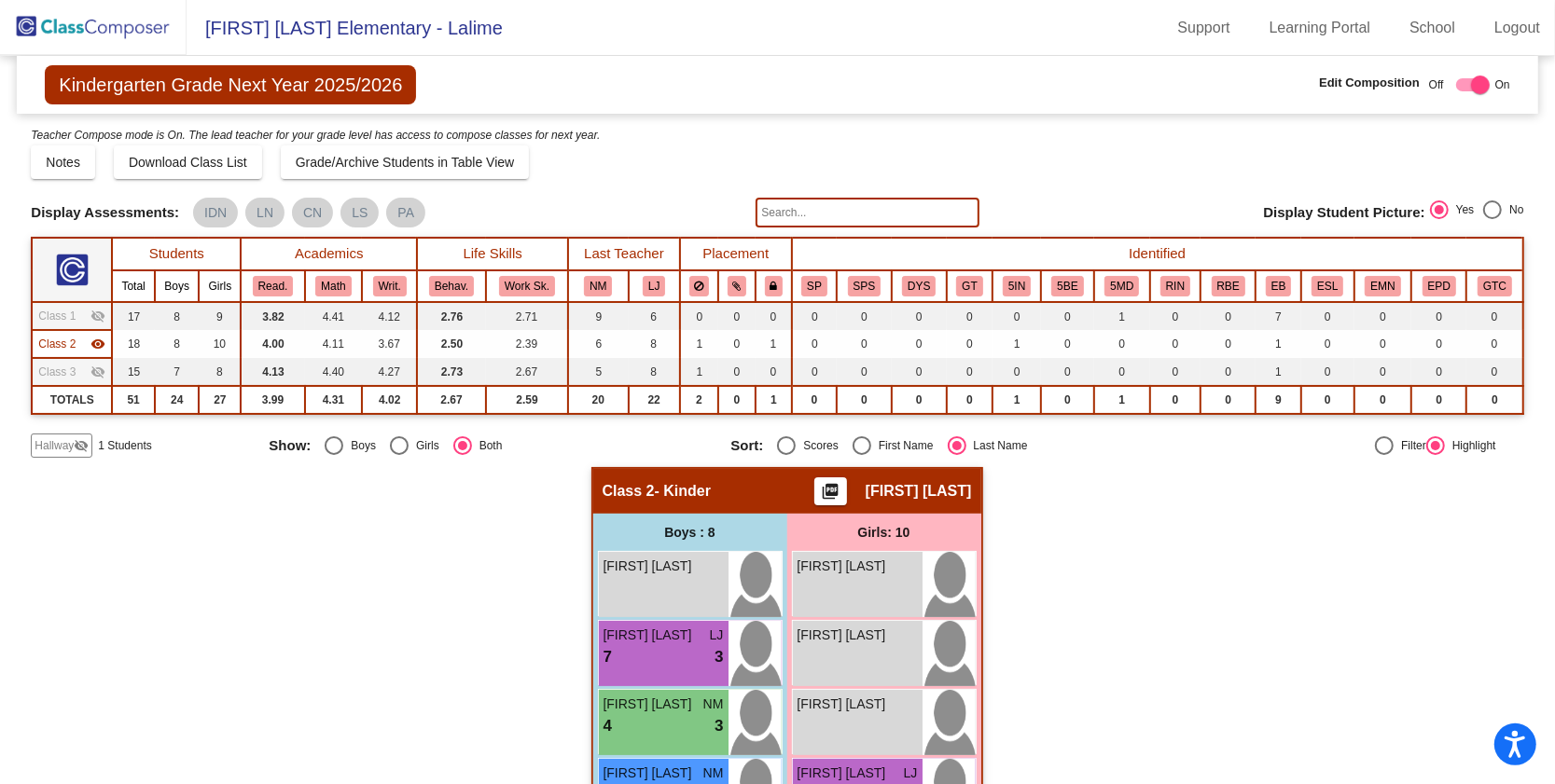 click on "visibility_off" 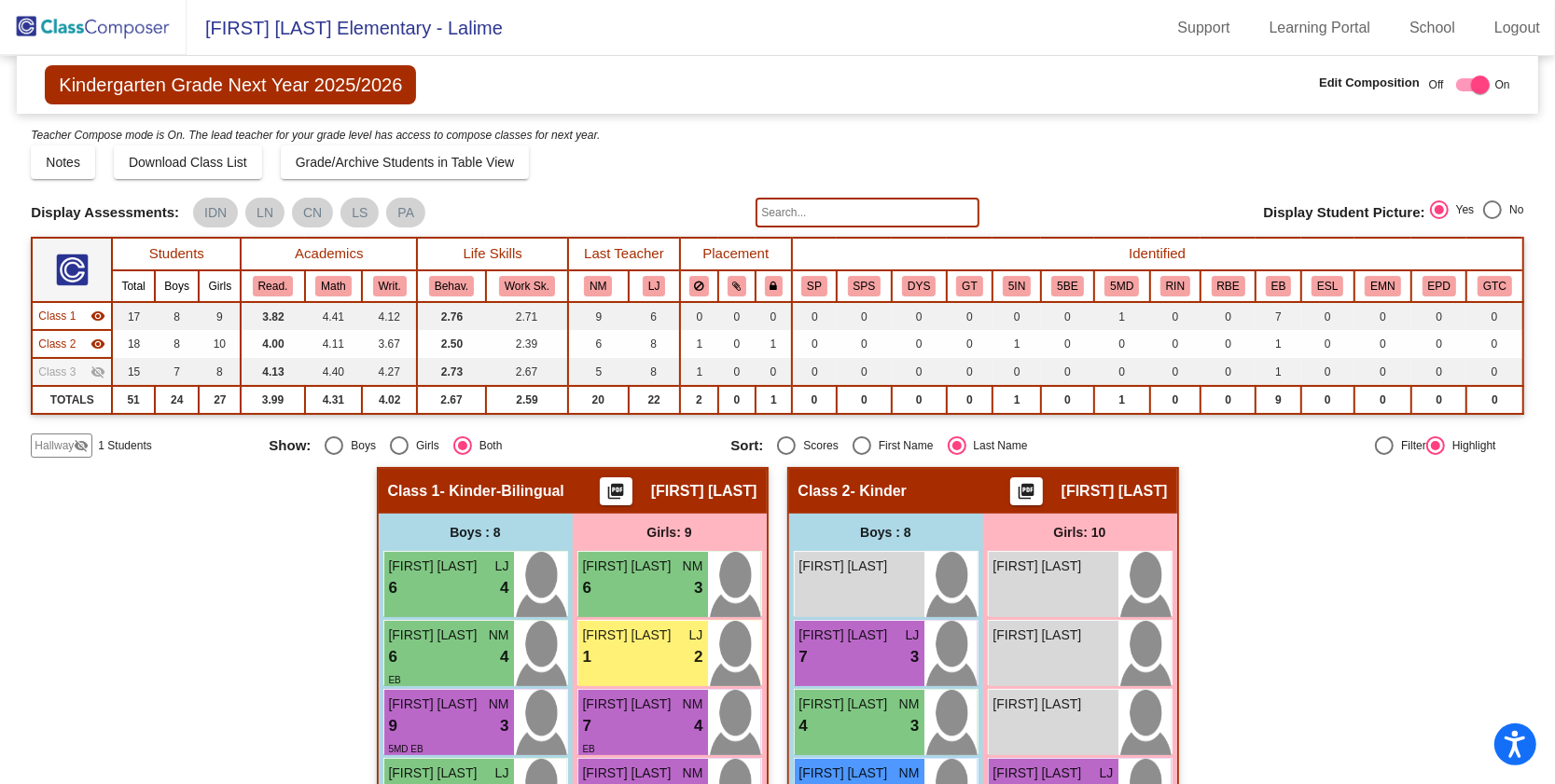 click on "visibility_off" 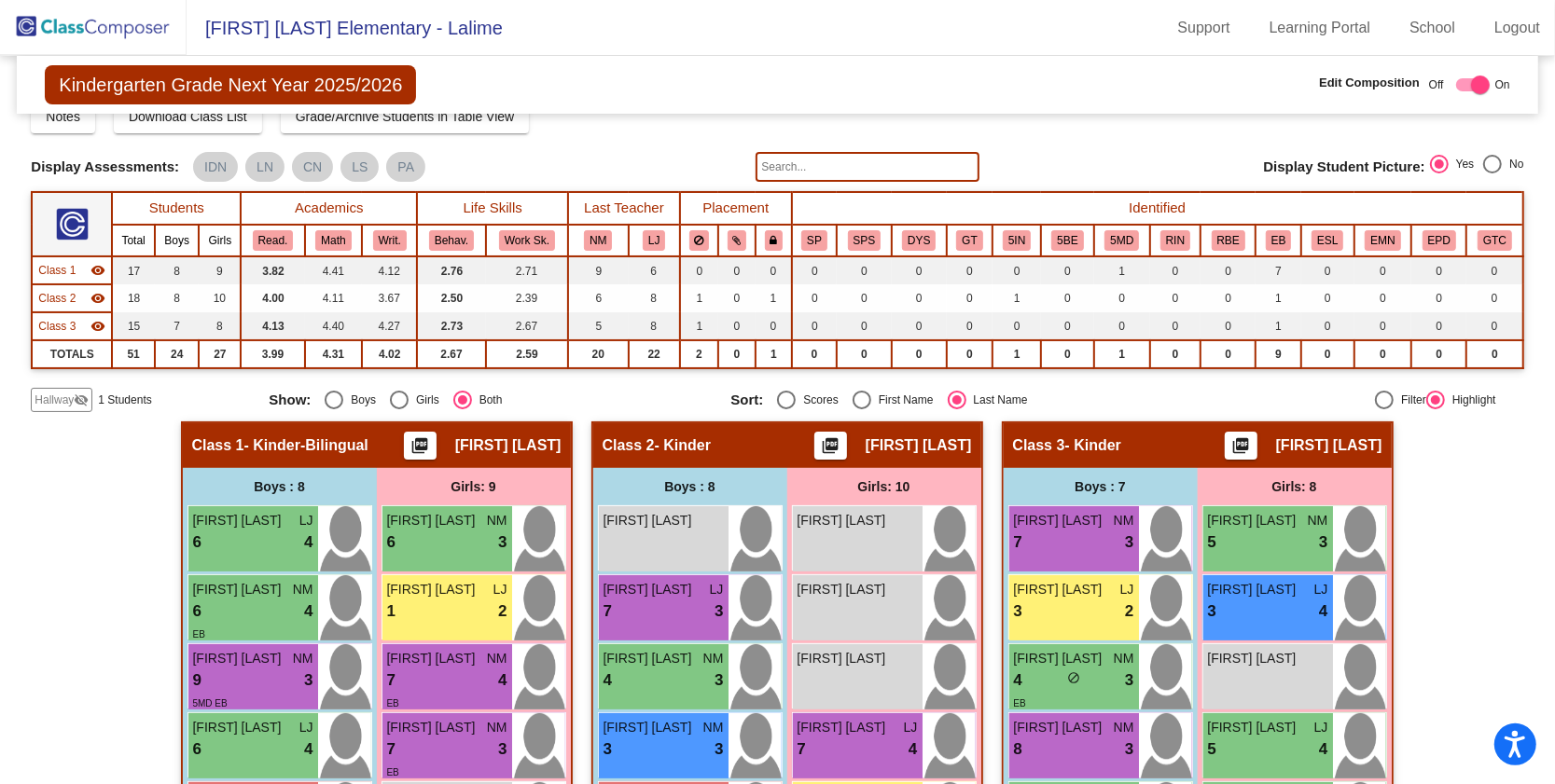 scroll, scrollTop: 0, scrollLeft: 0, axis: both 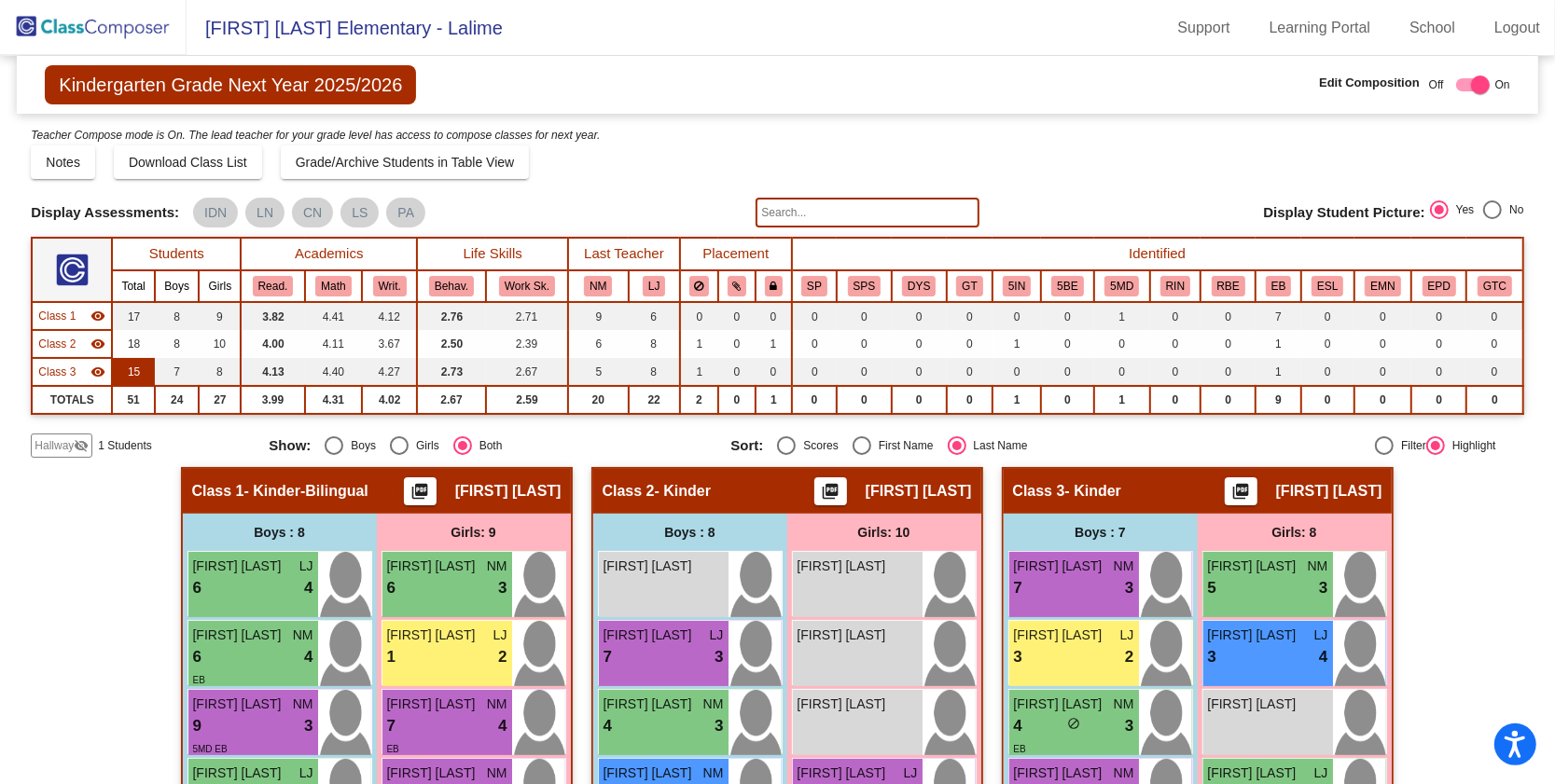 click on "15" 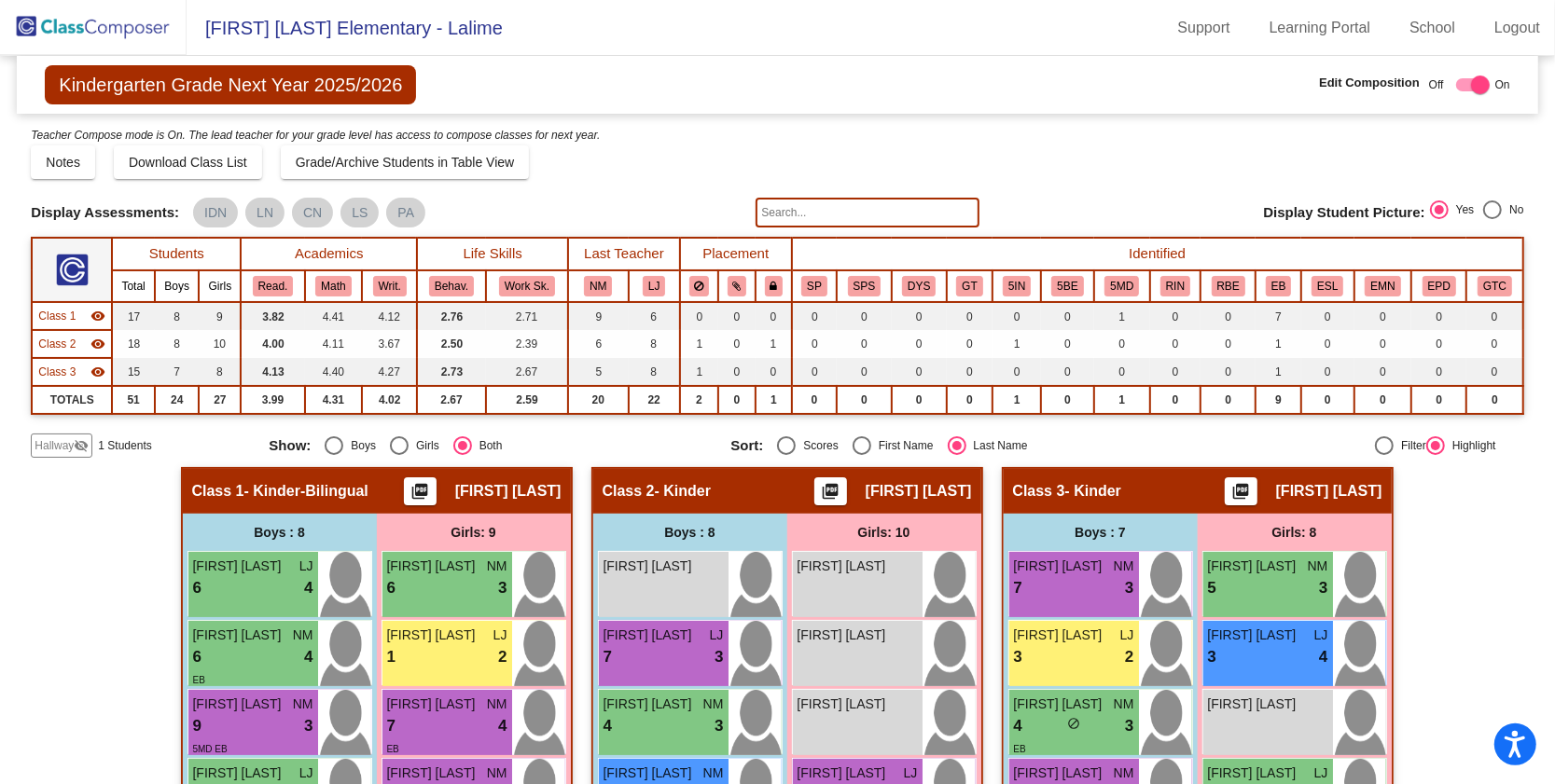 click on "visibility" 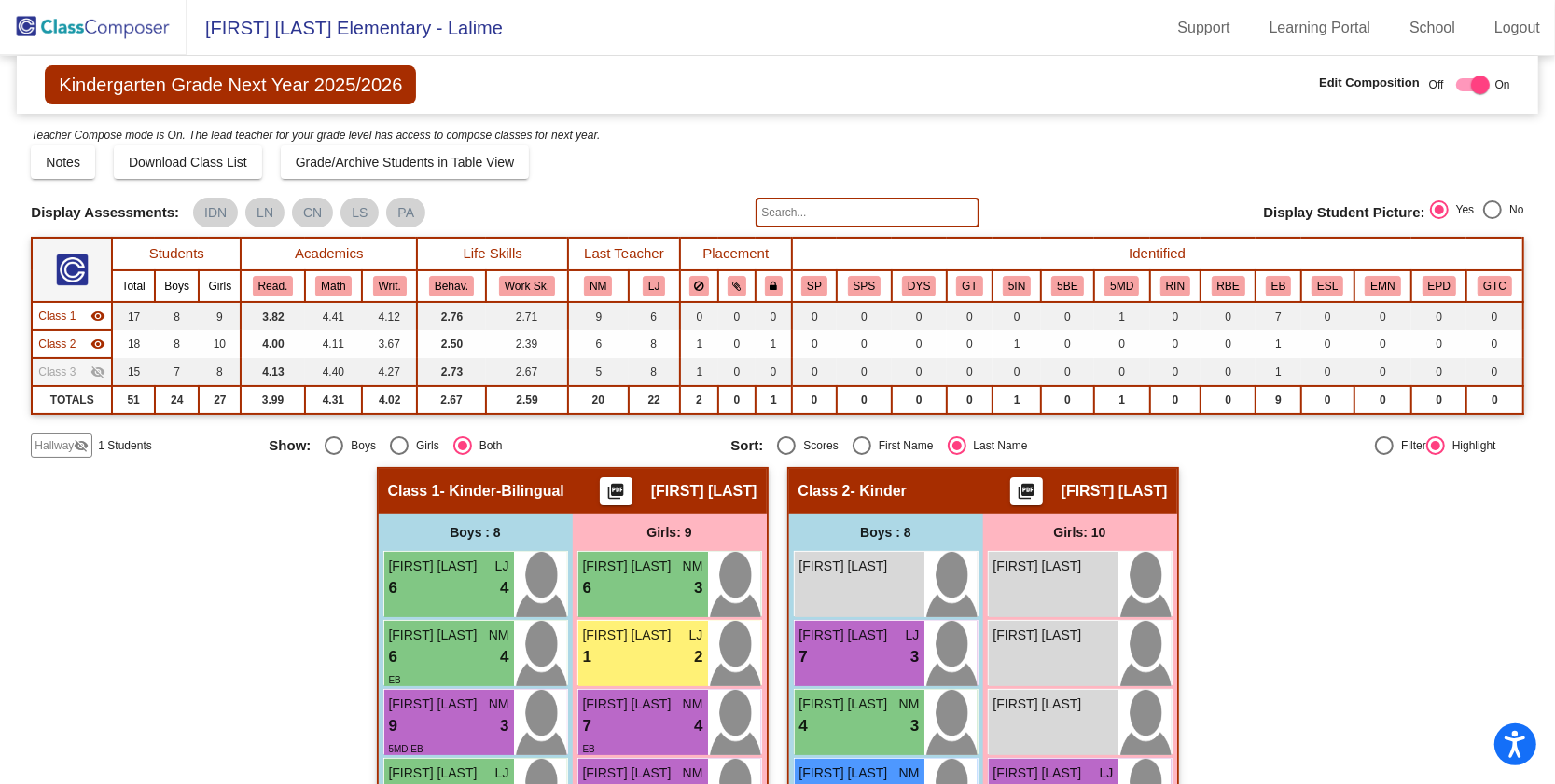 click on "visibility_off" 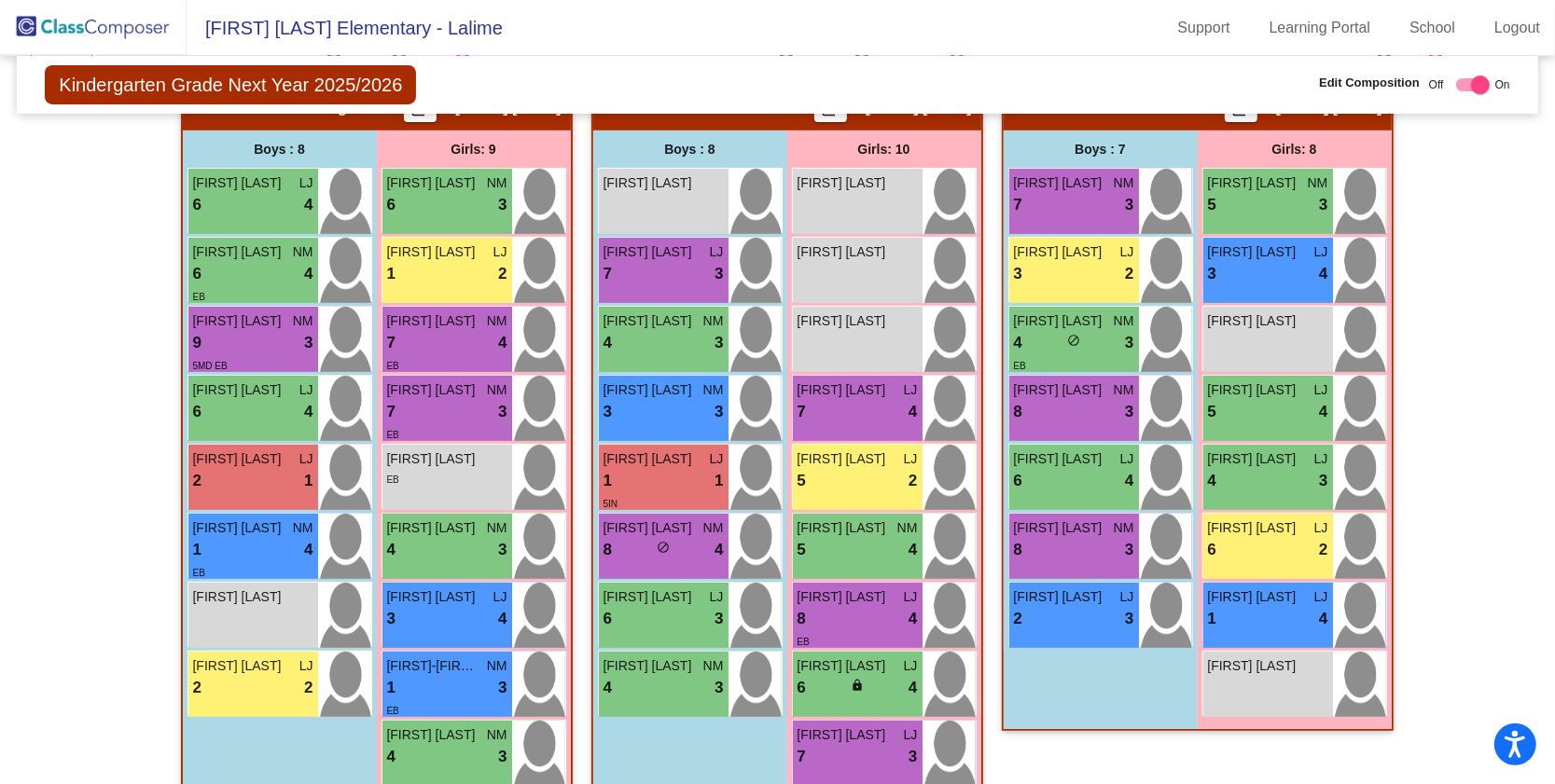 scroll, scrollTop: 485, scrollLeft: 0, axis: vertical 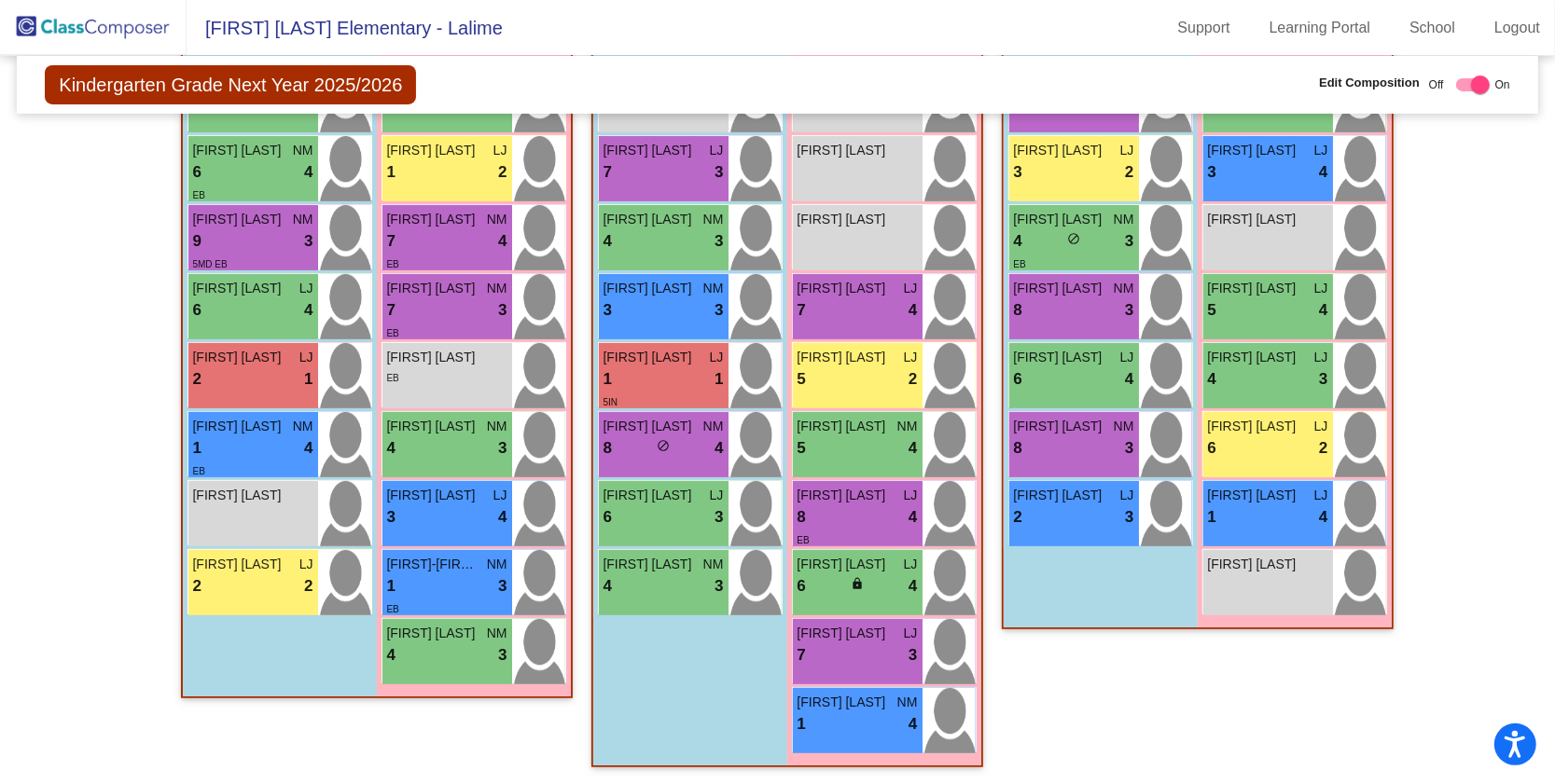 click on "Boys : 7  [FIRST] [LAST] NM 7 lock do_not_disturb_alt 3 Ezra Harrison LJ 3 lock do_not_disturb_alt 2 Axel Lebron NM 4 lock do_not_disturb_alt 3 EB Sage Parada NM 8 lock do_not_disturb_alt 3 Santiago Rodriguez LJ 6 lock do_not_disturb_alt 4 Christopher Tressler NM 8 lock do_not_disturb_alt 3 Damian Wiley LJ 2 lock do_not_disturb_alt 3" at bounding box center (0, 0) 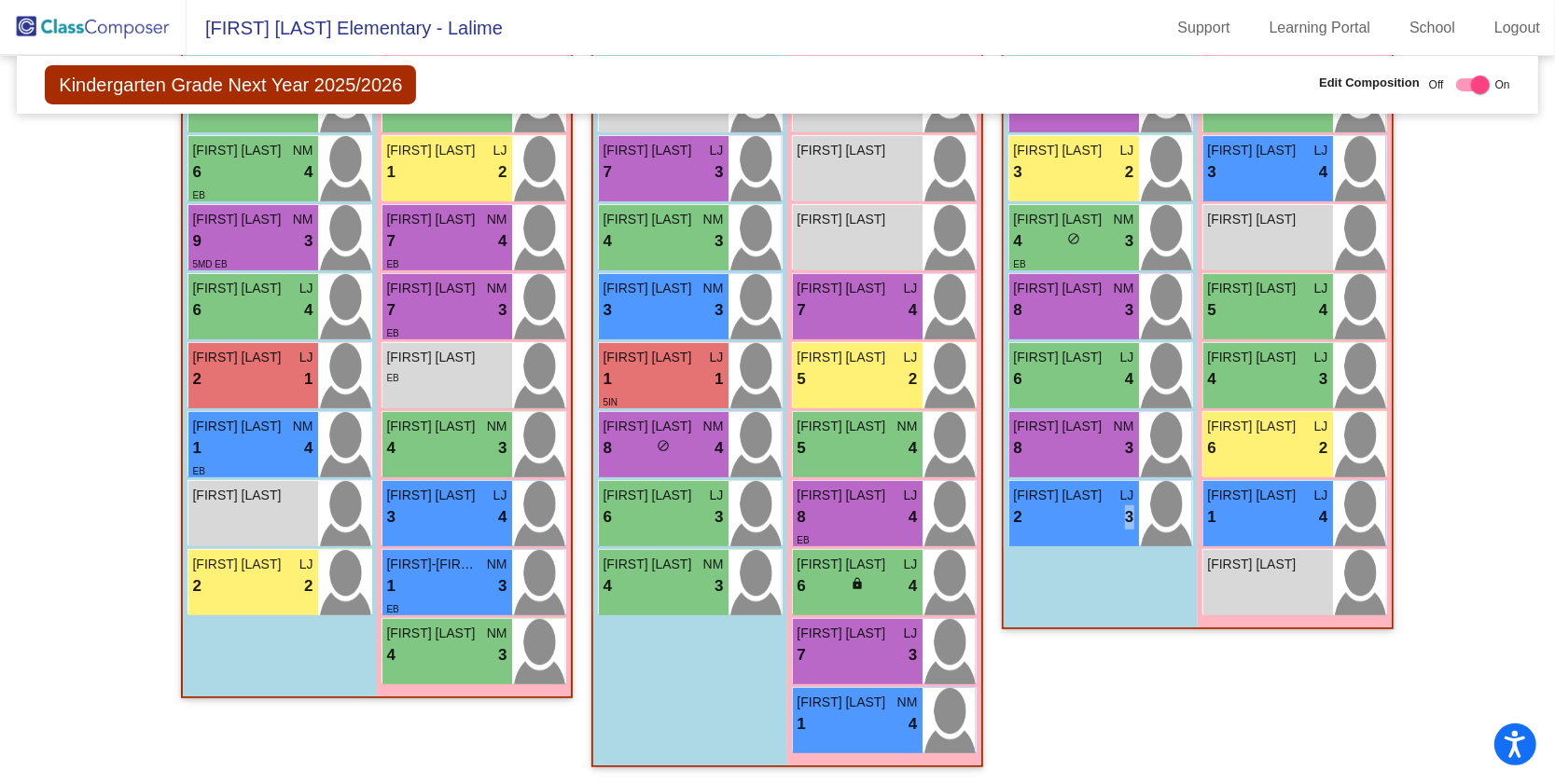 click on "Boys : 7  [FIRST] [LAST] NM 7 lock do_not_disturb_alt 3 Ezra Harrison LJ 3 lock do_not_disturb_alt 2 Axel Lebron NM 4 lock do_not_disturb_alt 3 EB Sage Parada NM 8 lock do_not_disturb_alt 3 Santiago Rodriguez LJ 6 lock do_not_disturb_alt 4 Christopher Tressler NM 8 lock do_not_disturb_alt 3 Damian Wiley LJ 2 lock do_not_disturb_alt 3" at bounding box center [0, 0] 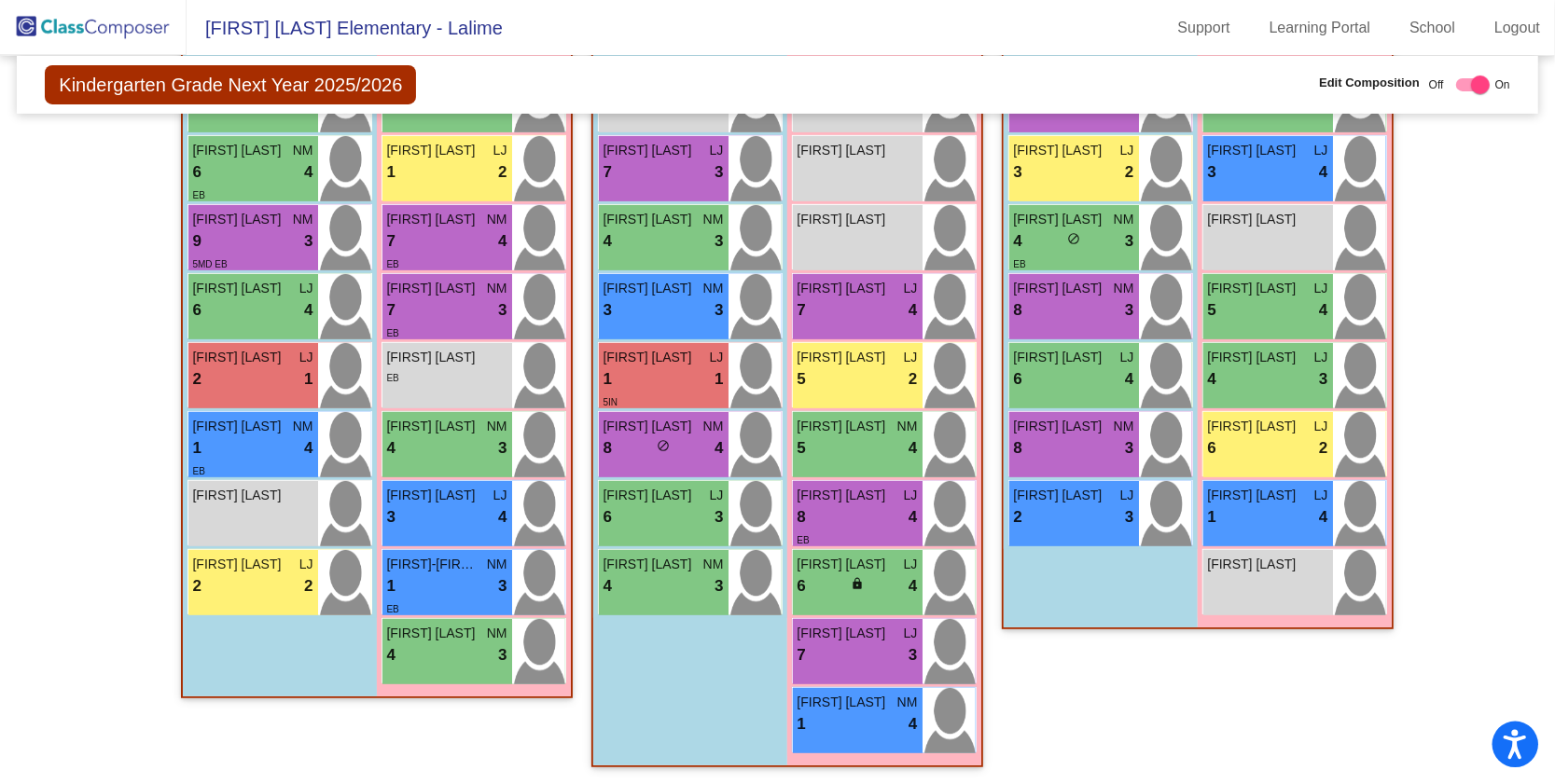 click 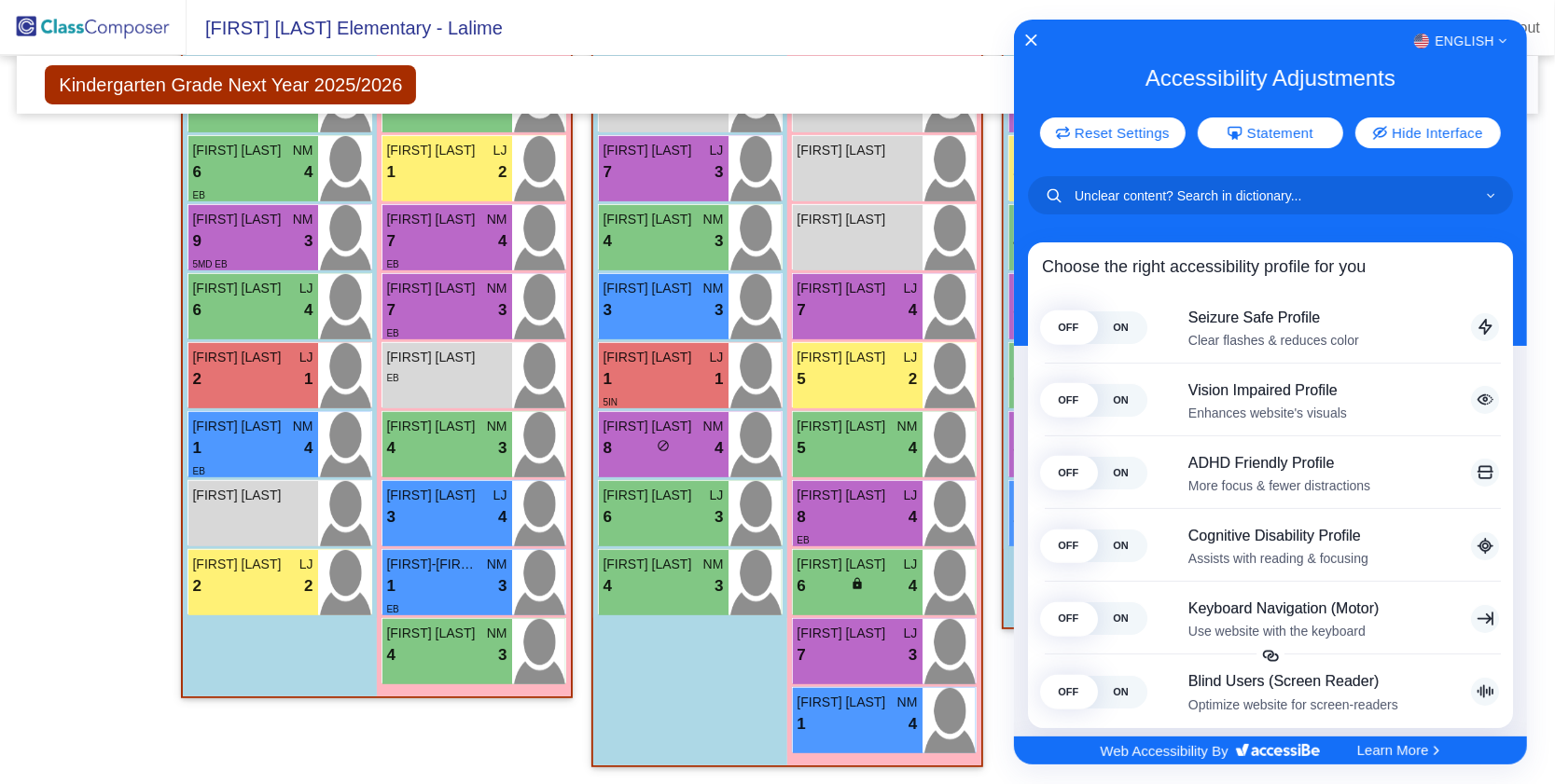 click on "English Accessibility Adjustments Reset Settings Statement Hide Interface Choose the right accessibility profile for you OFF ON Seizure Safe Profile Clear flashes & reduces color This profile enables epileptic and seizure prone users to browse safely by eliminating the risk of seizures that result from flashing or blinking animations and risky color combinations. OFF ON Vision Impaired Profile Enhances website's visuals This profile adjusts the website, so that it is accessible to the majority of visual impairments such as Degrading Eyesight, Tunnel Vision, Cataract, Glaucoma, and others. OFF ON ADHD Friendly Profile More focus & fewer distractions This profile significantly reduces distractions, to help people with ADHD and Neurodevelopmental disorders browse, read, and focus on the essential elements of the website more easily. OFF ON Cognitive Disability Profile Assists with reading & focusing OFF ON Keyboard Navigation (Motor) Use website with the keyboard Note: OFF ON Blind Users (Screen Reader) Note:" 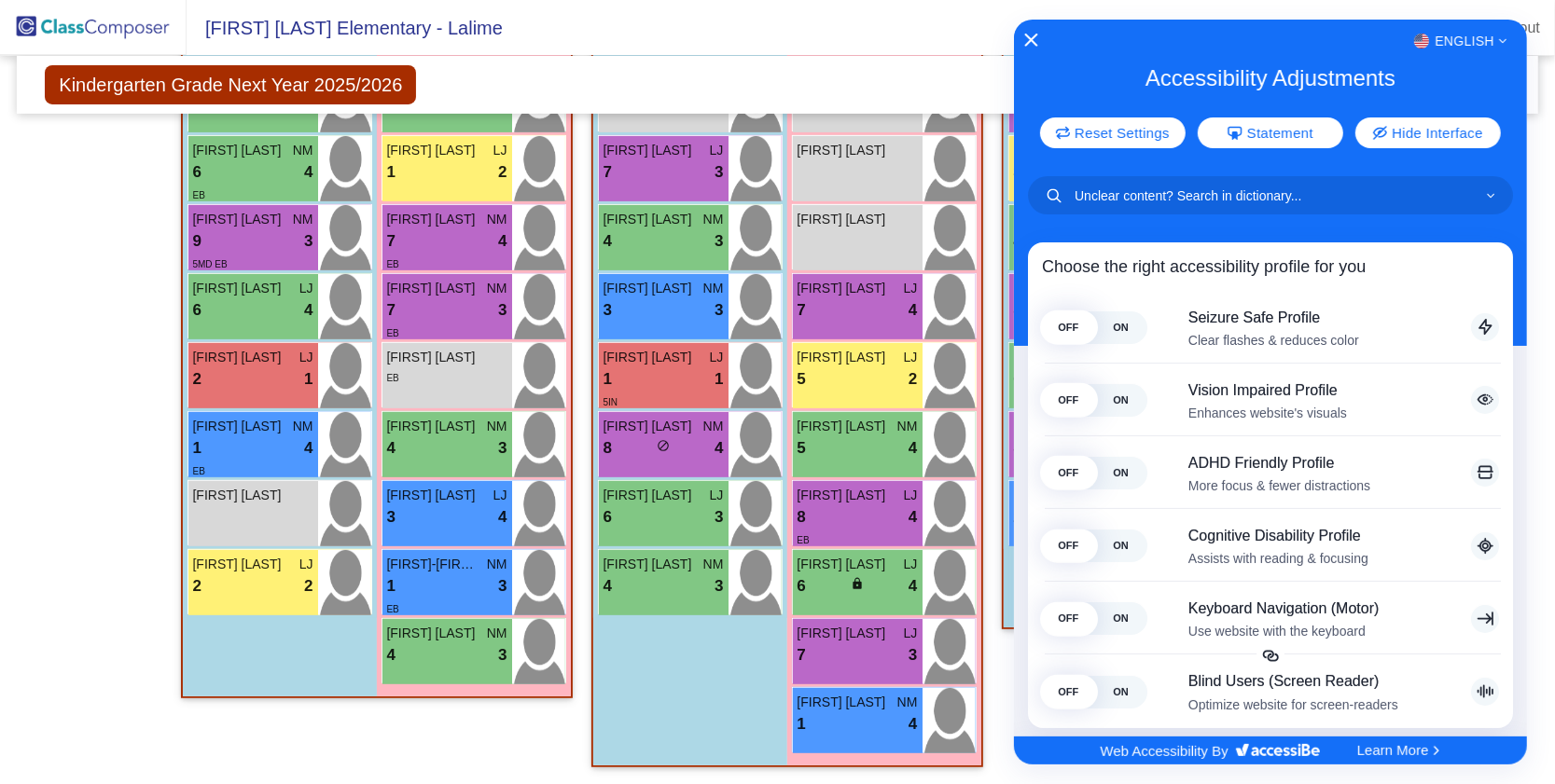 click 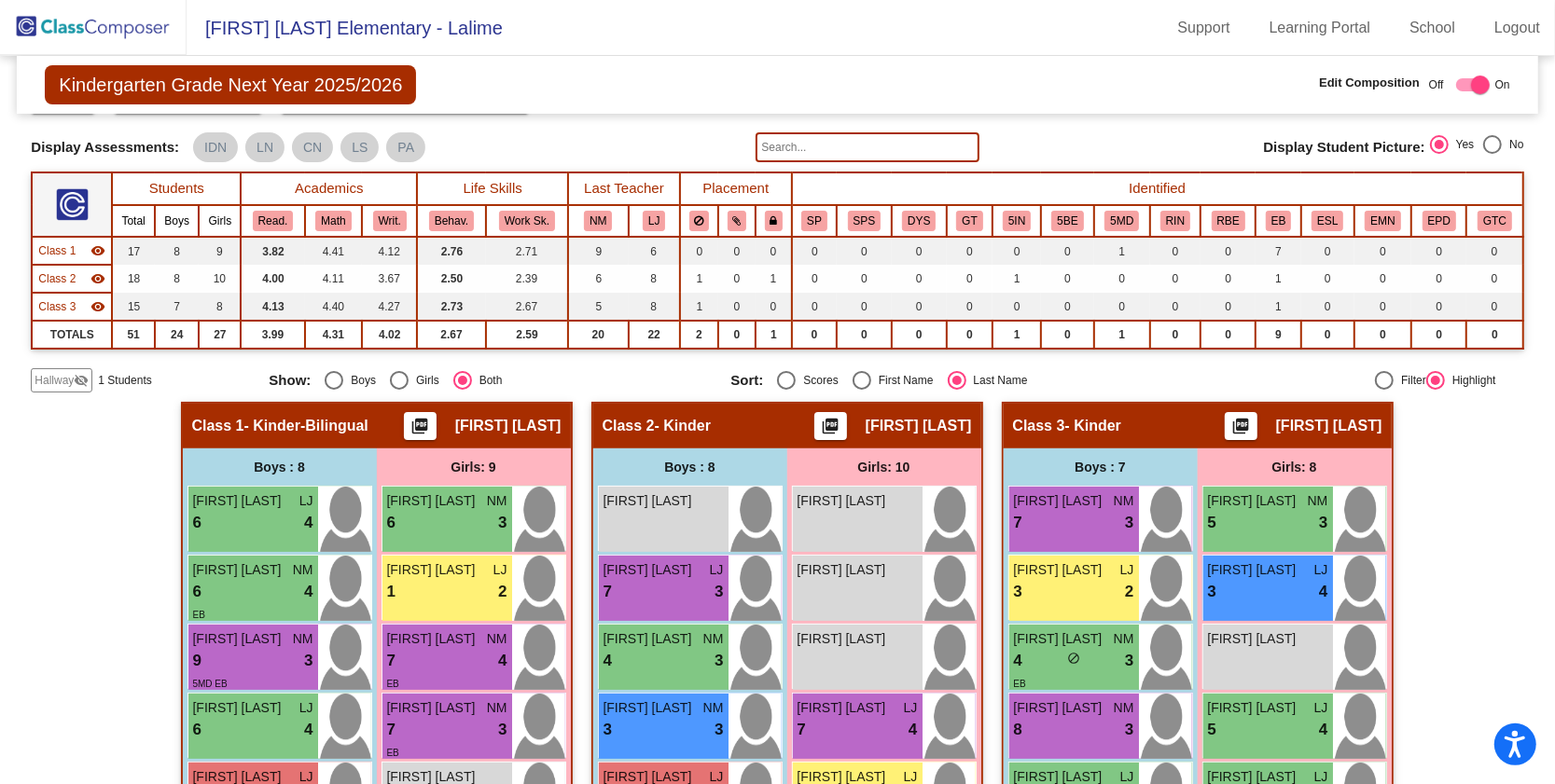 scroll, scrollTop: 0, scrollLeft: 0, axis: both 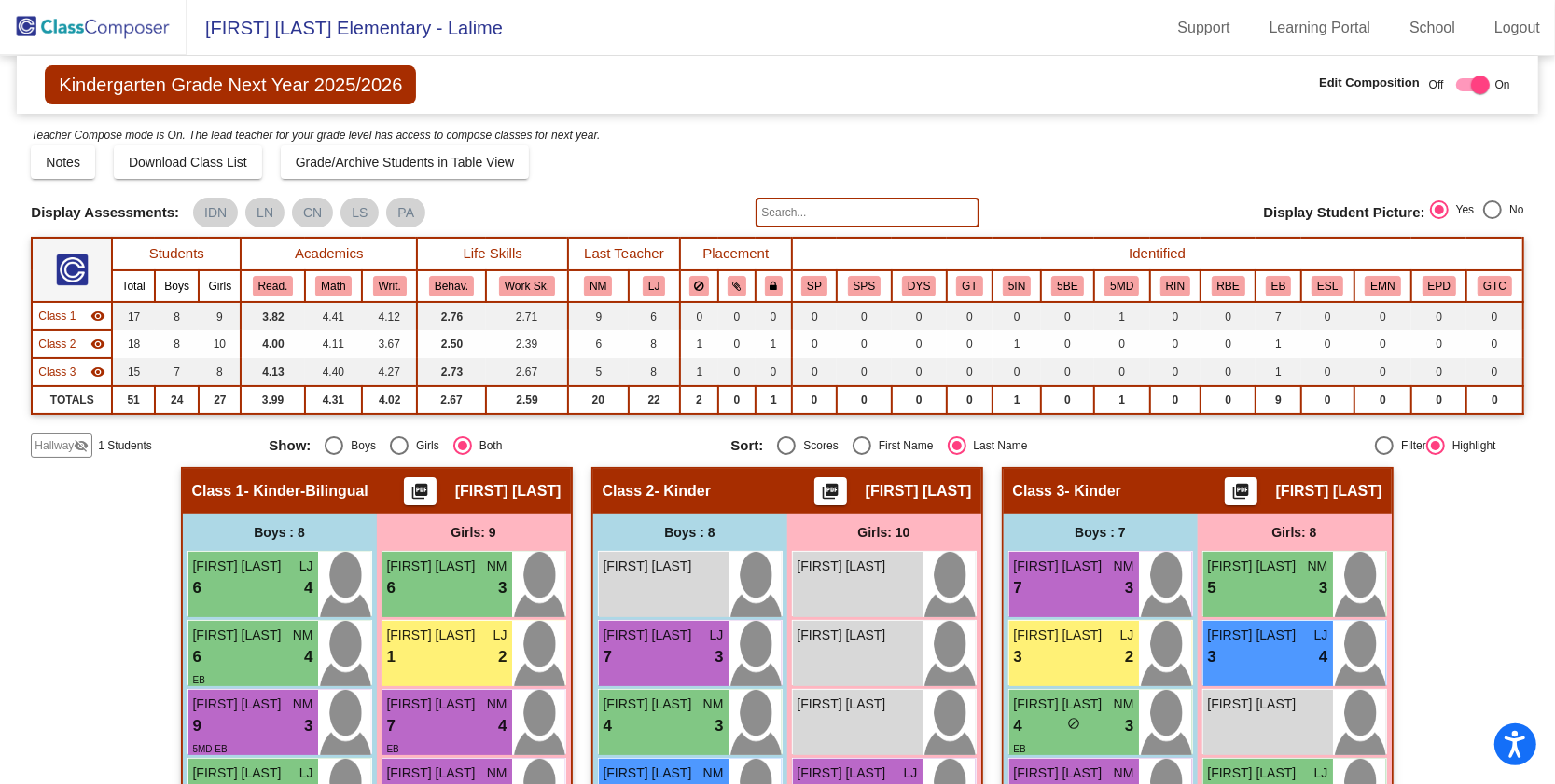 click on "Hallway" 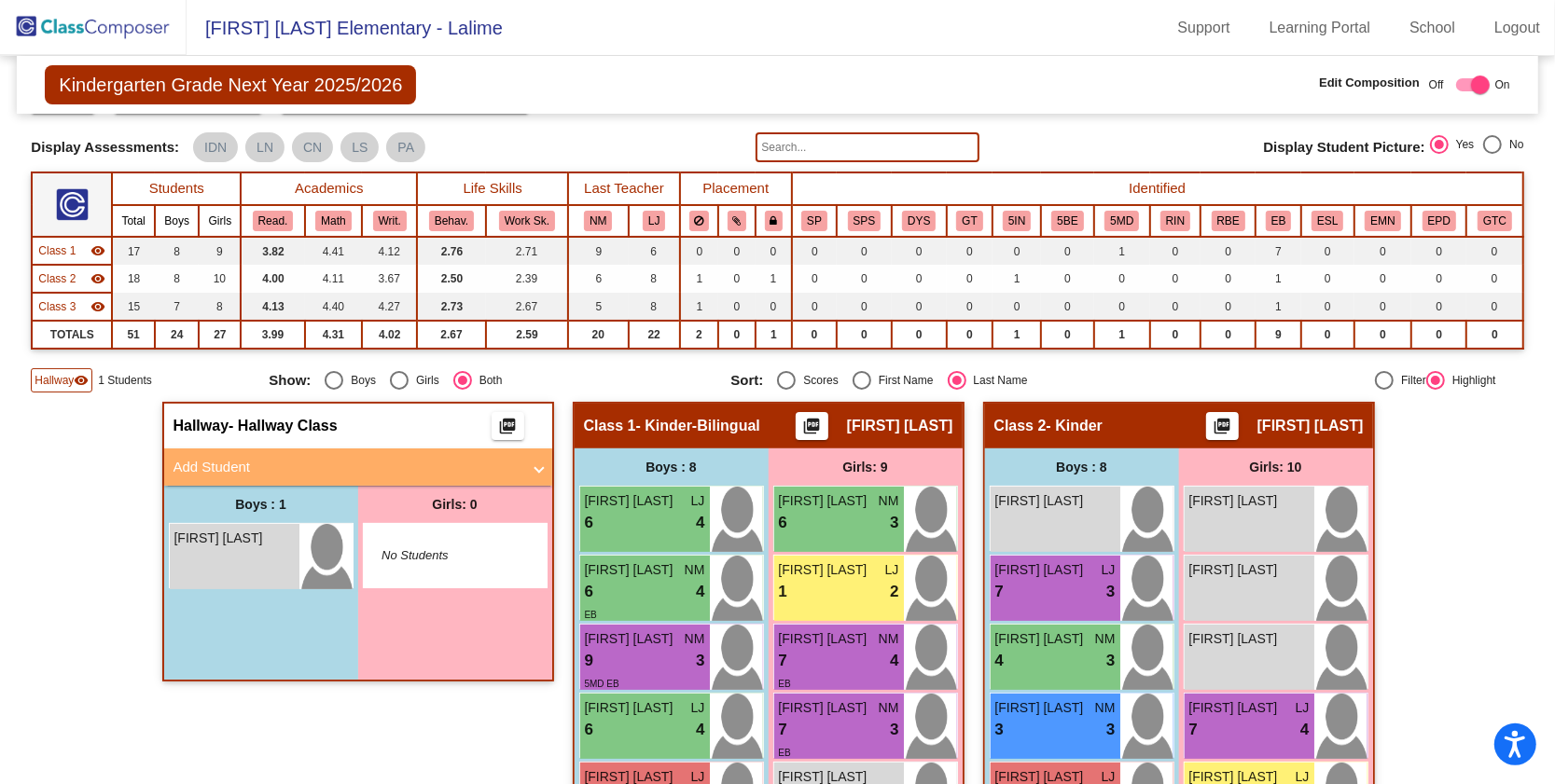 scroll, scrollTop: 169, scrollLeft: 0, axis: vertical 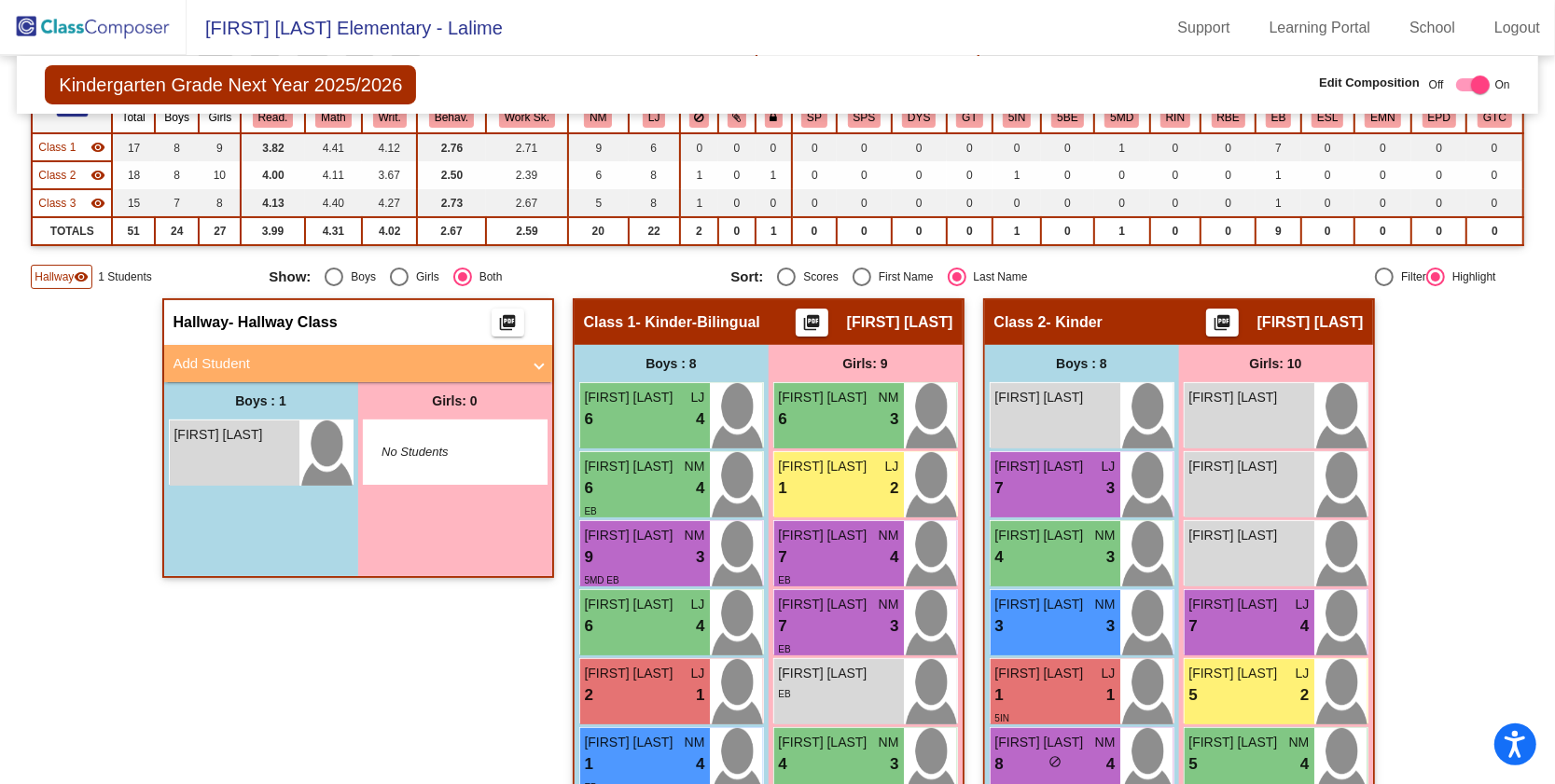 click on "Add Student" at bounding box center (347, 364) 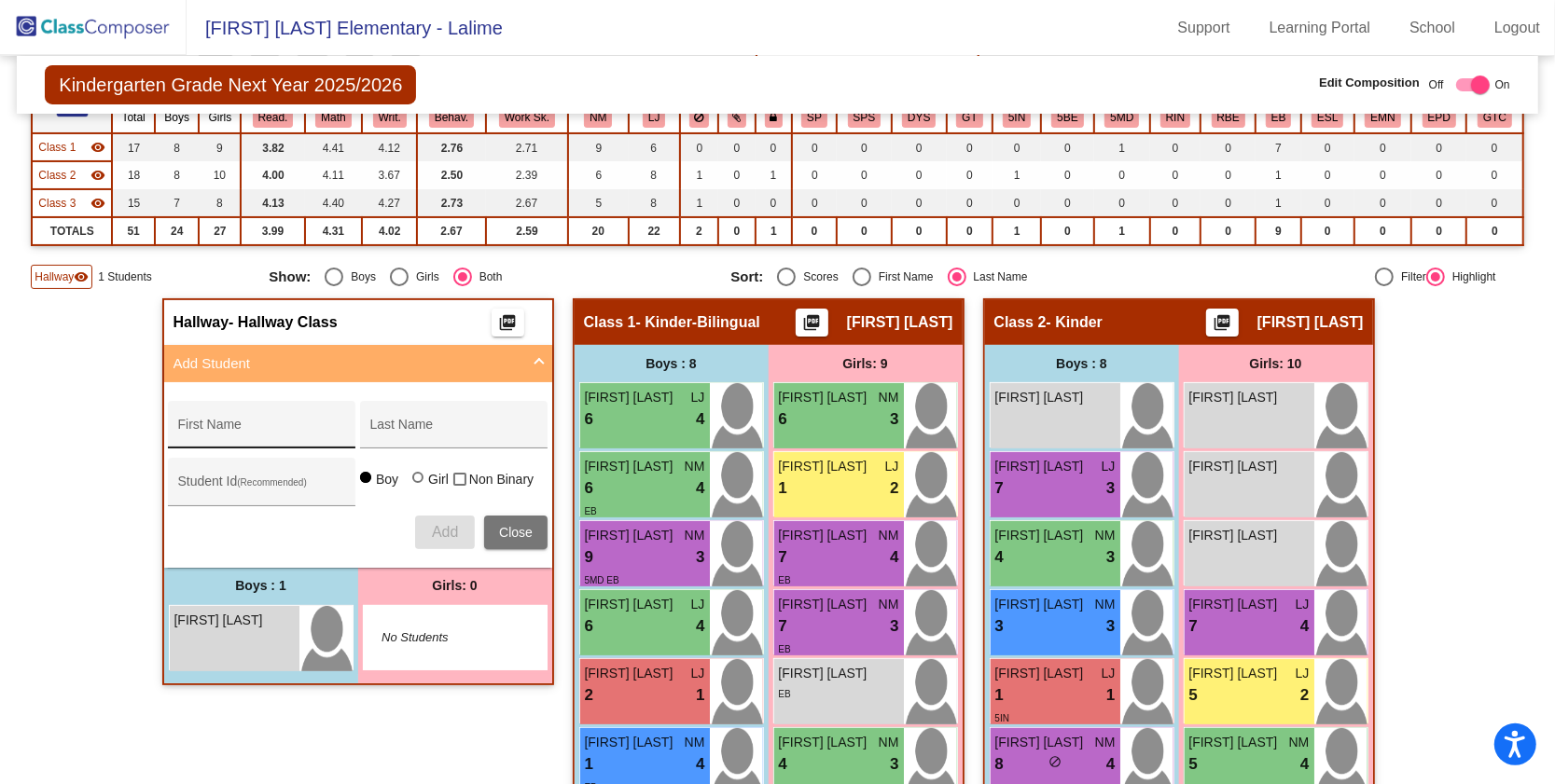 click on "First Name" at bounding box center (262, 432) 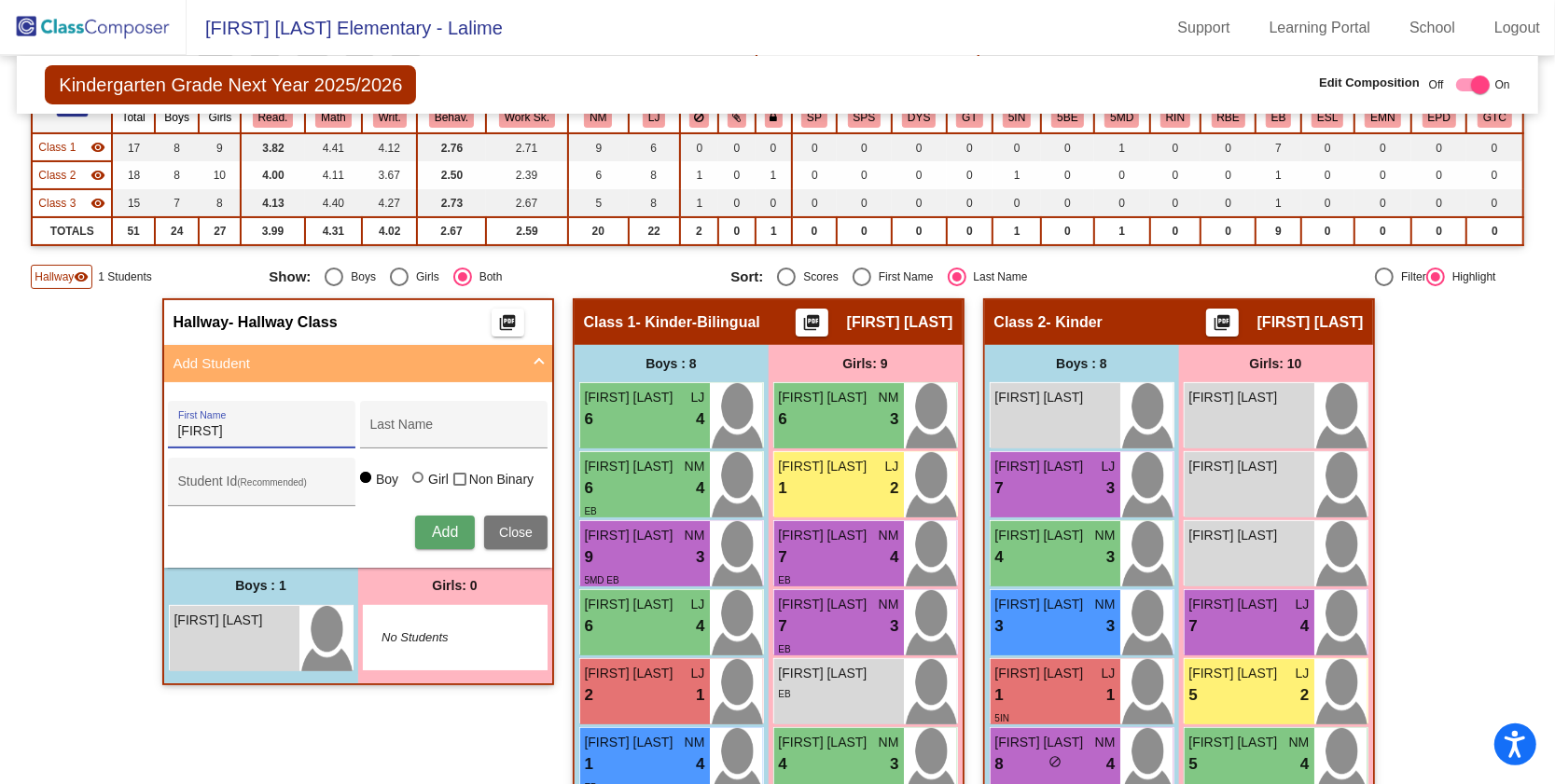 type on "[FIRST]" 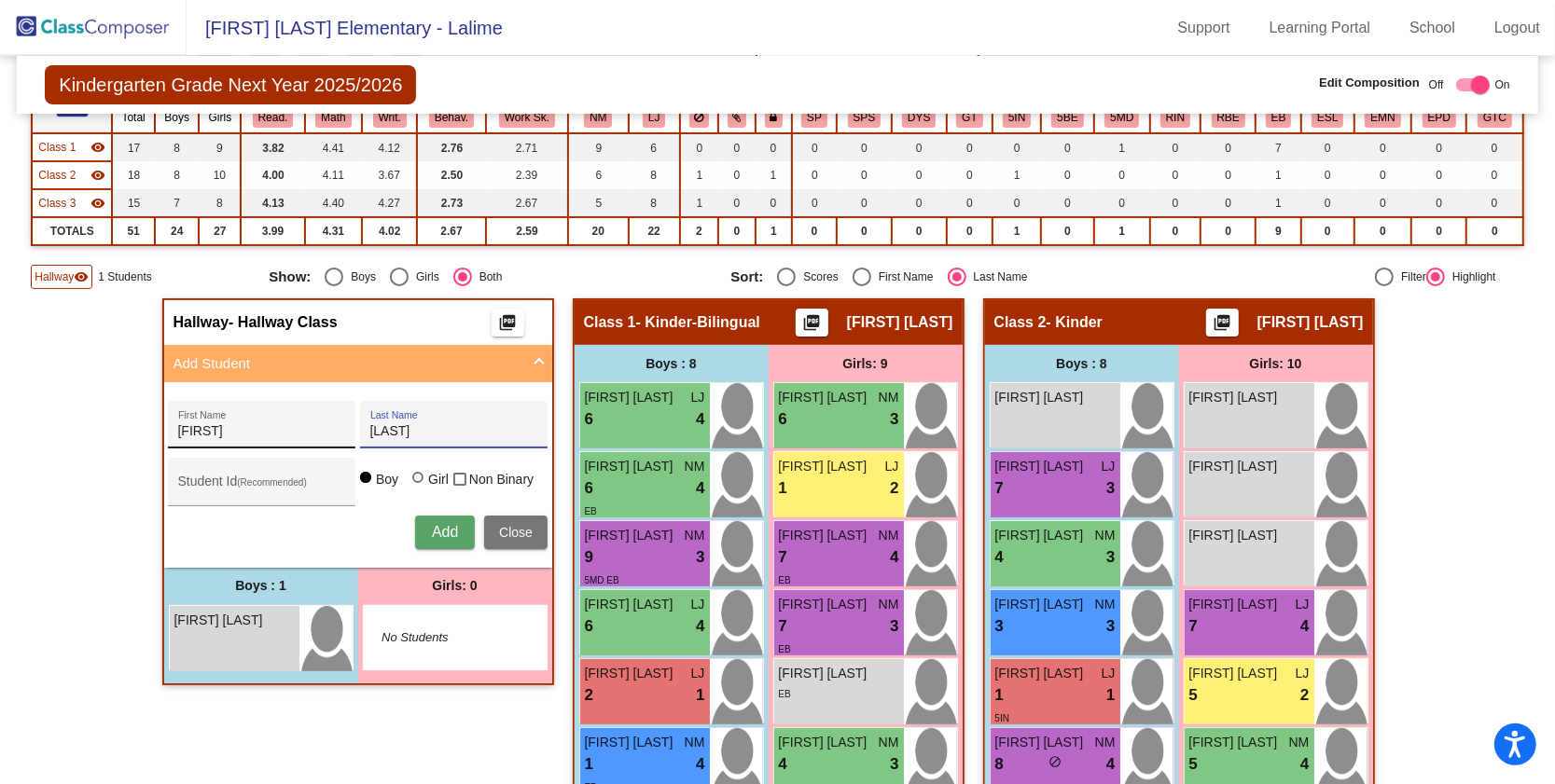 type on "[LAST]" 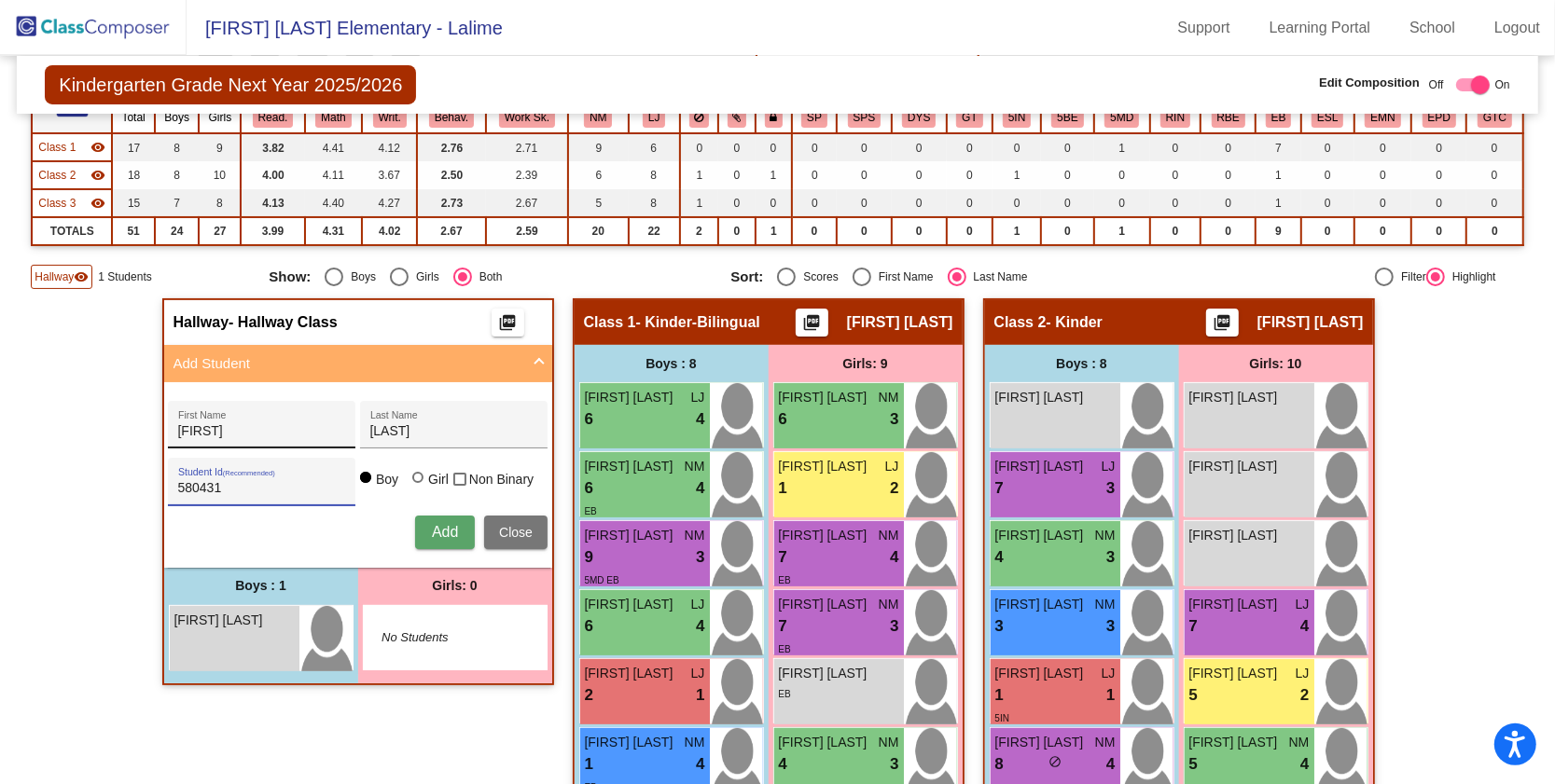 type on "580431" 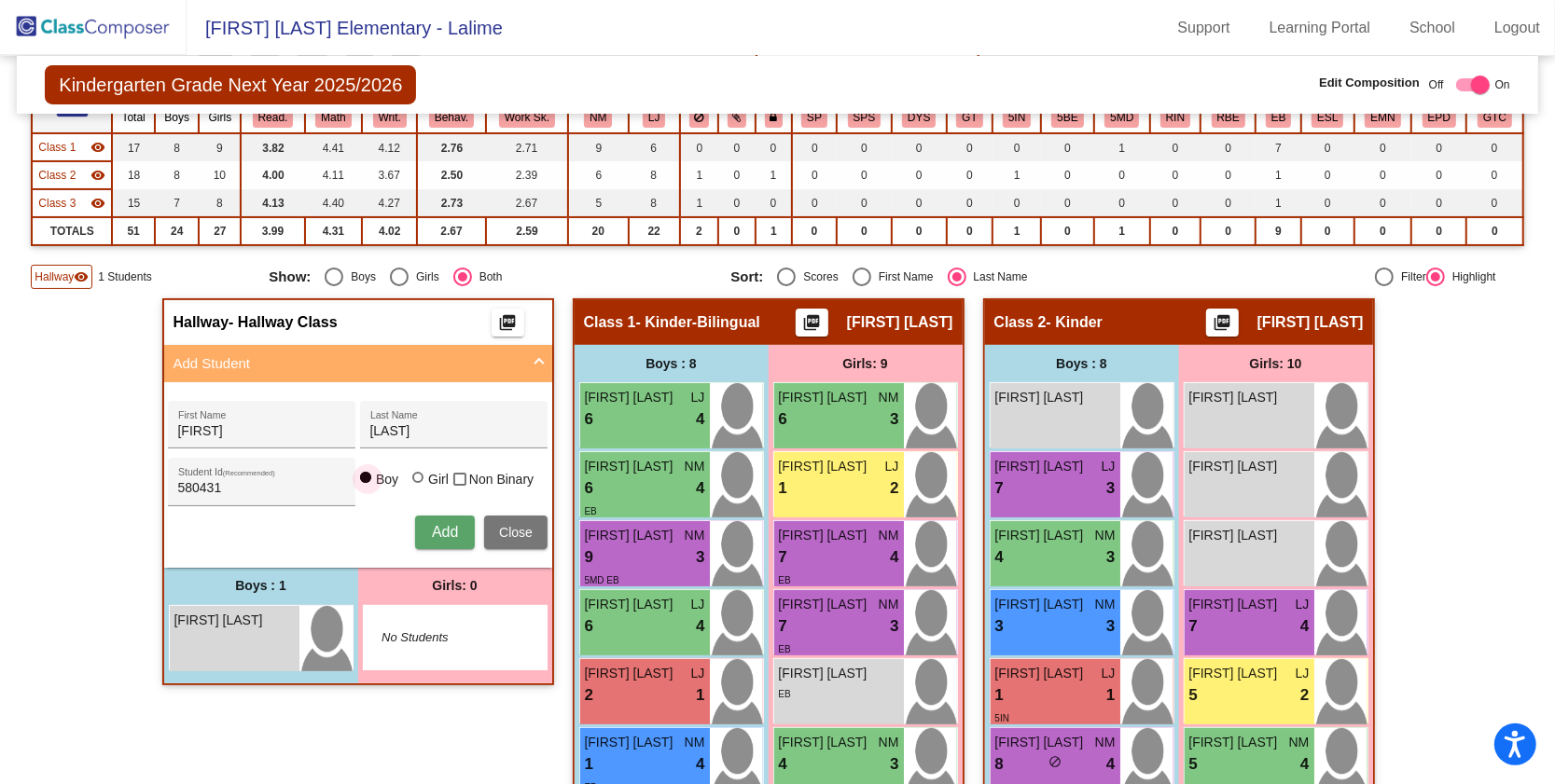 click on "Add" at bounding box center [445, 531] 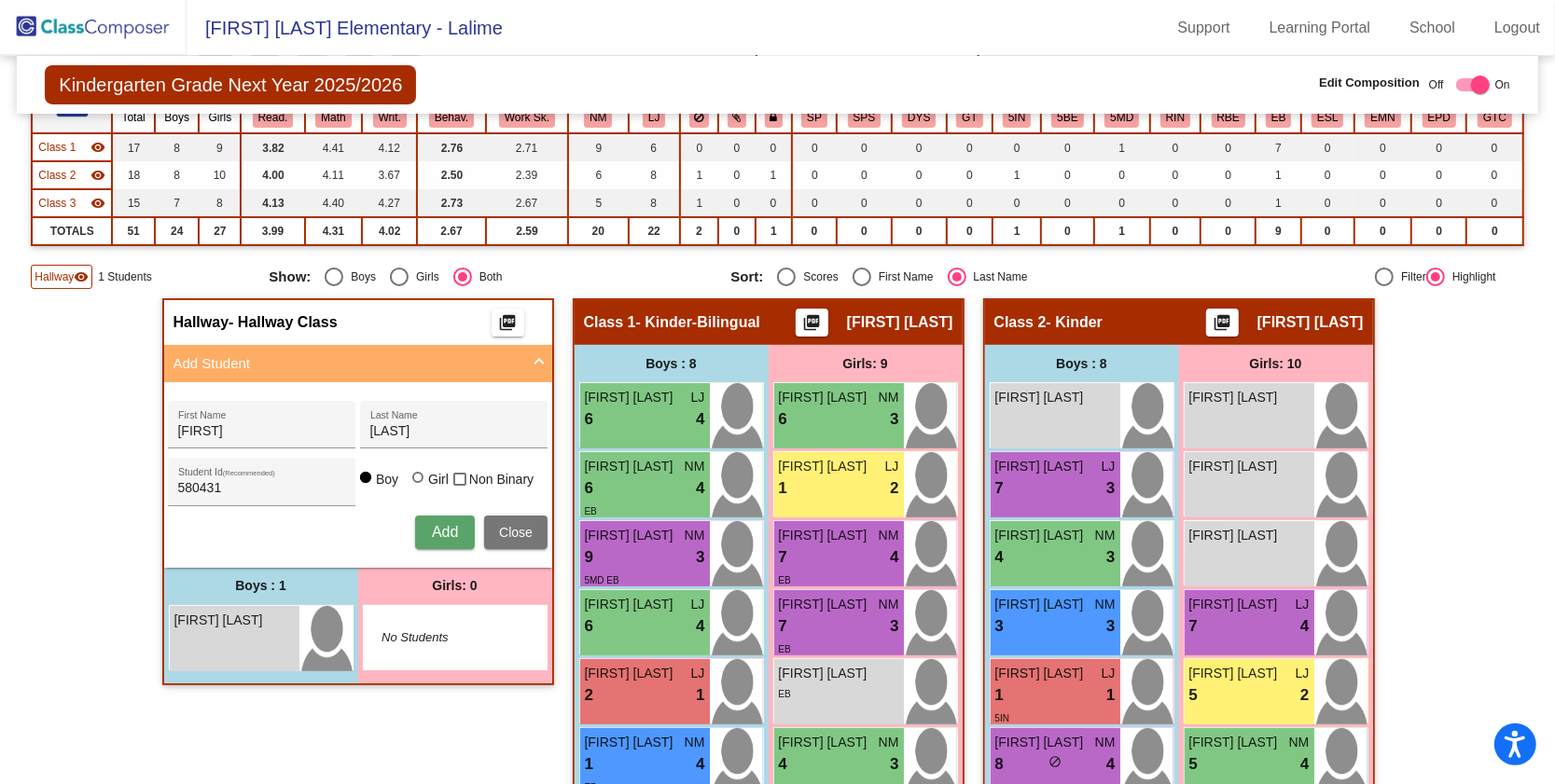 type 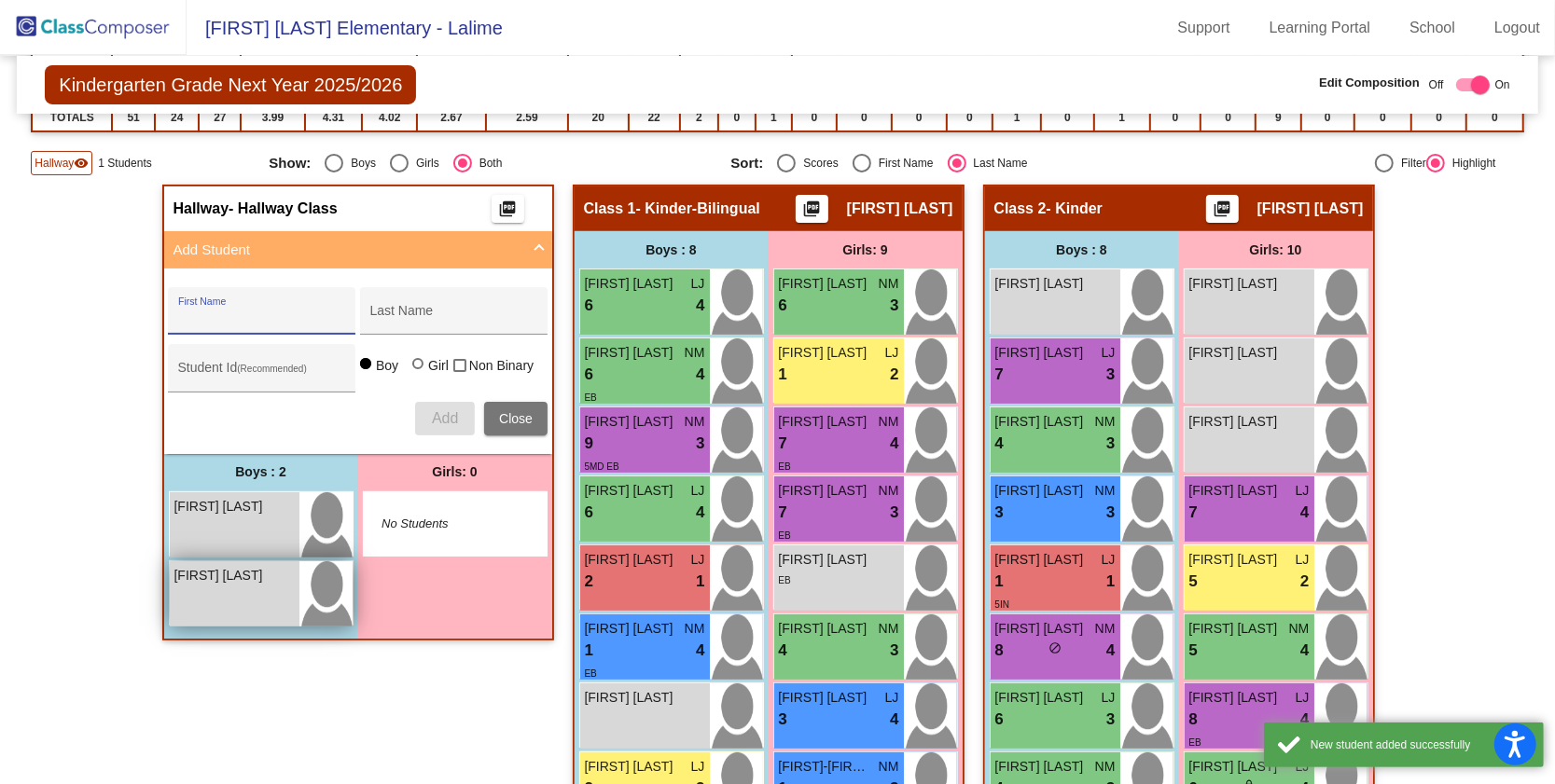 scroll, scrollTop: 338, scrollLeft: 0, axis: vertical 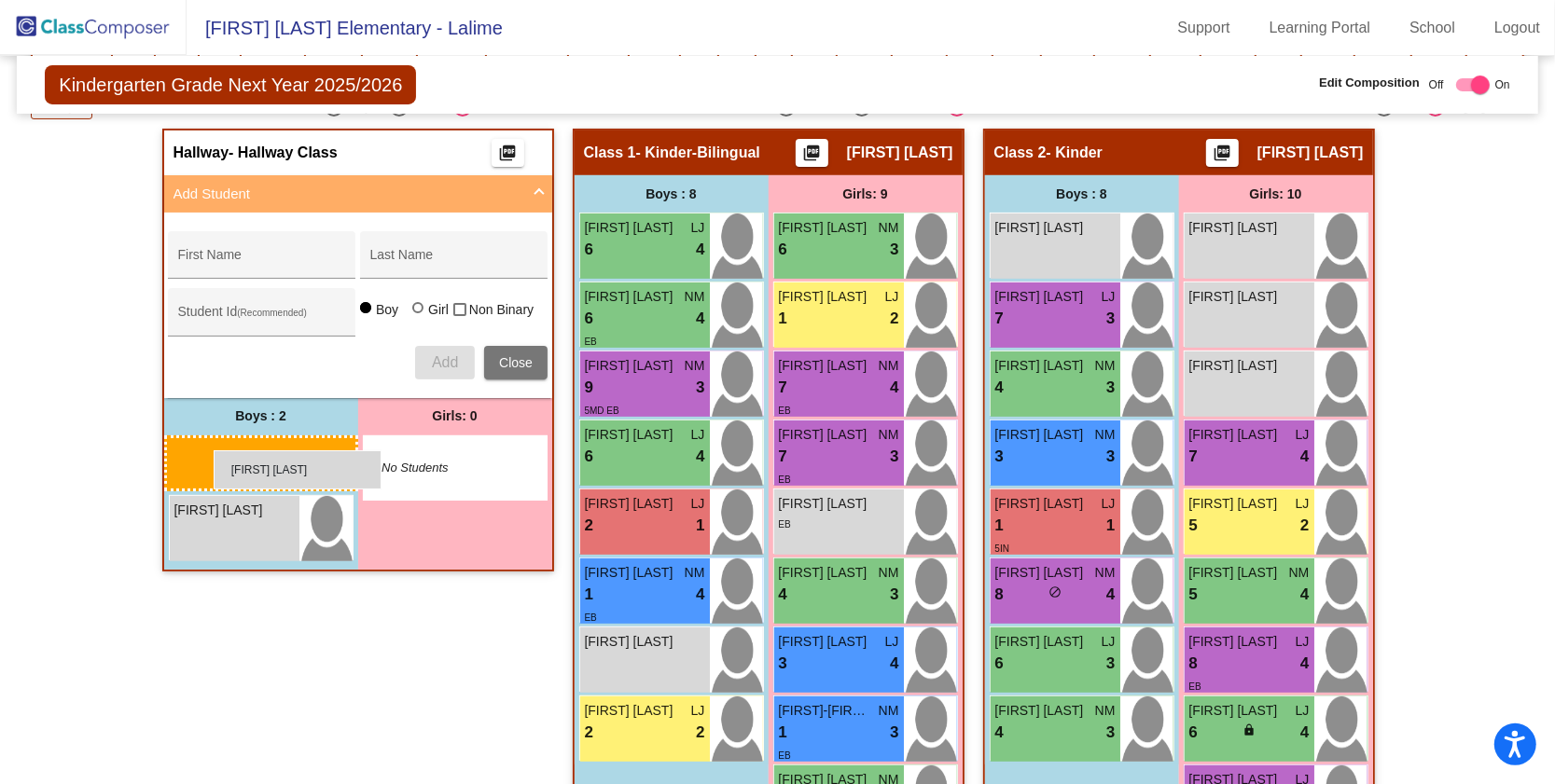 drag, startPoint x: 221, startPoint y: 468, endPoint x: 211, endPoint y: 450, distance: 20.59126 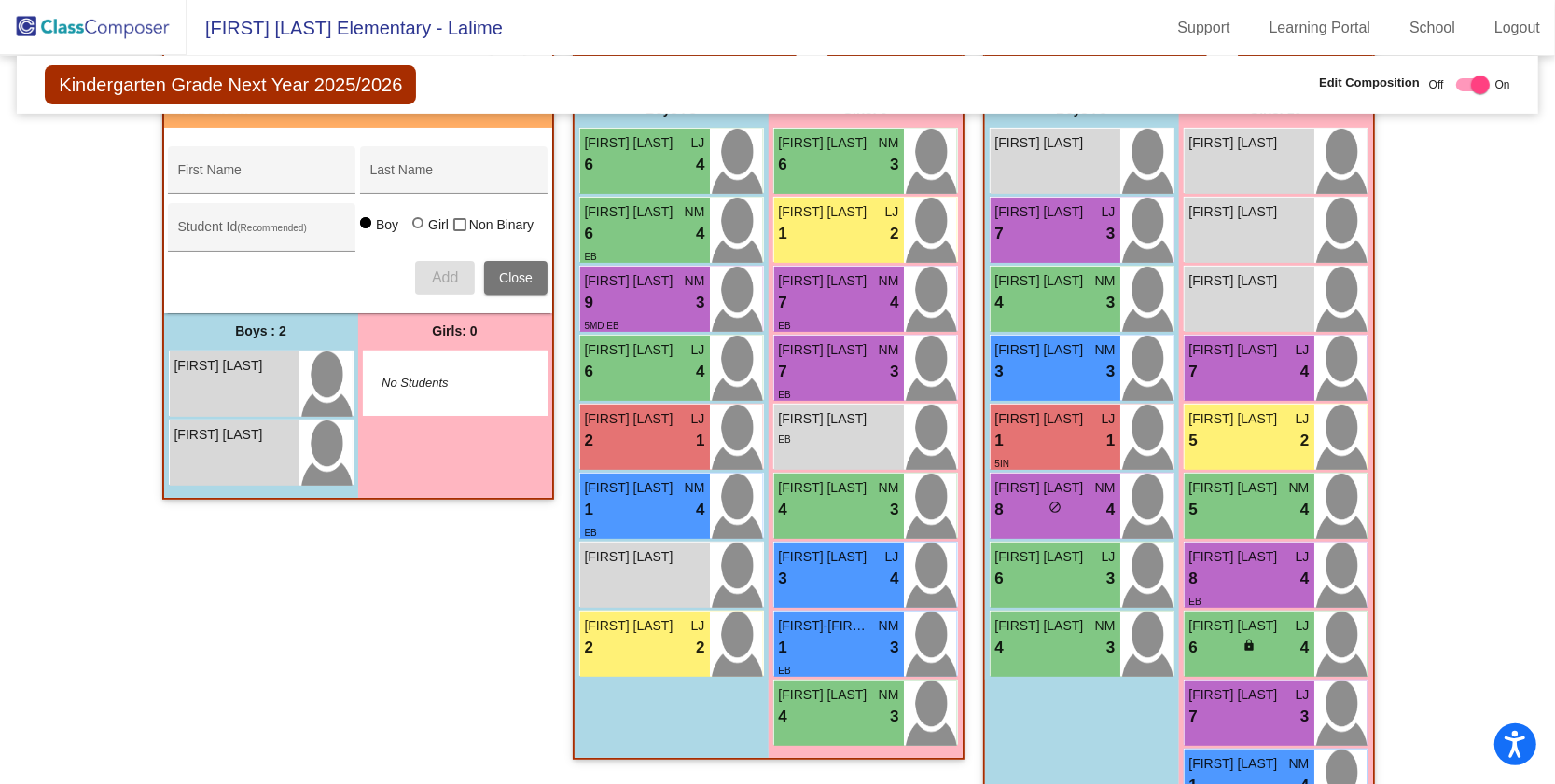 scroll, scrollTop: 0, scrollLeft: 0, axis: both 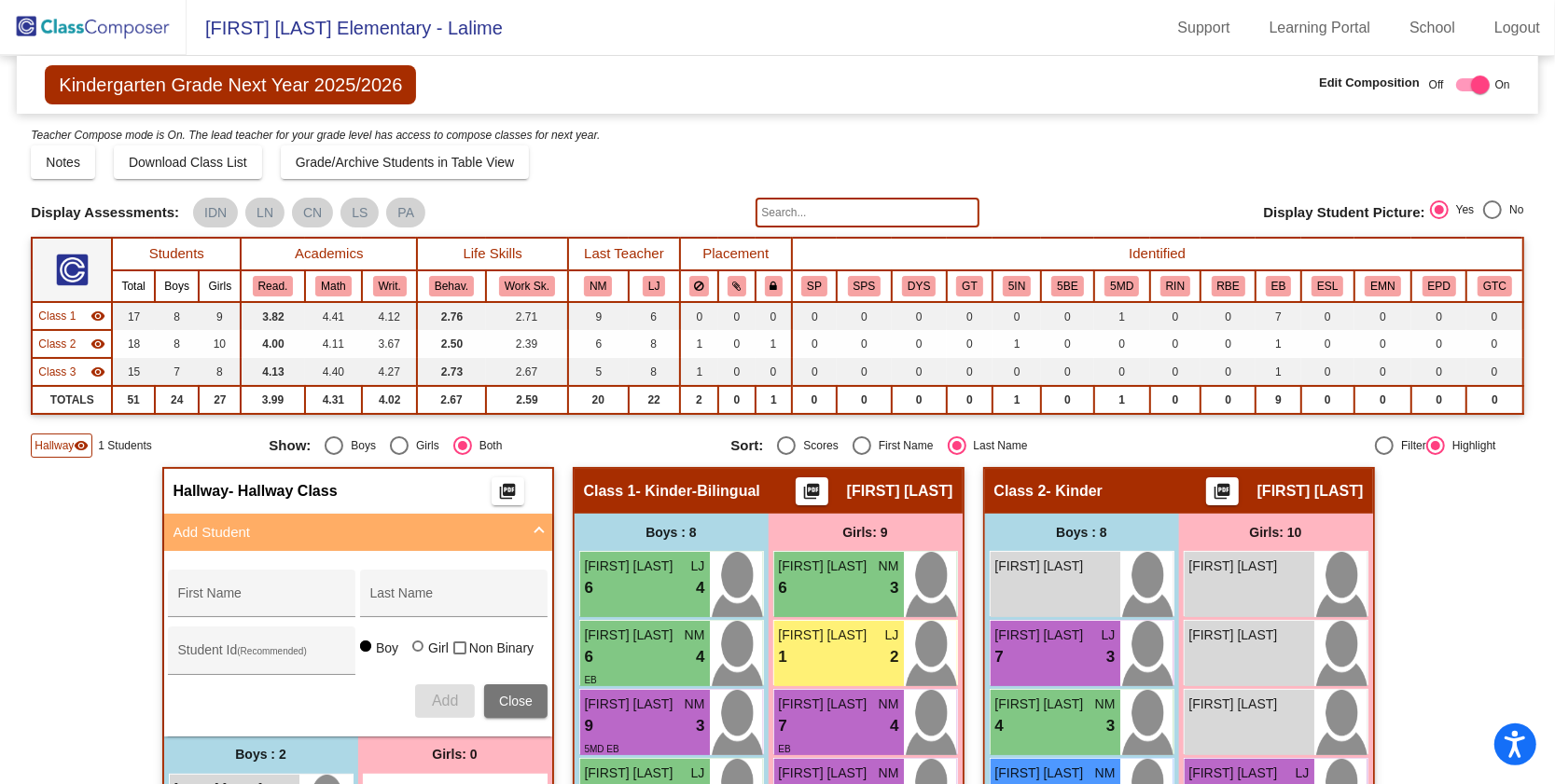 click on "Hallway" 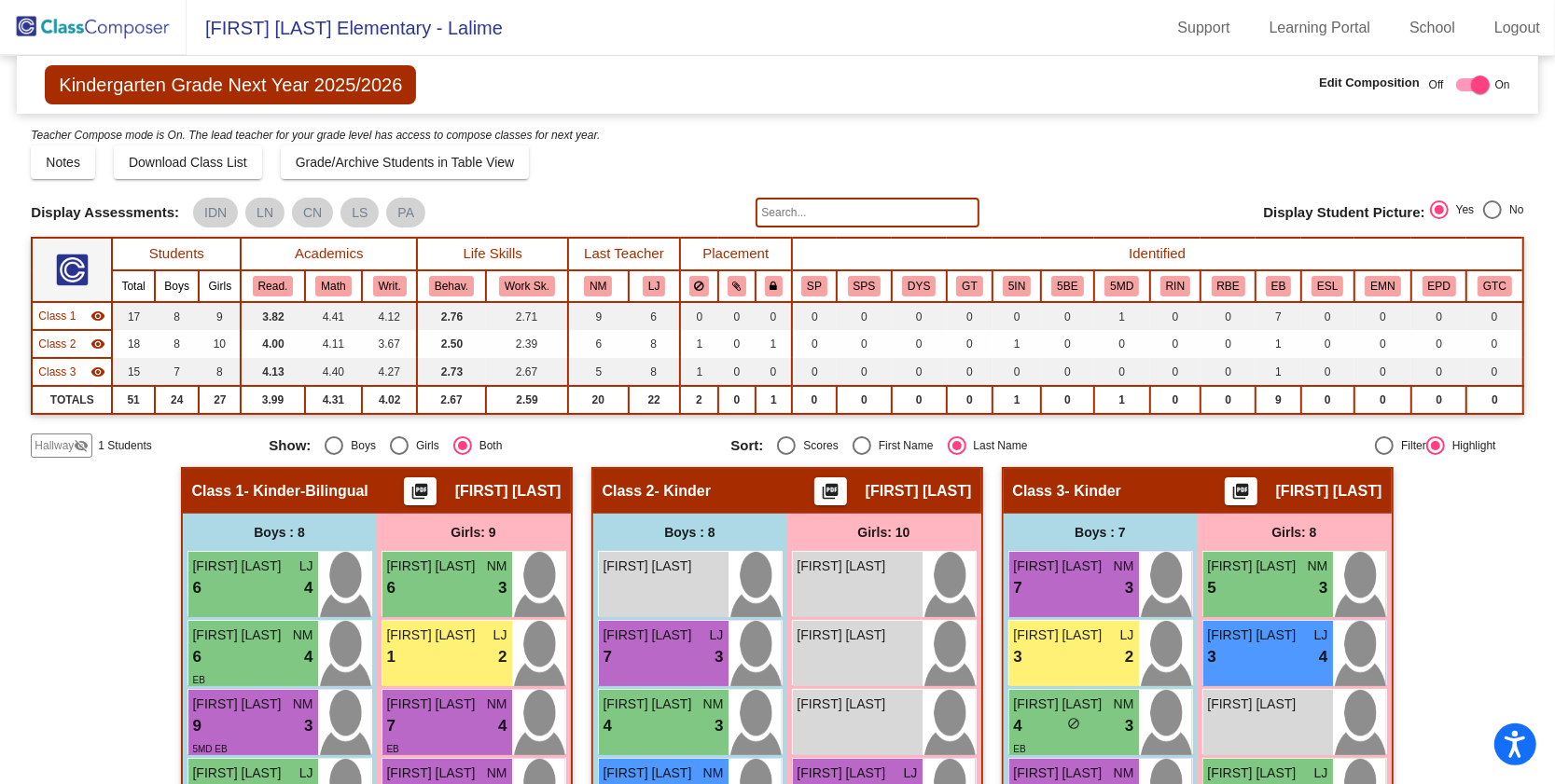 click on "Hallway" 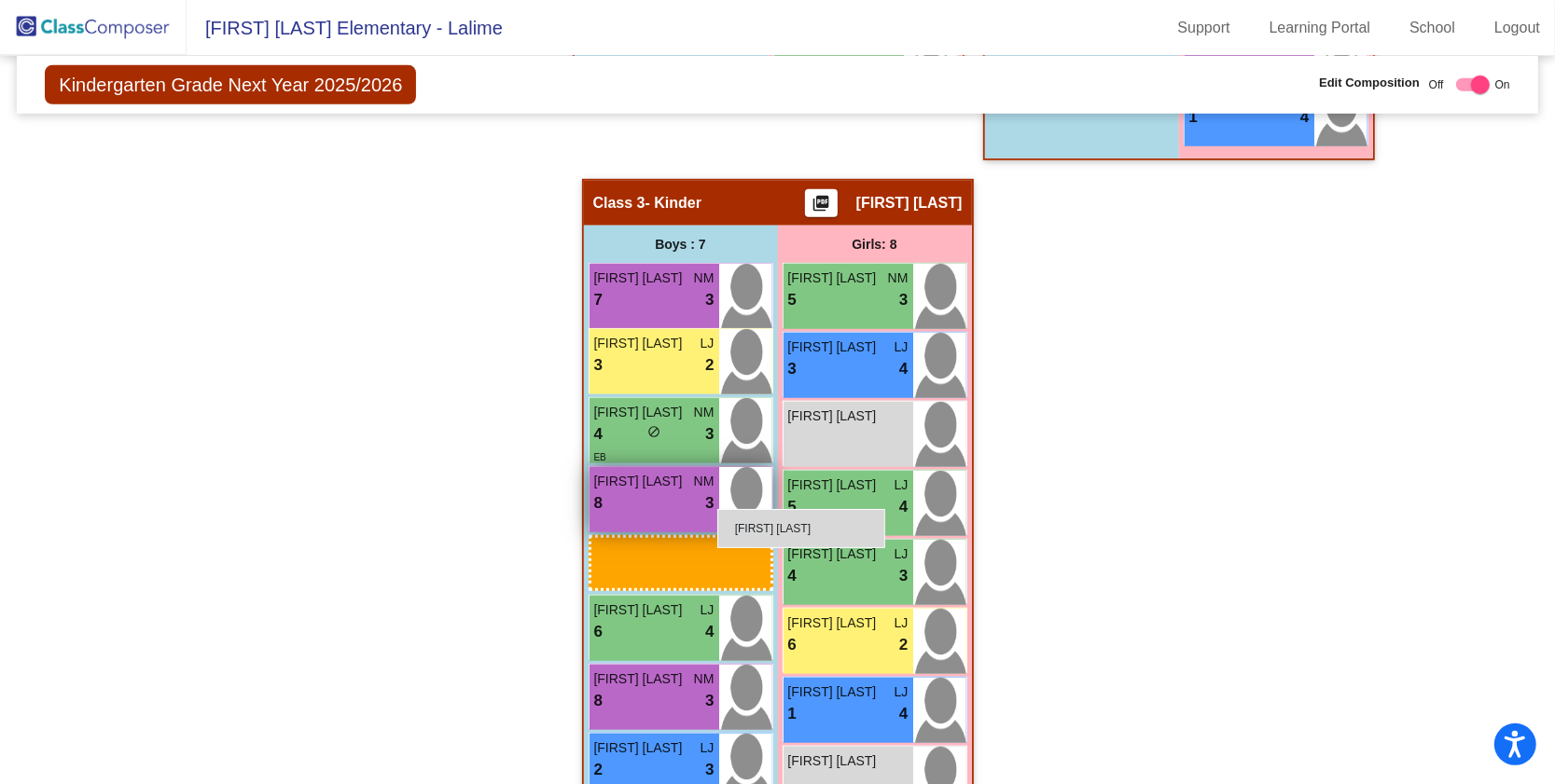 scroll, scrollTop: 1101, scrollLeft: 0, axis: vertical 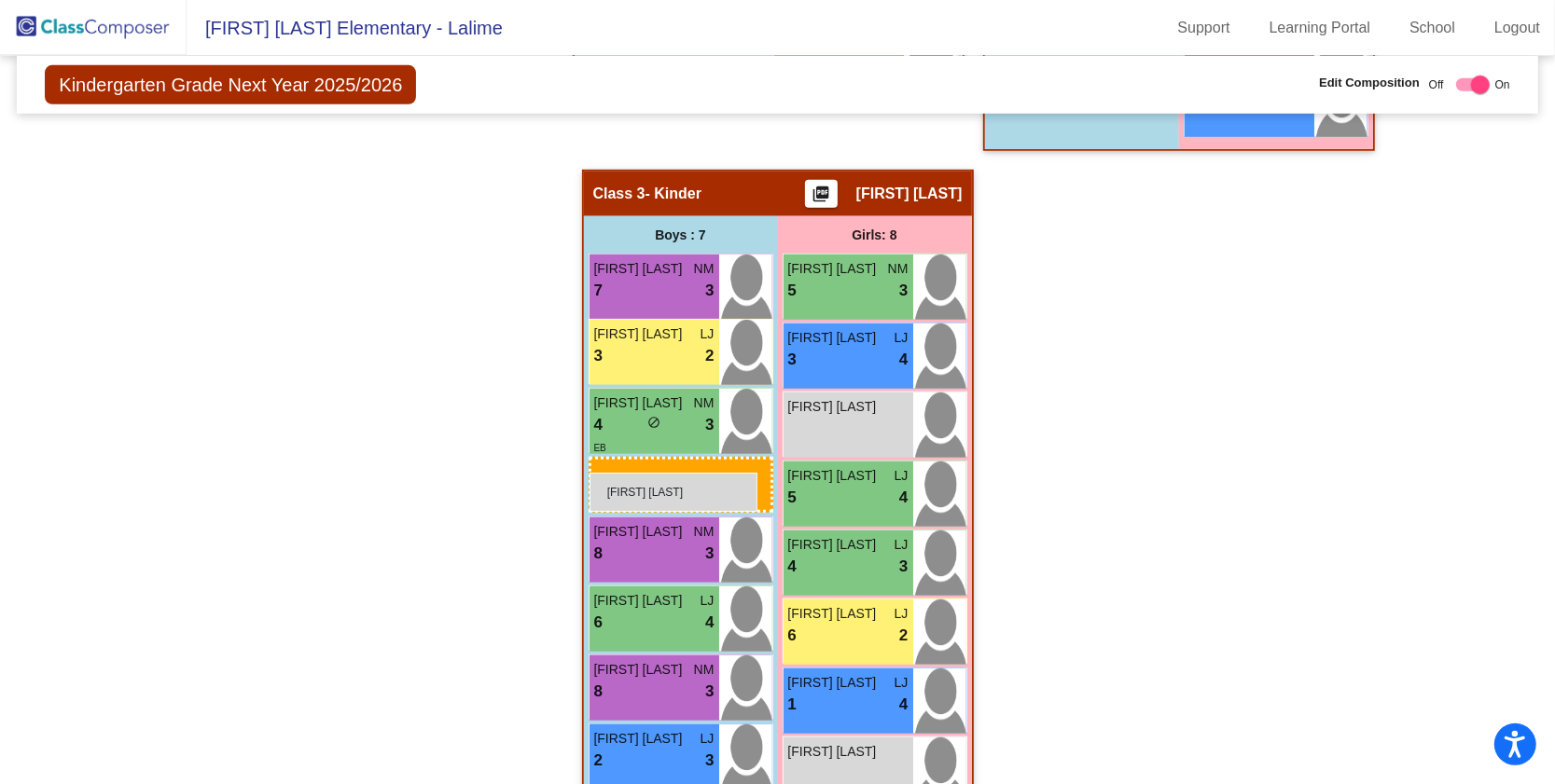 drag, startPoint x: 226, startPoint y: 298, endPoint x: 590, endPoint y: 473, distance: 403.88241 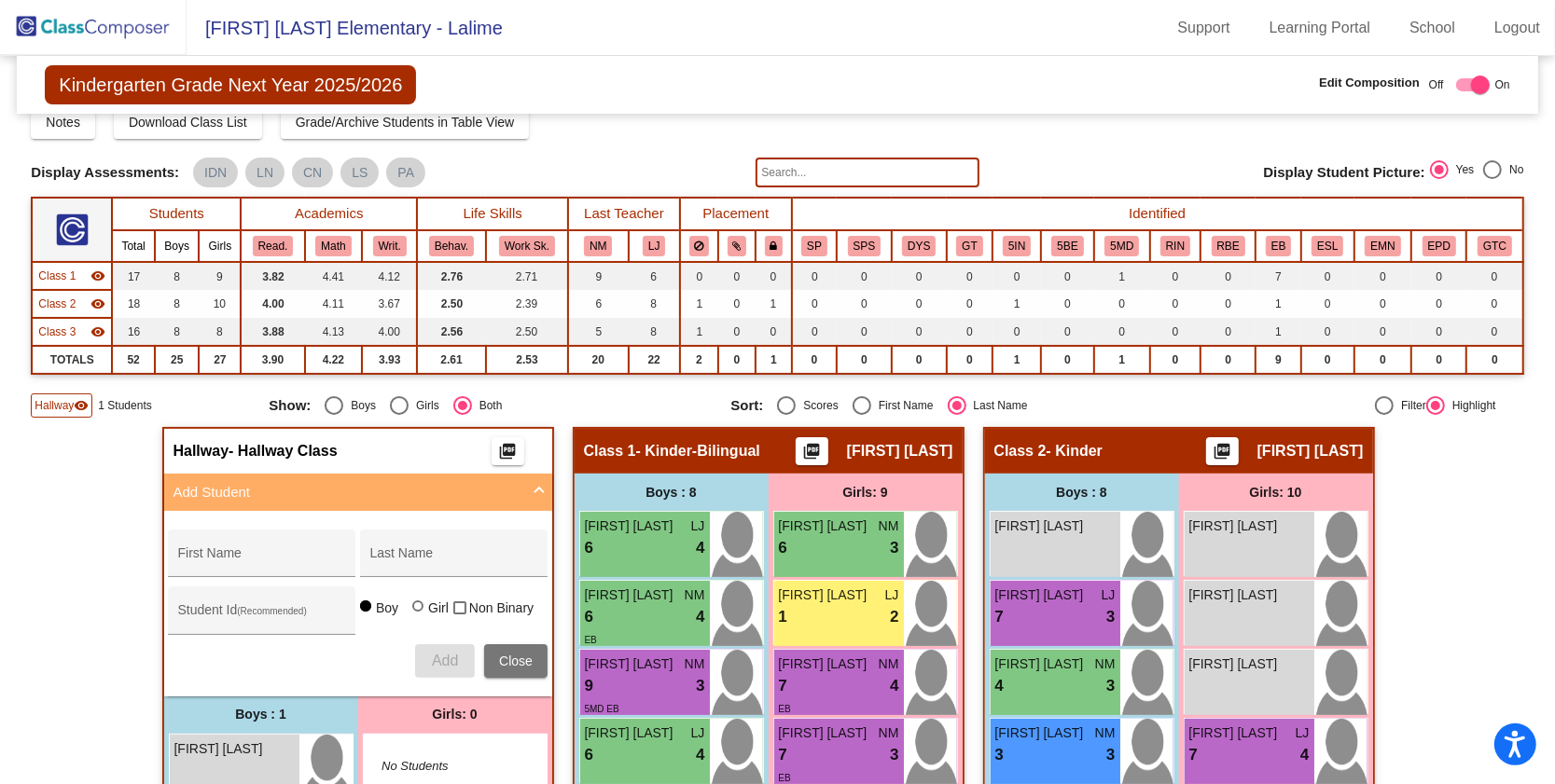 scroll, scrollTop: 0, scrollLeft: 0, axis: both 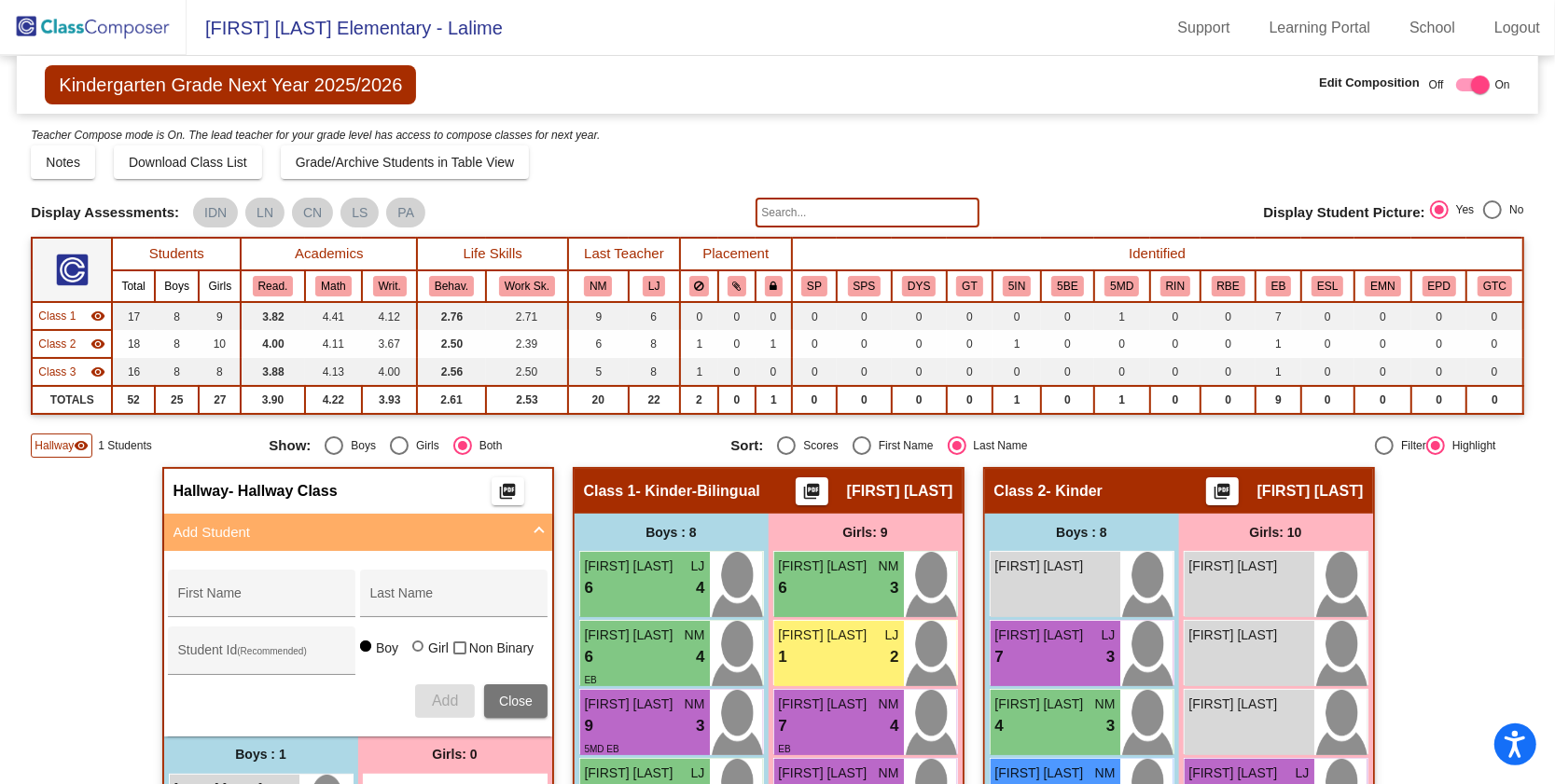 drag, startPoint x: 65, startPoint y: 442, endPoint x: 65, endPoint y: 420, distance: 22 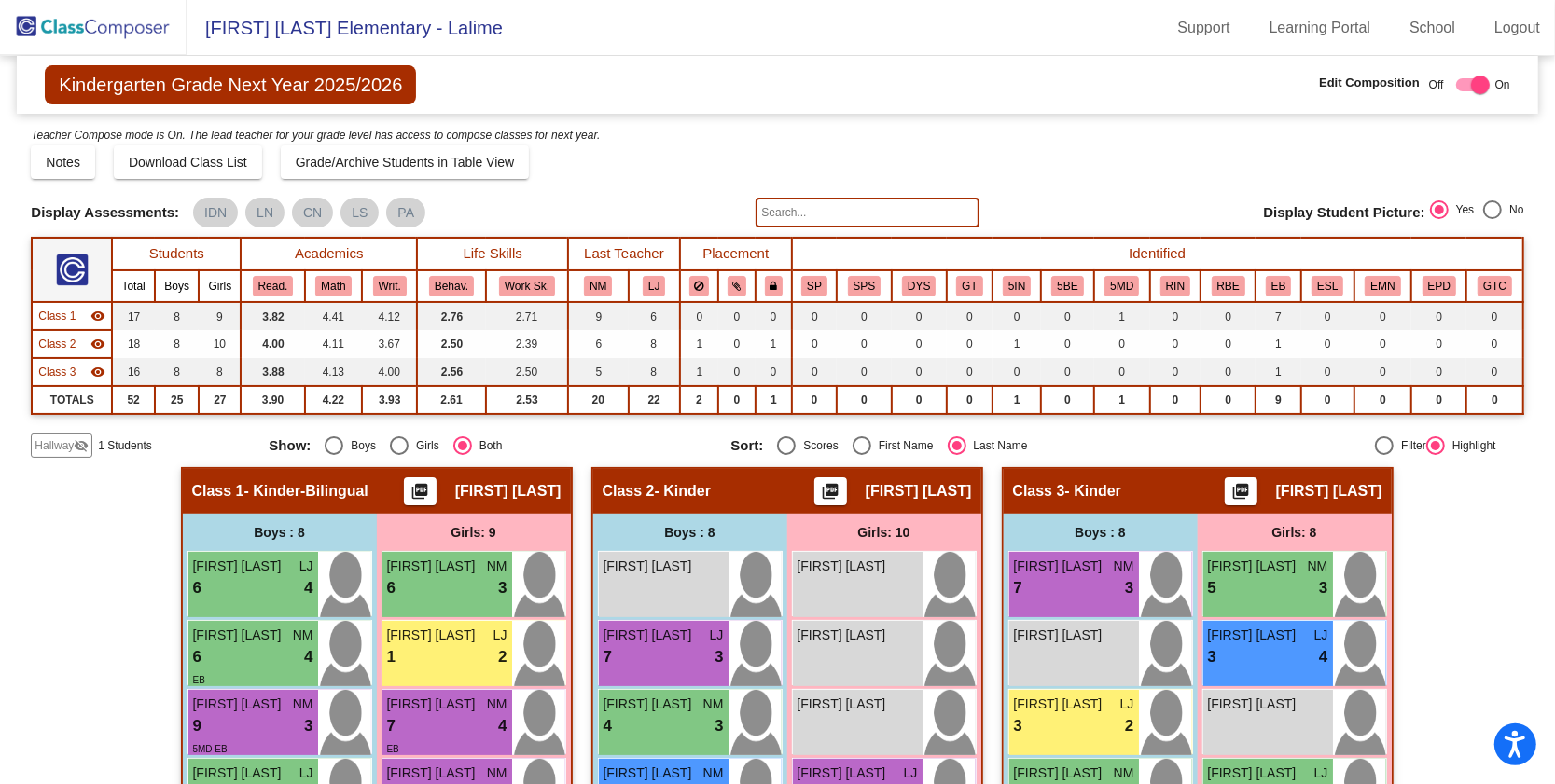 click on "visibility" 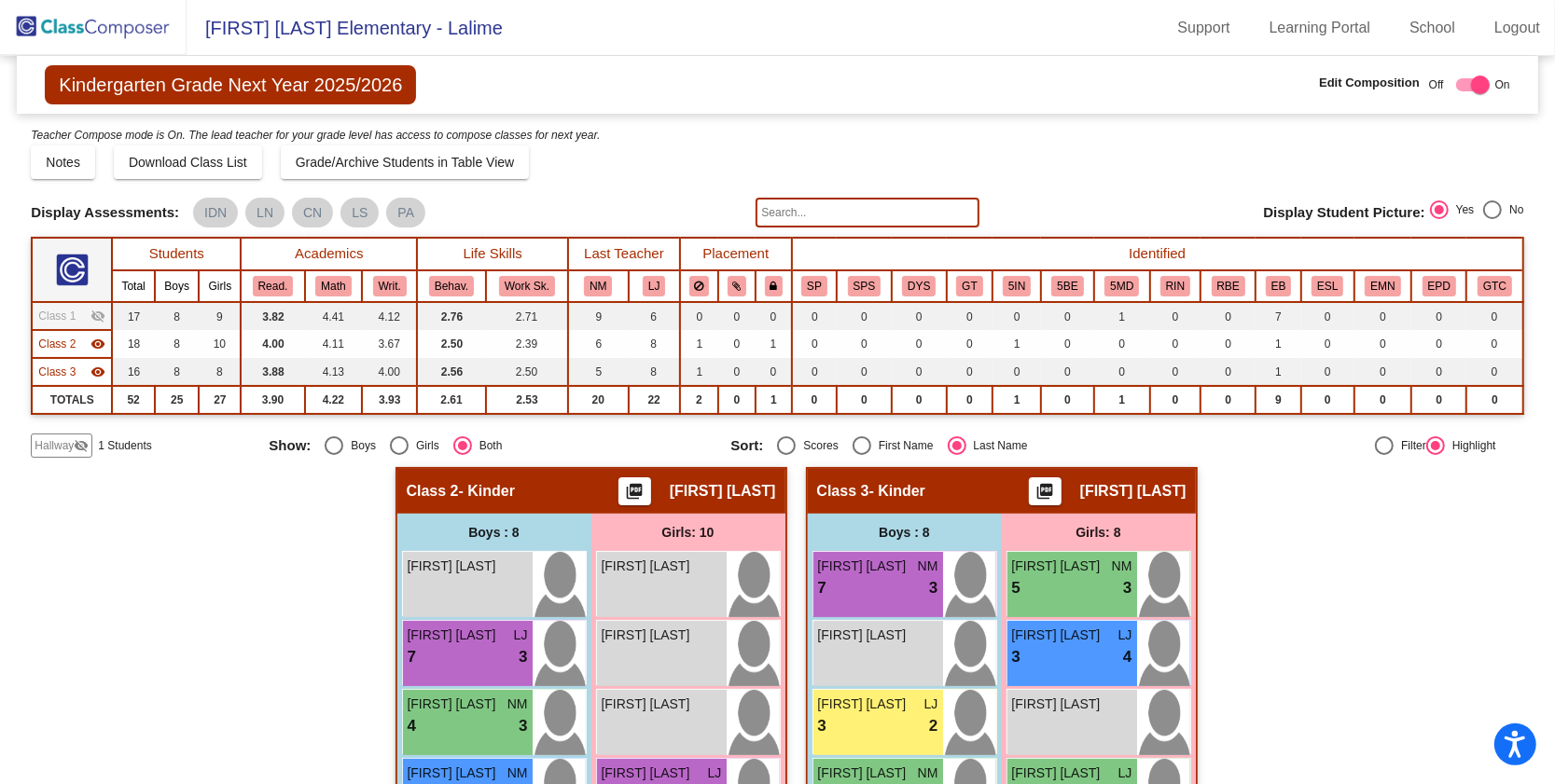 click on "visibility" 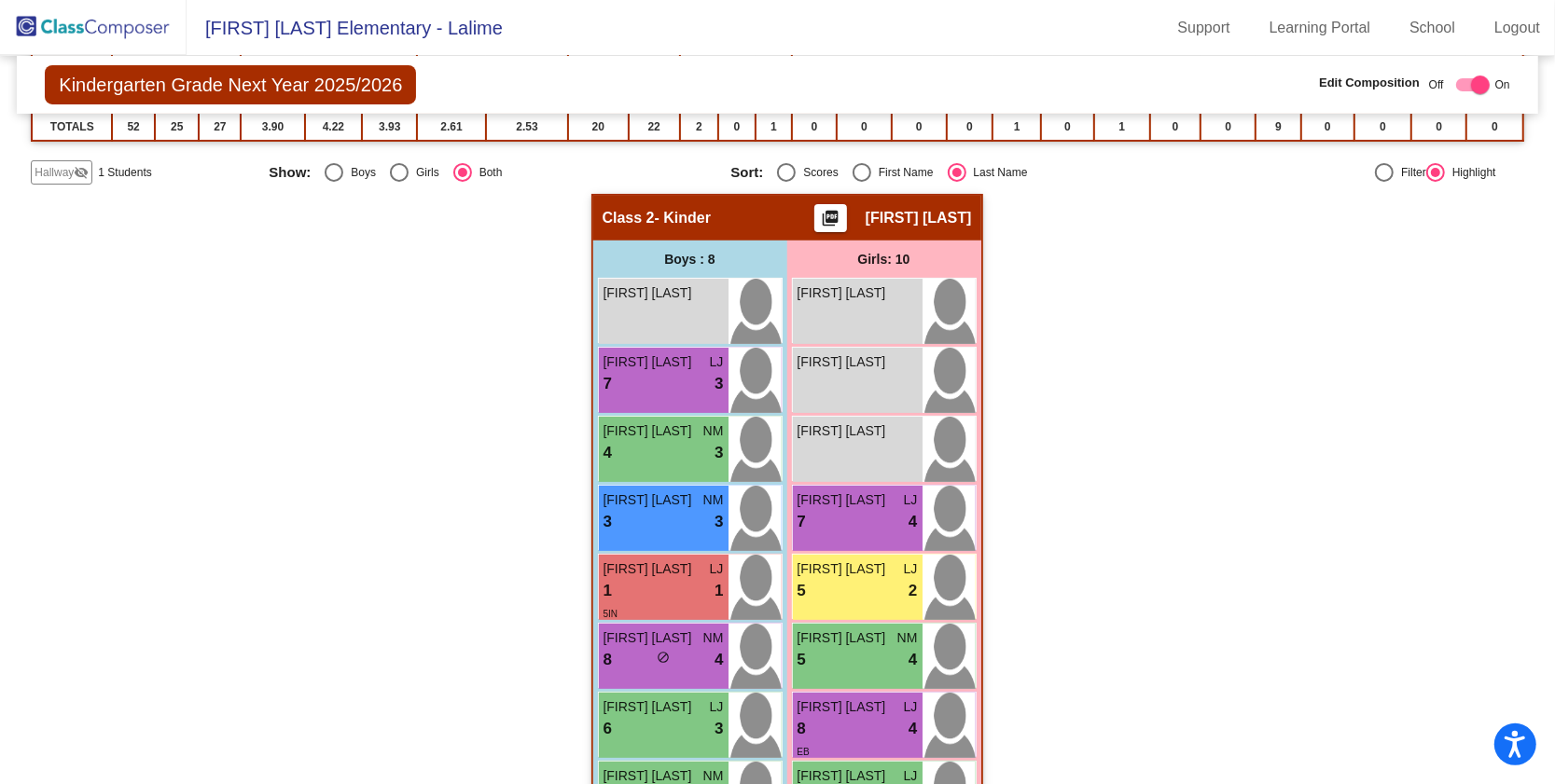 scroll, scrollTop: 423, scrollLeft: 0, axis: vertical 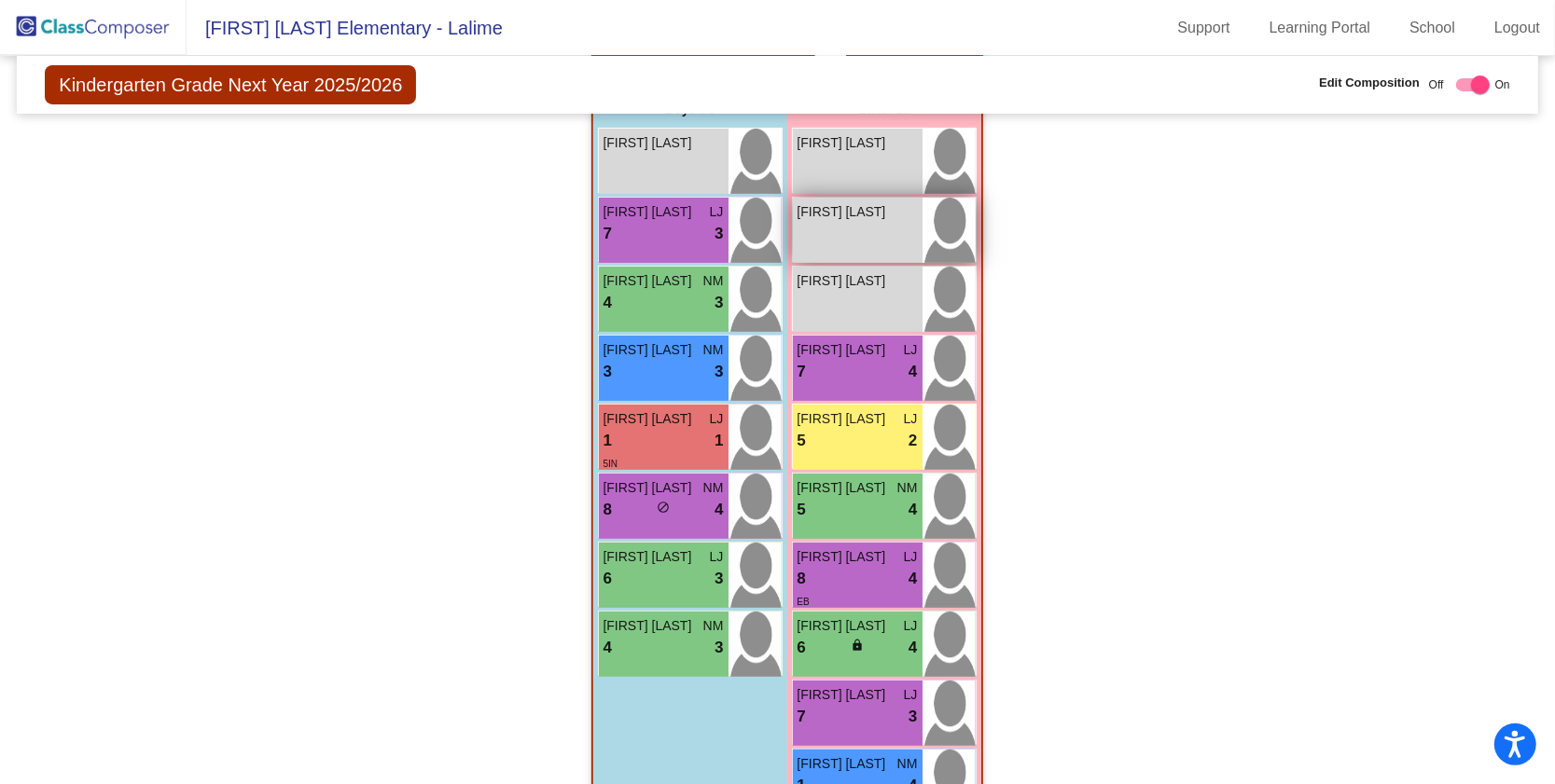 click on "[FIRST] [LAST] lock do_not_disturb_alt" at bounding box center [857, 230] 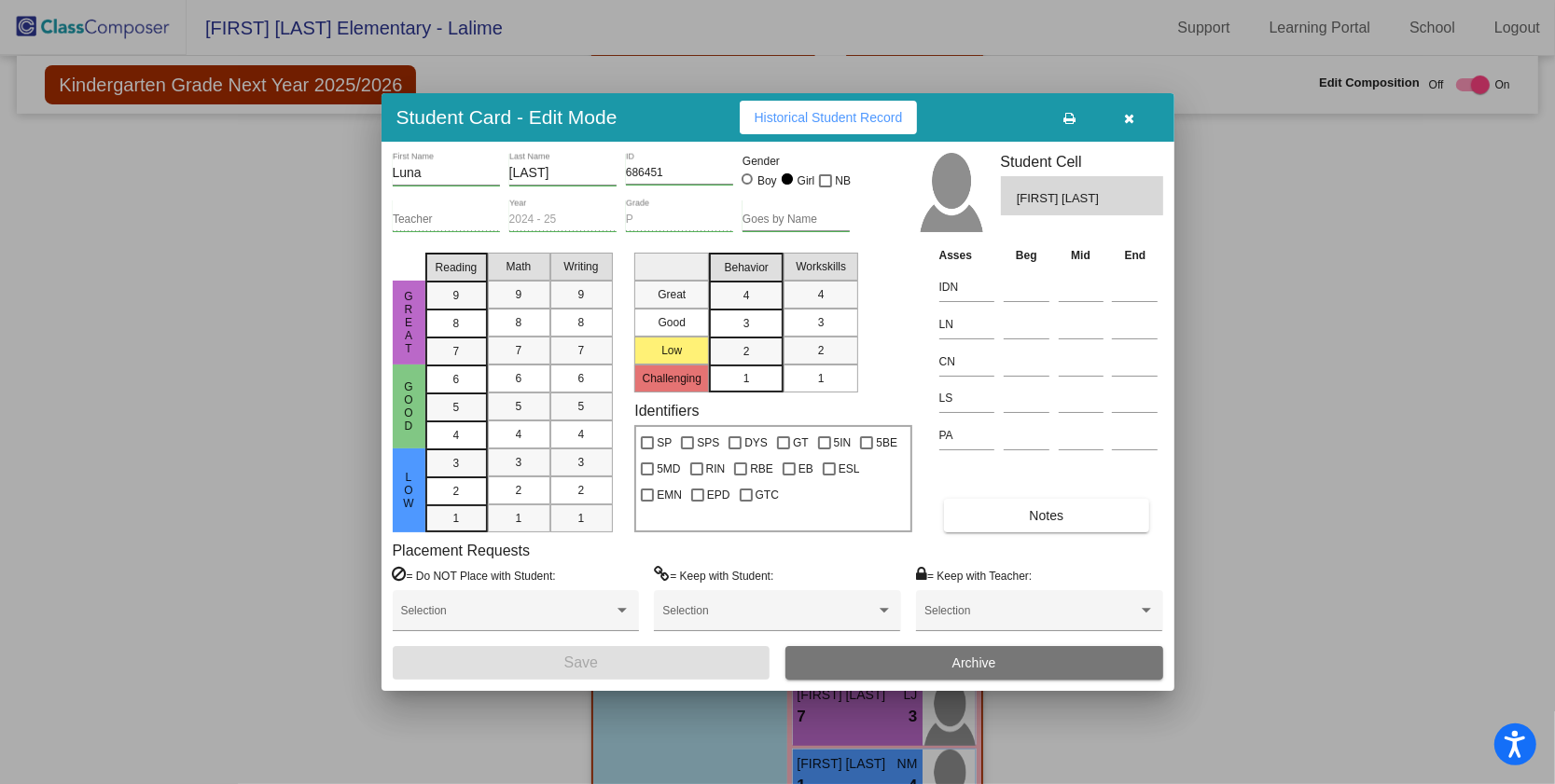 click at bounding box center [1129, 118] 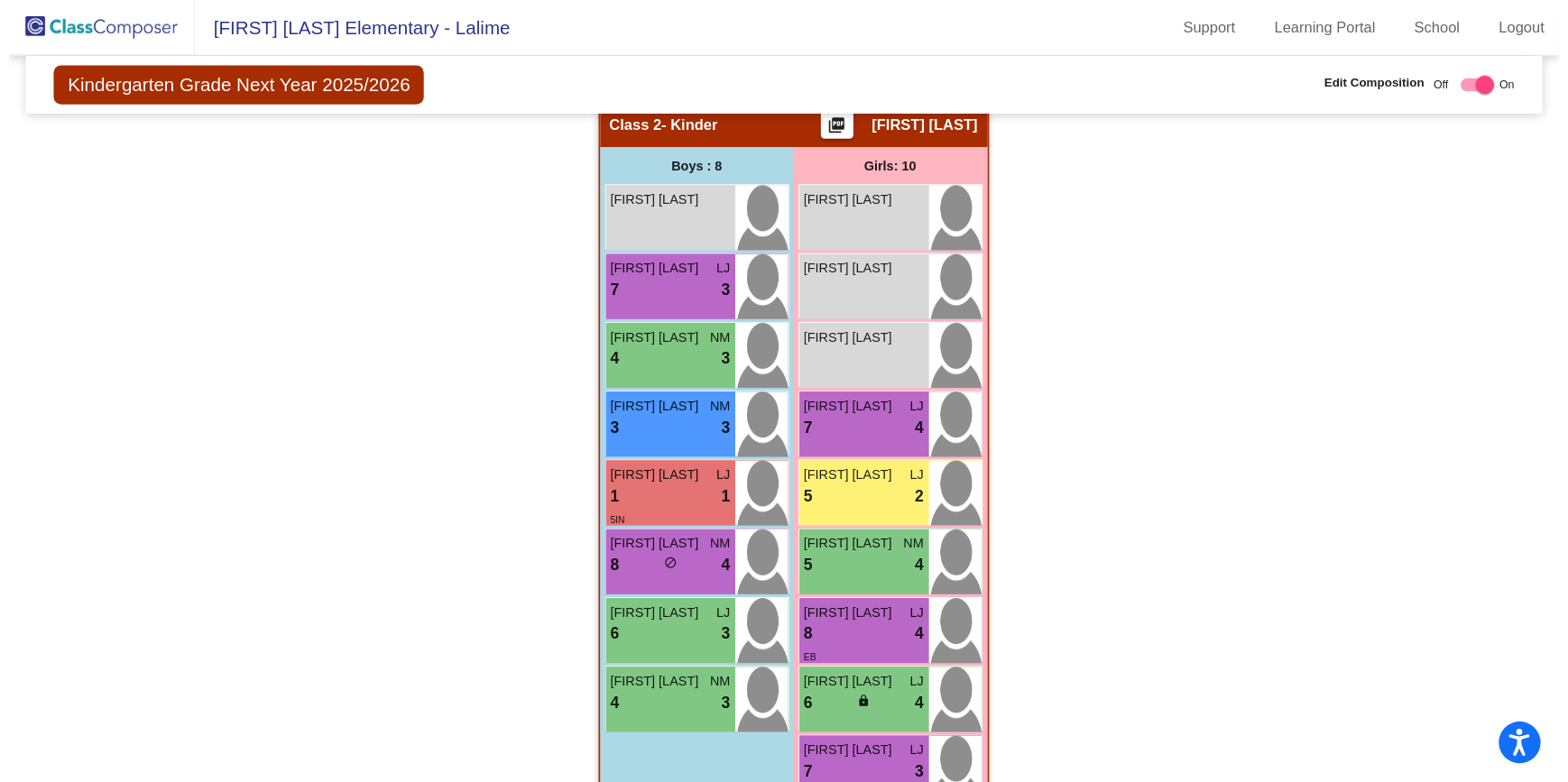 scroll, scrollTop: 469, scrollLeft: 0, axis: vertical 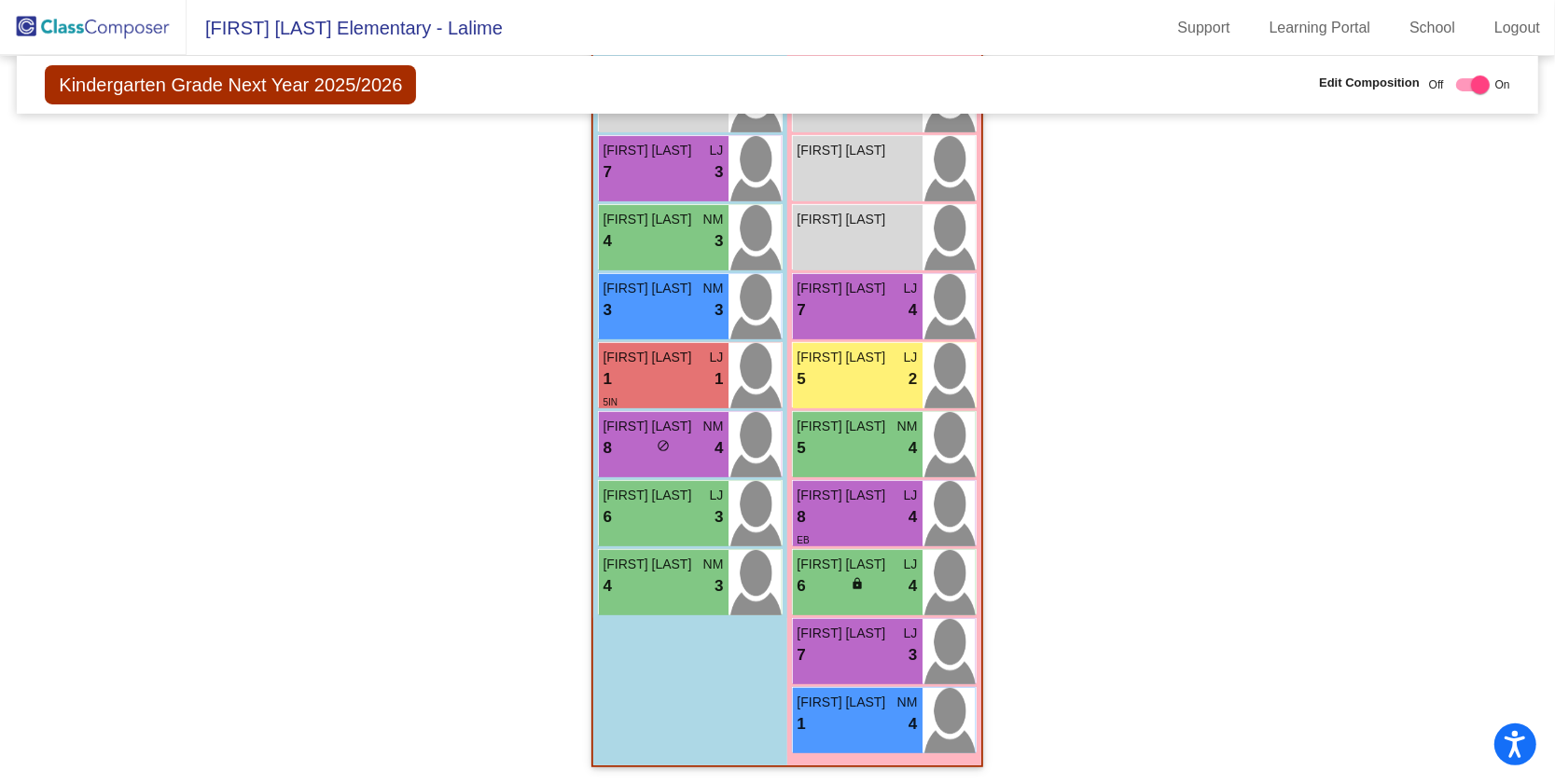 click on "Hallway   - Hallway Class  picture_as_pdf  Add Student  [FIRST] [LAST] Student Id  (Recommended)   Boy   Girl   Non Binary Add Close  Boys : 1  Branden Lemay lock do_not_disturb_alt Girls: 0   No Students   Class 1   - Kinder-Bilingual  picture_as_pdf Erika Meza  Add Student  [FIRST] [LAST] Student Id  (Recommended)   Boy   Girl   Non Binary Add Close  Boys : 8  Ismael Arredondo LJ 6 lock do_not_disturb_alt 4 Eidan Banuelos Alvarado NM 6 lock do_not_disturb_alt 4 EB Gabriel Chavez Vazquez NM 9 lock do_not_disturb_alt 3 5MD EB Joseph Garcia LJ 6 lock do_not_disturb_alt 4 Christopher Hernandez LJ 2 lock do_not_disturb_alt 1 Manuel Ponce Hidalgo NM 1 lock do_not_disturb_alt 4 EB Mateo Vasquez lock do_not_disturb_alt Joseph Villarreal LJ 2 lock do_not_disturb_alt 2 Girls: 9 Raegan Garza NM 6 lock do_not_disturb_alt 3 Camila Hernandez LJ 1 lock do_not_disturb_alt 2 Amelia Lopez Chavez NM 7 lock do_not_disturb_alt 4 EB Kiara Martinez Cantu NM 7 lock do_not_disturb_alt 3 EB Kali Salinas lock EB NM" 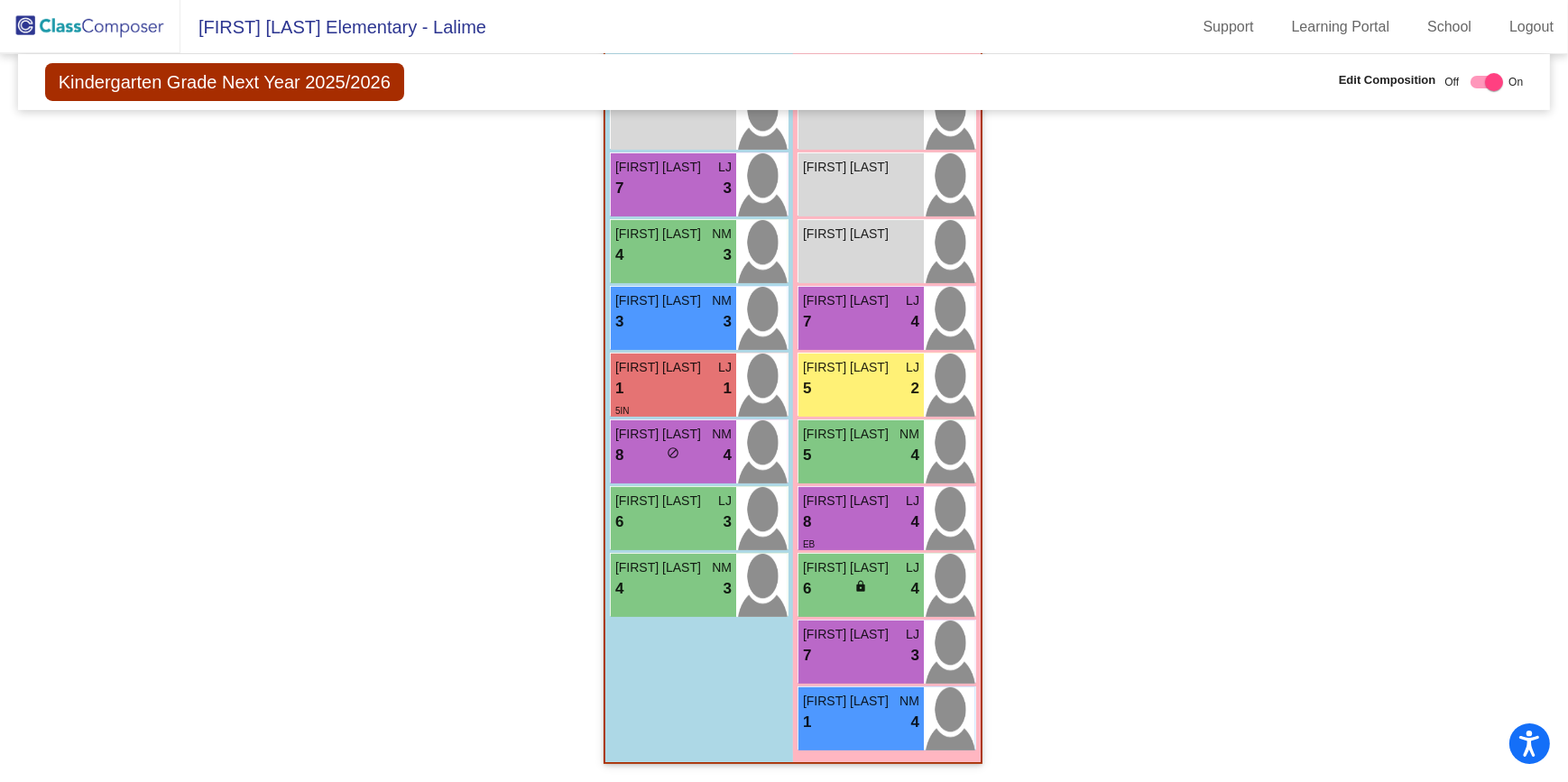 scroll, scrollTop: 446, scrollLeft: 0, axis: vertical 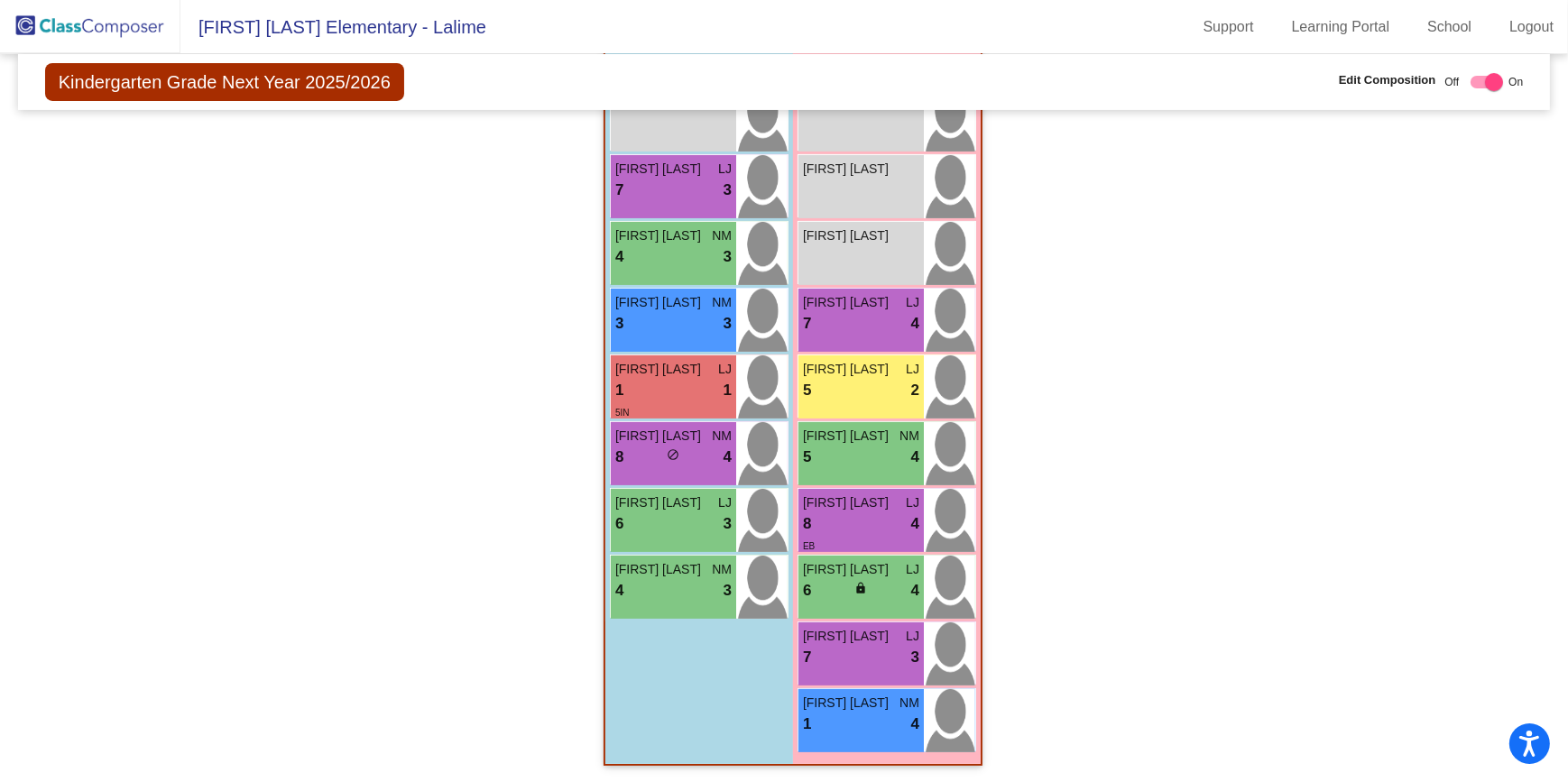 click on "Hallway   - Hallway Class  picture_as_pdf  Add Student  [FIRST] [LAST] Student Id  (Recommended)   Boy   Girl   Non Binary Add Close  Boys : 1  Branden Lemay lock do_not_disturb_alt Girls: 0   No Students   Class 1   - Kinder-Bilingual  picture_as_pdf Erika Meza  Add Student  [FIRST] [LAST] Student Id  (Recommended)   Boy   Girl   Non Binary Add Close  Boys : 8  Ismael Arredondo LJ 6 lock do_not_disturb_alt 4 Eidan Banuelos Alvarado NM 6 lock do_not_disturb_alt 4 EB Gabriel Chavez Vazquez NM 9 lock do_not_disturb_alt 3 5MD EB Joseph Garcia LJ 6 lock do_not_disturb_alt 4 Christopher Hernandez LJ 2 lock do_not_disturb_alt 1 Manuel Ponce Hidalgo NM 1 lock do_not_disturb_alt 4 EB Mateo Vasquez lock do_not_disturb_alt Joseph Villarreal LJ 2 lock do_not_disturb_alt 2 Girls: 9 Raegan Garza NM 6 lock do_not_disturb_alt 3 Camila Hernandez LJ 1 lock do_not_disturb_alt 2 Amelia Lopez Chavez NM 7 lock do_not_disturb_alt 4 EB Kiara Martinez Cantu NM 7 lock do_not_disturb_alt 3 EB Kali Salinas lock EB NM" 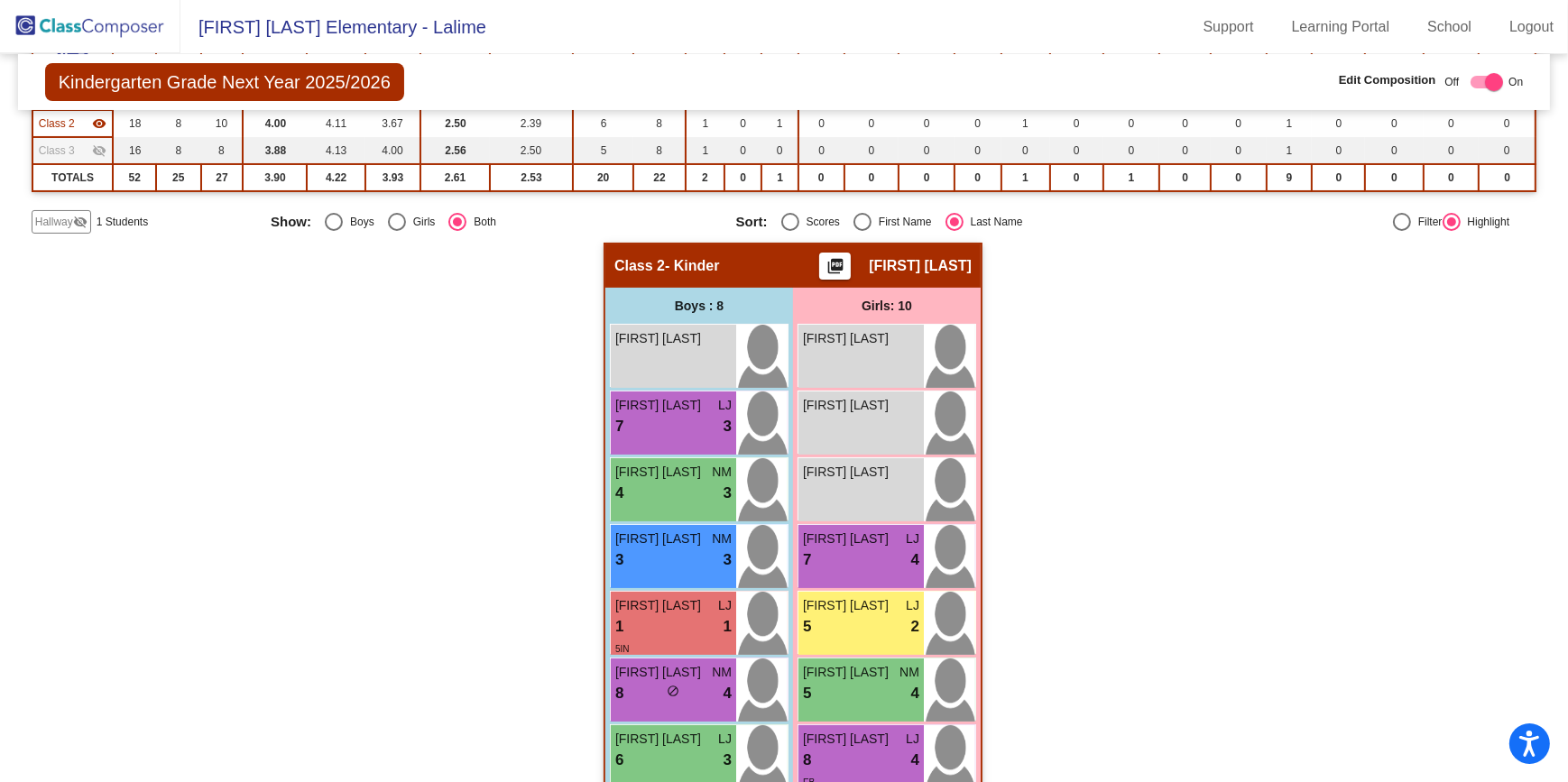scroll, scrollTop: 0, scrollLeft: 0, axis: both 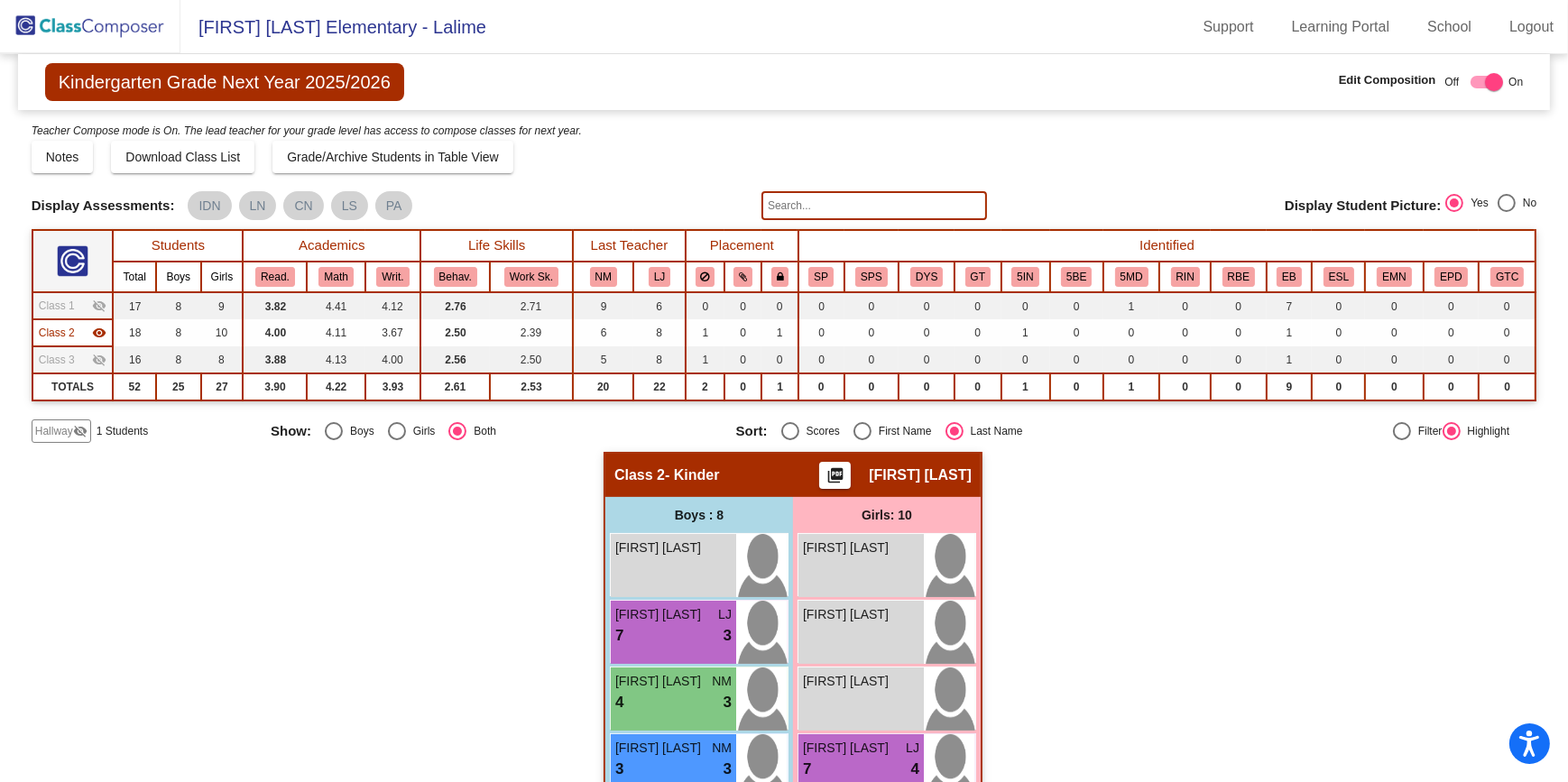 click on "visibility" 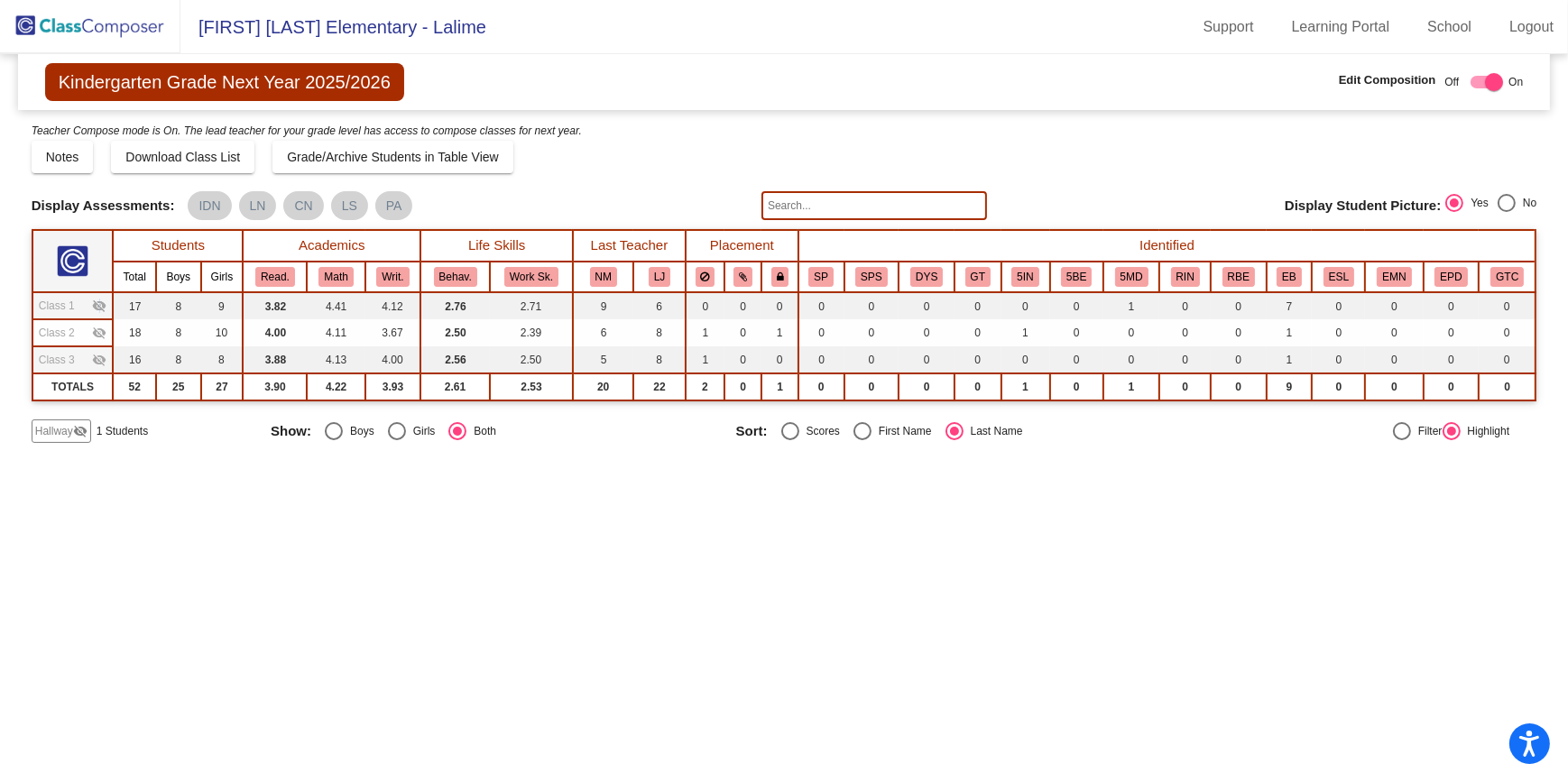 click on "visibility_off" 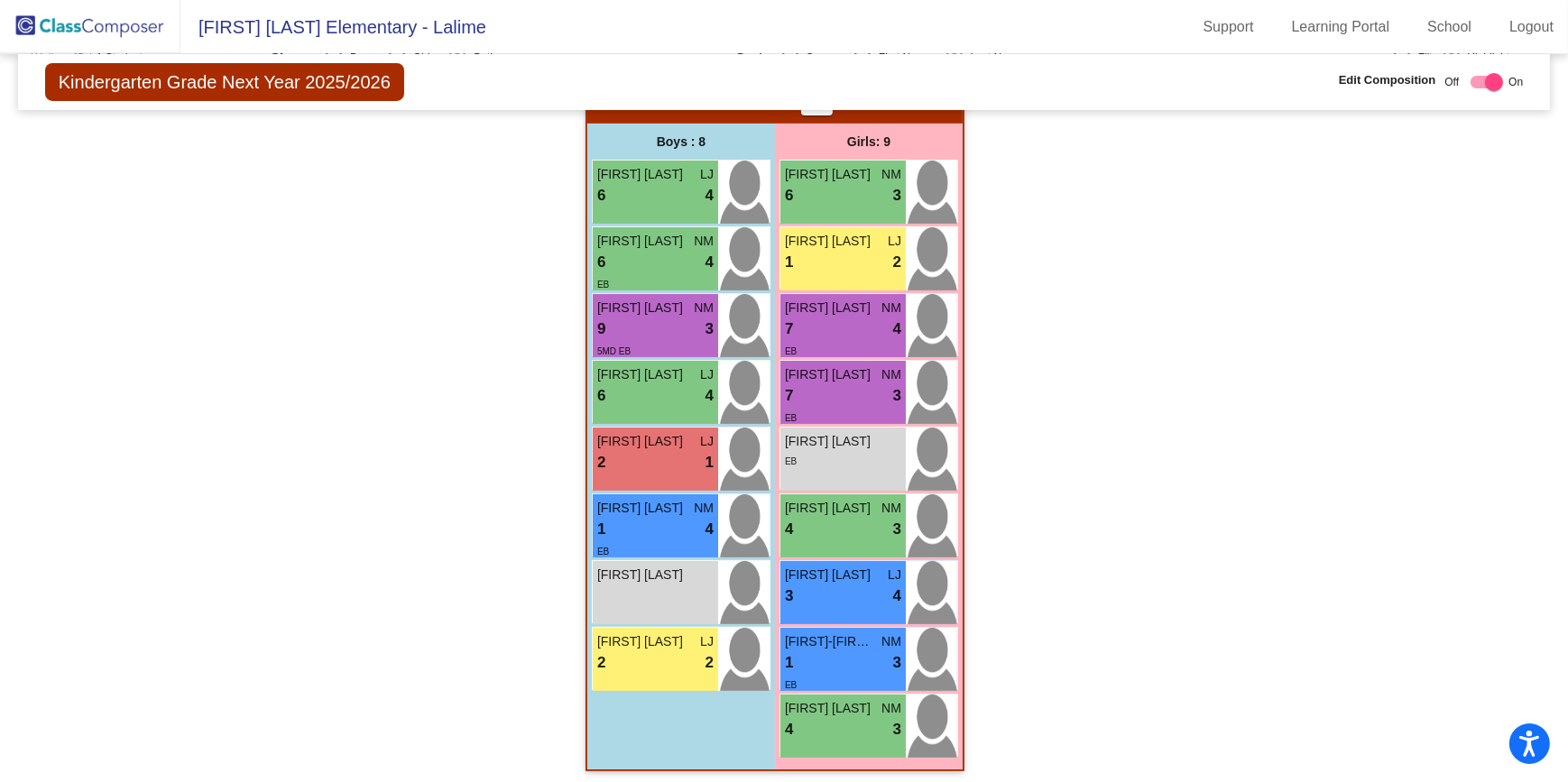 scroll, scrollTop: 379, scrollLeft: 0, axis: vertical 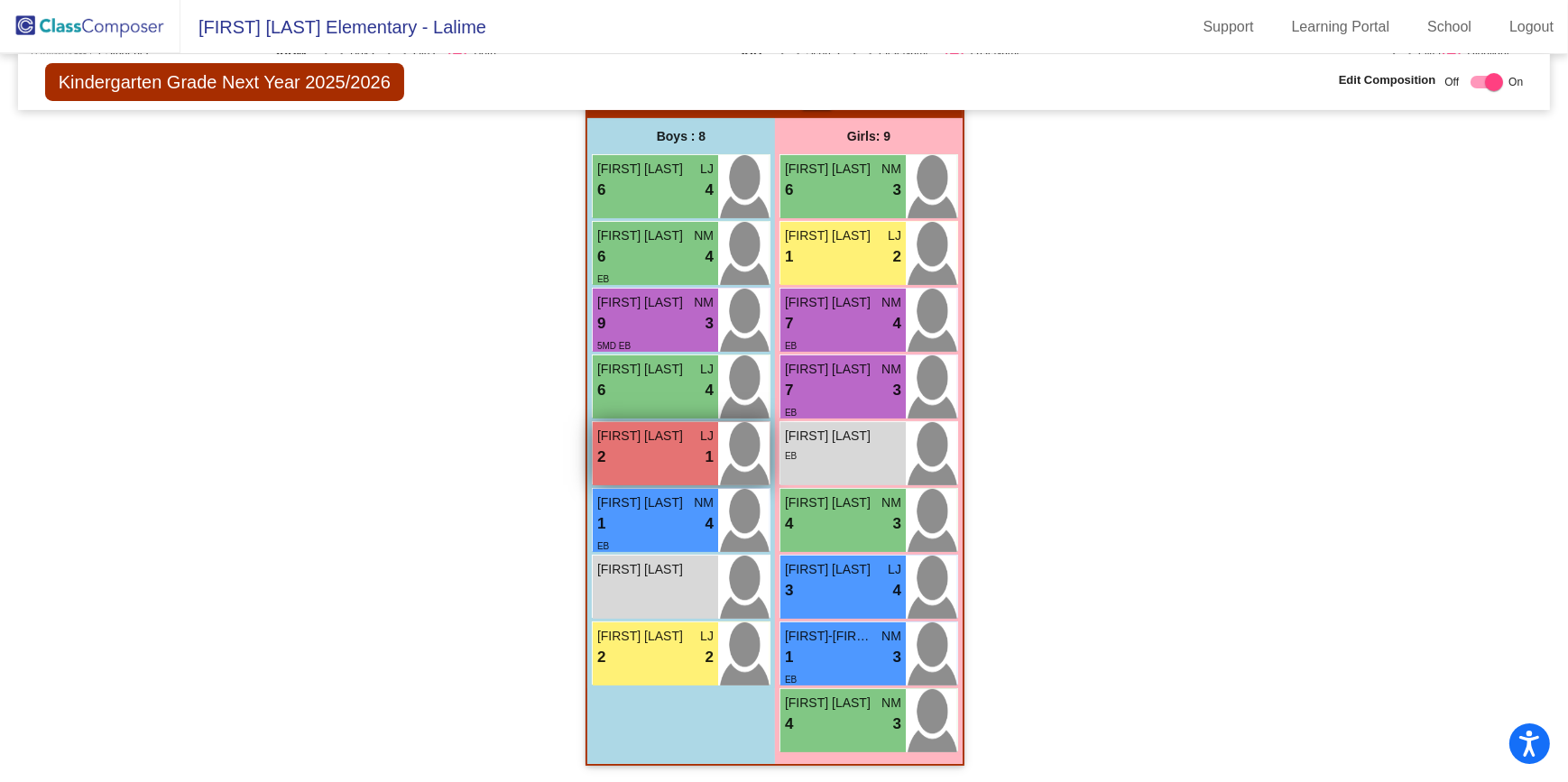 click on "[FIRST] [LAST]" at bounding box center [642, 436] 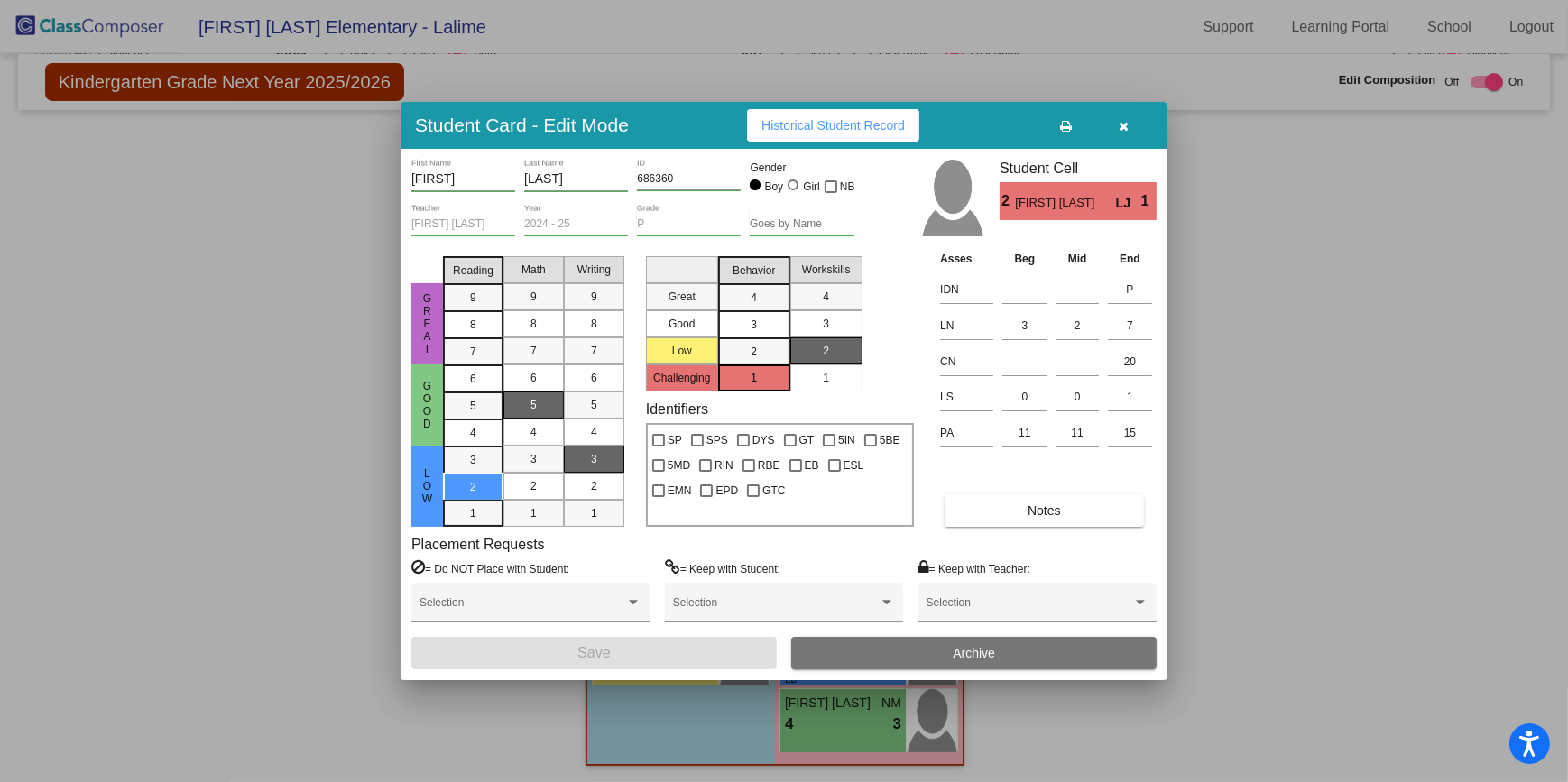 click at bounding box center (1124, 126) 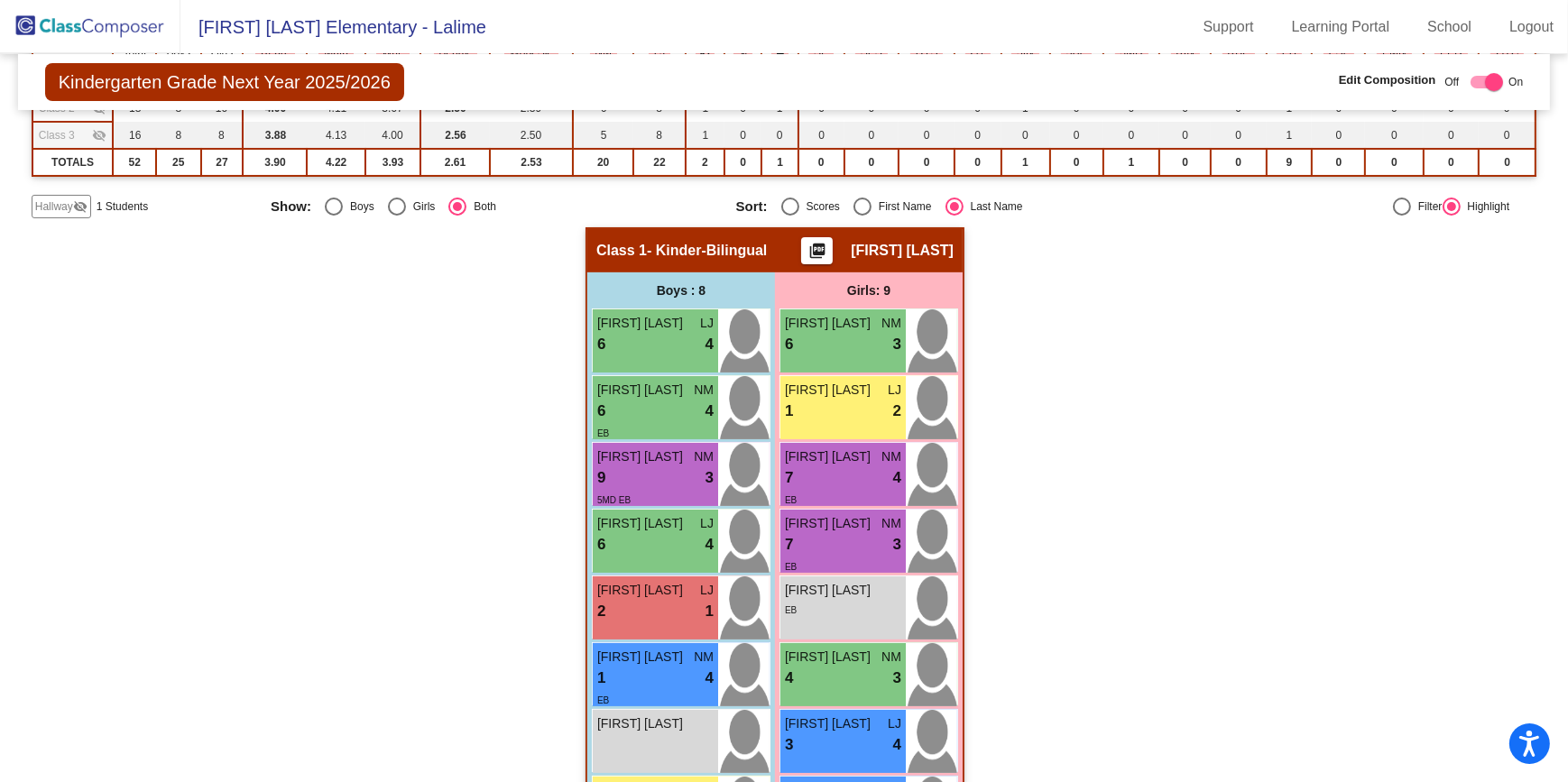 scroll, scrollTop: 245, scrollLeft: 0, axis: vertical 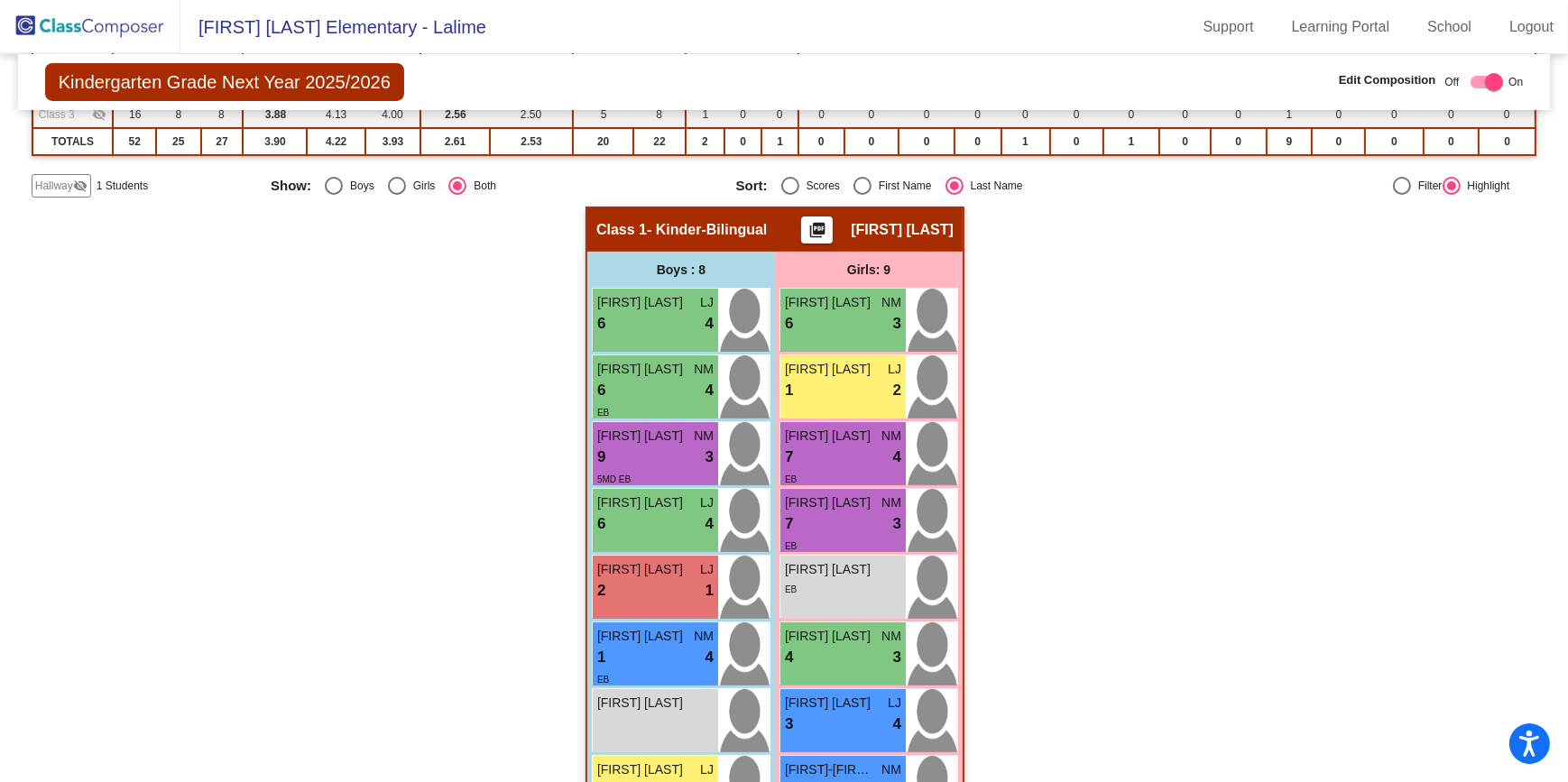 click on "Hallway   - Hallway Class  picture_as_pdf  Add Student  [FIRST] [LAST] Student Id  (Recommended)   Boy   Girl   Non Binary Add Close  Boys : 1  Branden Lemay lock do_not_disturb_alt Girls: 0   No Students   Class 1   - Kinder-Bilingual  picture_as_pdf Erika Meza  Add Student  [FIRST] [LAST] Student Id  (Recommended)   Boy   Girl   Non Binary Add Close  Boys : 8  Ismael Arredondo LJ 6 lock do_not_disturb_alt 4 Eidan Banuelos Alvarado NM 6 lock do_not_disturb_alt 4 EB Gabriel Chavez Vazquez NM 9 lock do_not_disturb_alt 3 5MD EB Joseph Garcia LJ 6 lock do_not_disturb_alt 4 Christopher Hernandez LJ 2 lock do_not_disturb_alt 1 Manuel Ponce Hidalgo NM 1 lock do_not_disturb_alt 4 EB Mateo Vasquez lock do_not_disturb_alt Joseph Villarreal LJ 2 lock do_not_disturb_alt 2 Girls: 9 Raegan Garza NM 6 lock do_not_disturb_alt 3 Camila Hernandez LJ 1 lock do_not_disturb_alt 2 Amelia Lopez Chavez NM 7 lock do_not_disturb_alt 4 EB Kiara Martinez Cantu NM 7 lock do_not_disturb_alt 3 EB Kali Salinas lock EB NM" 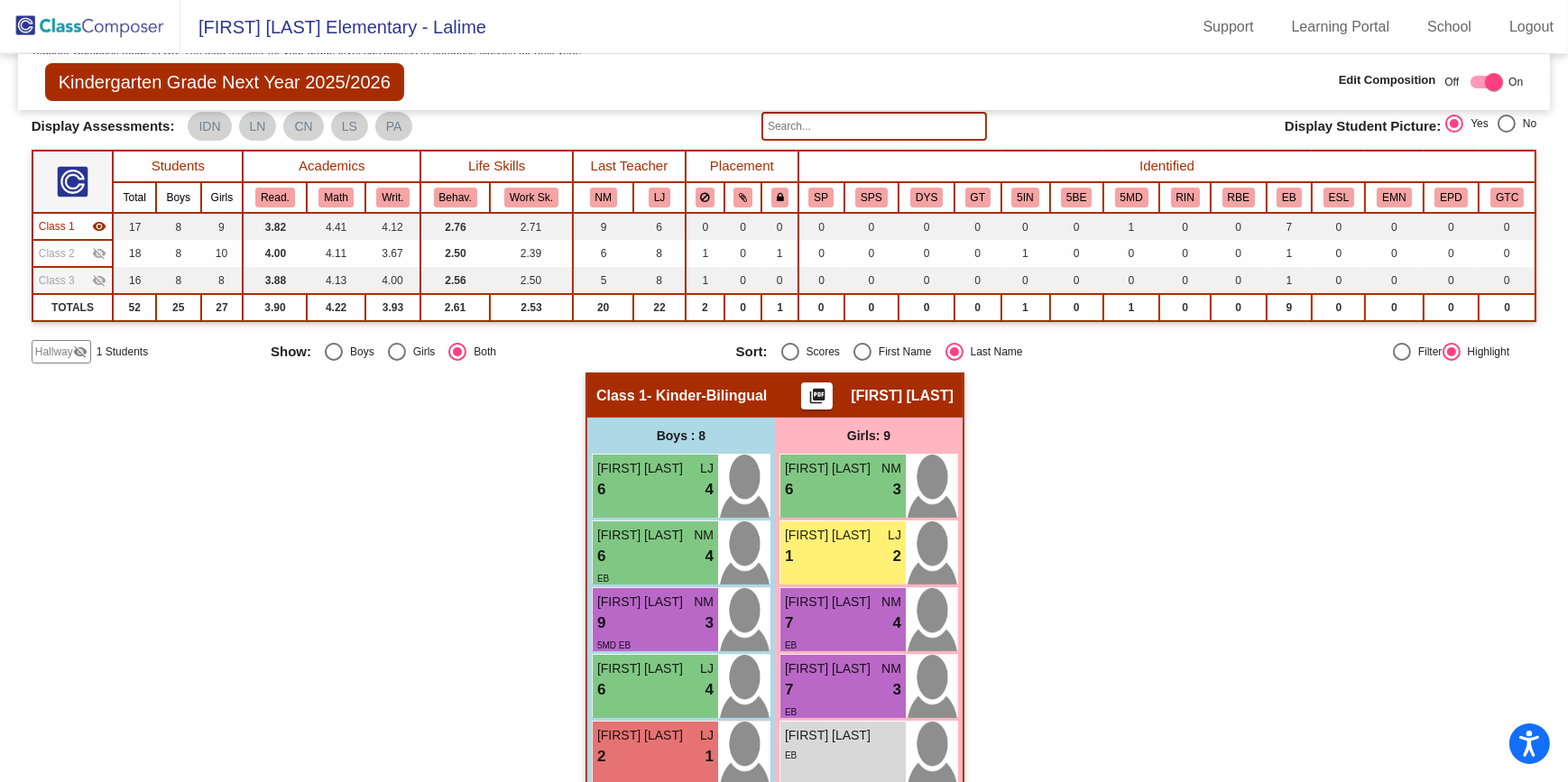 scroll, scrollTop: 51, scrollLeft: 0, axis: vertical 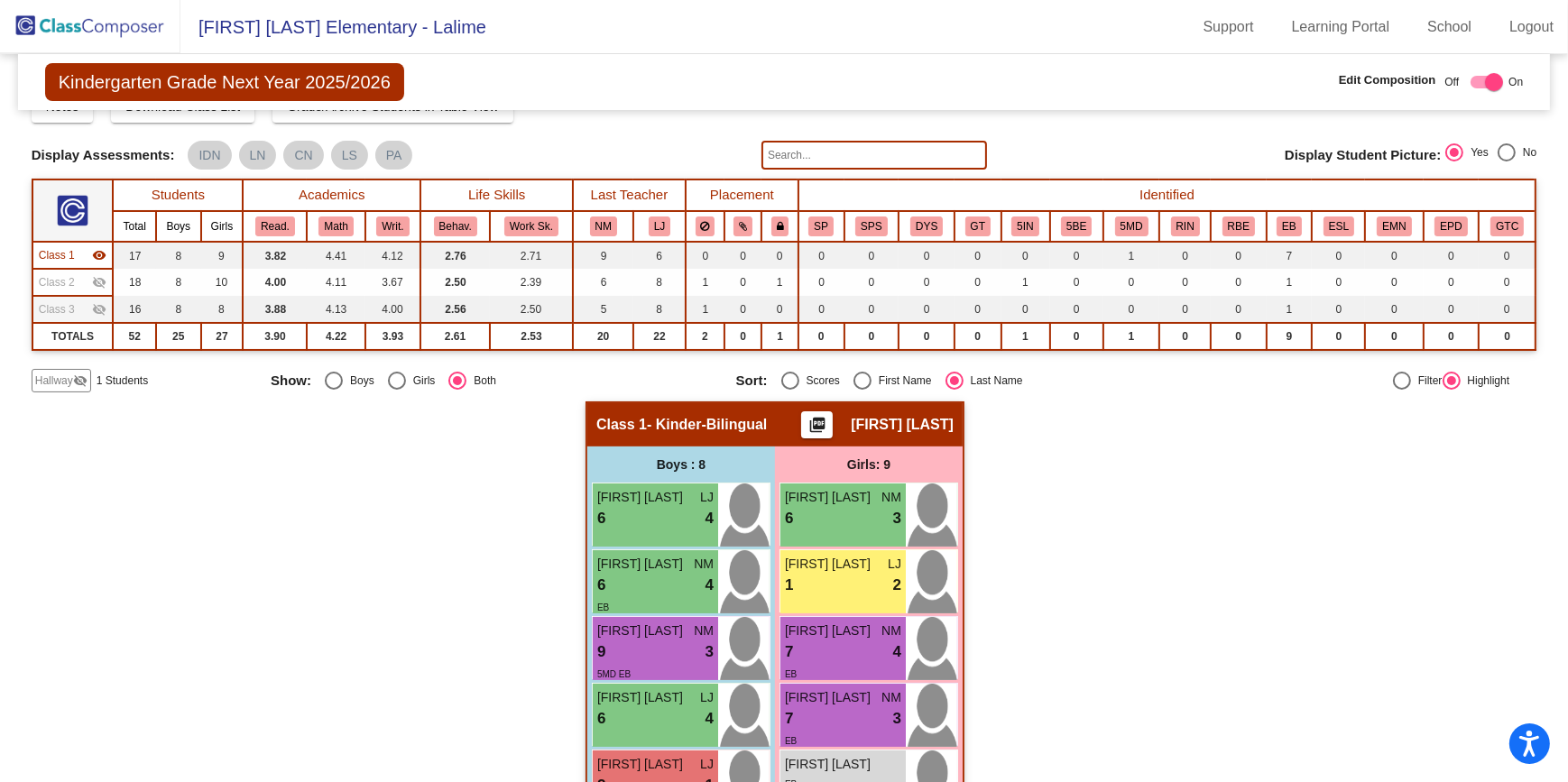 click on "visibility" 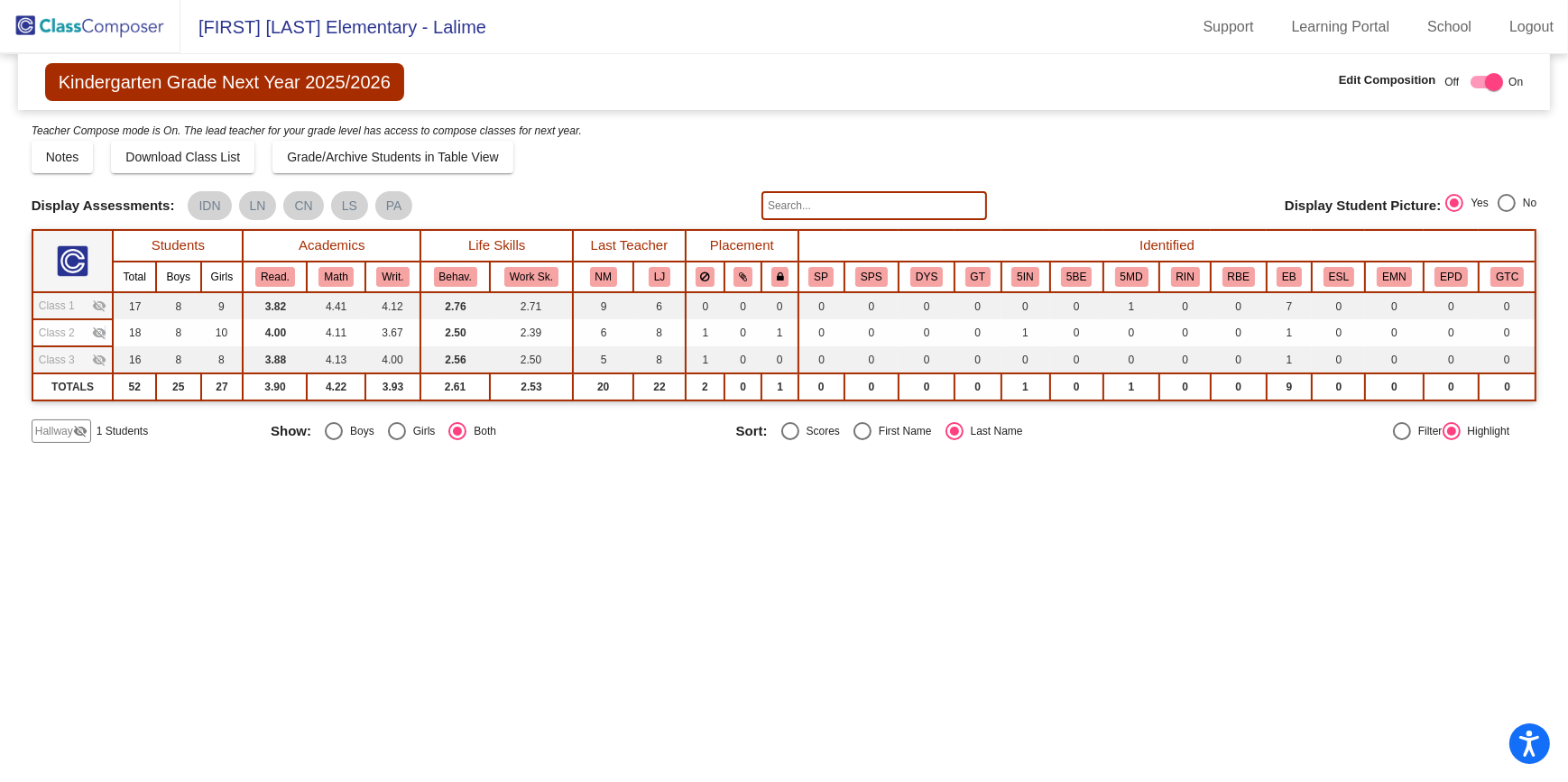 click on "visibility_off" 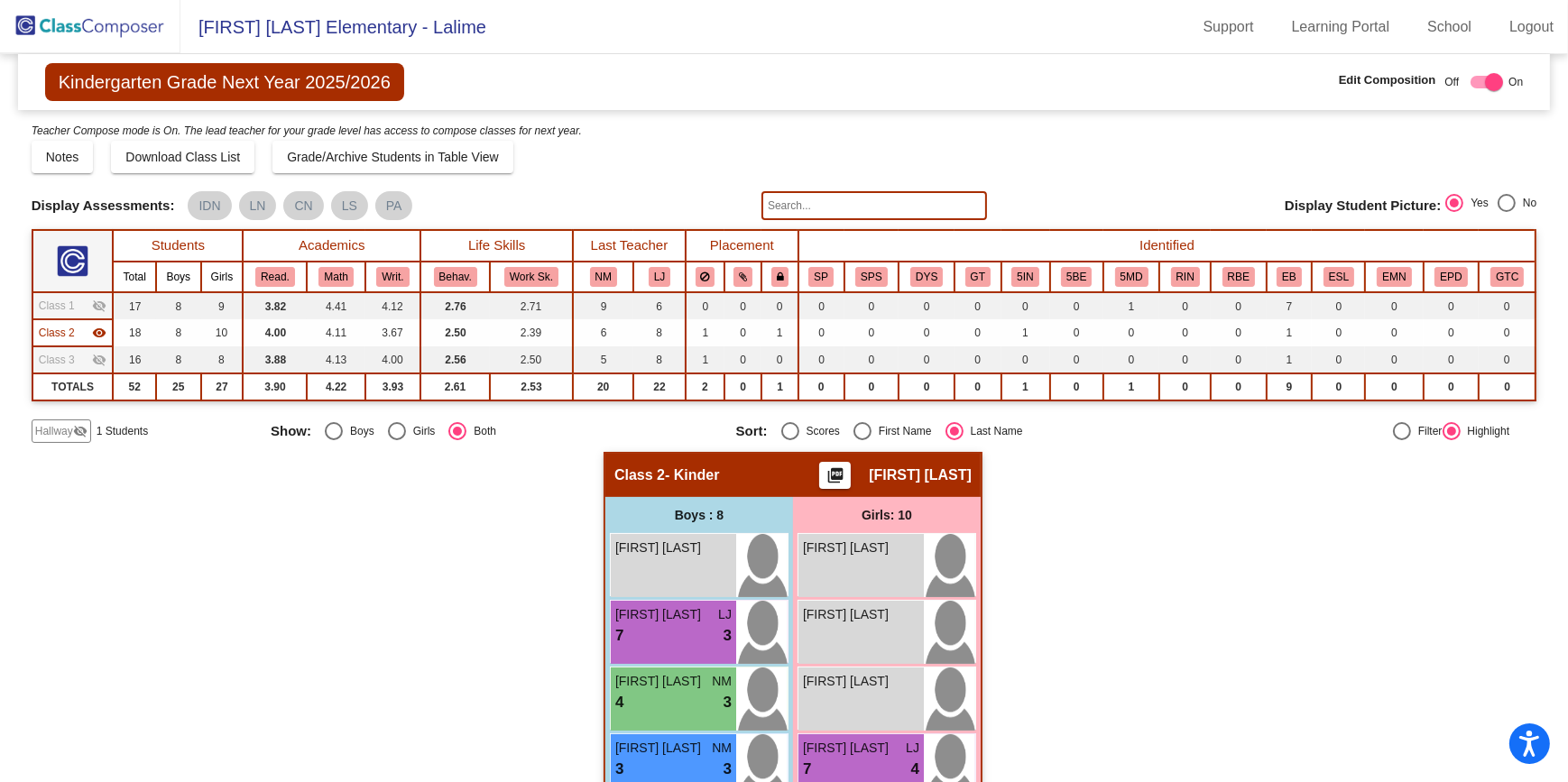 click on "visibility" 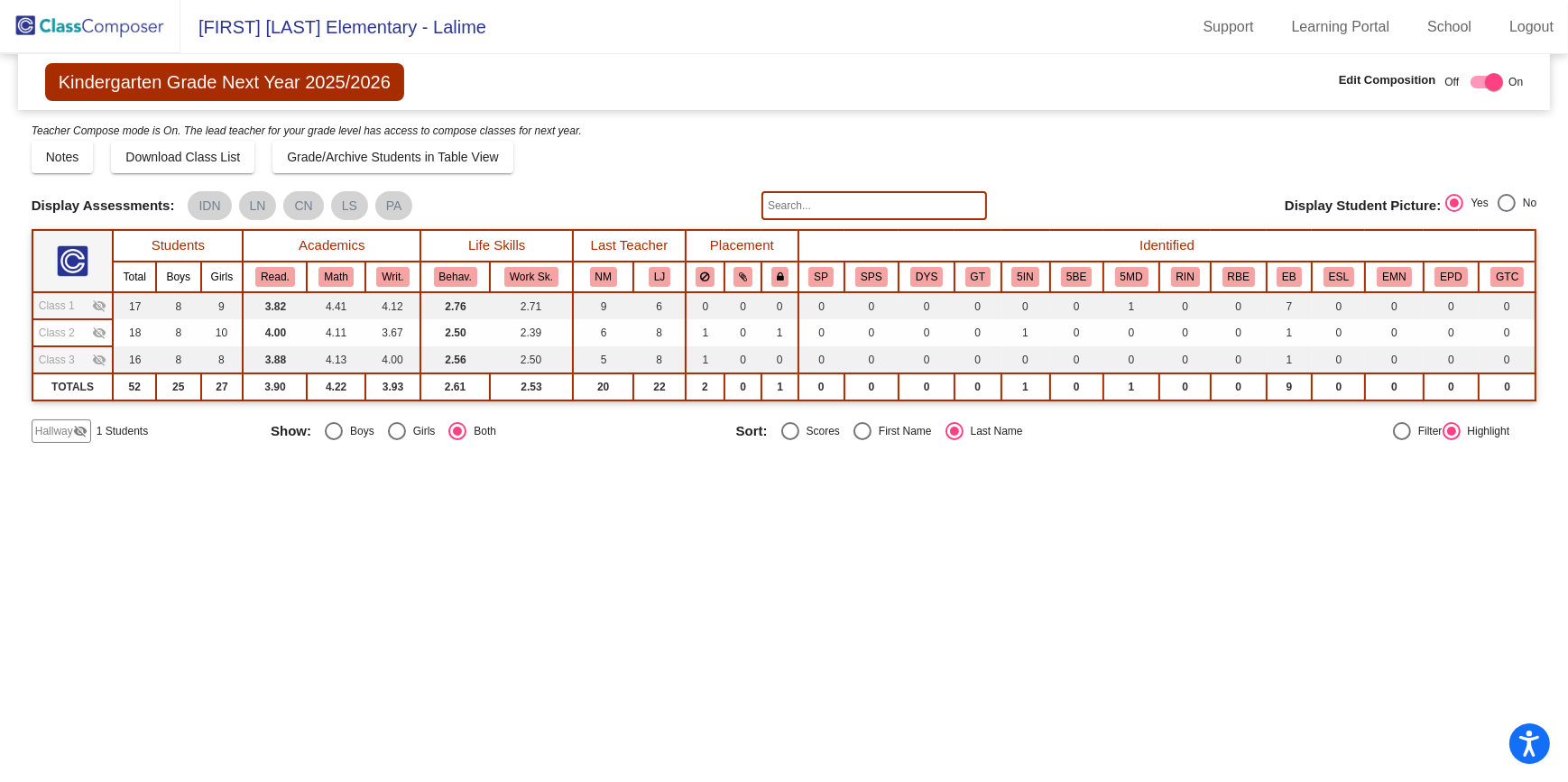 click on "visibility_off" 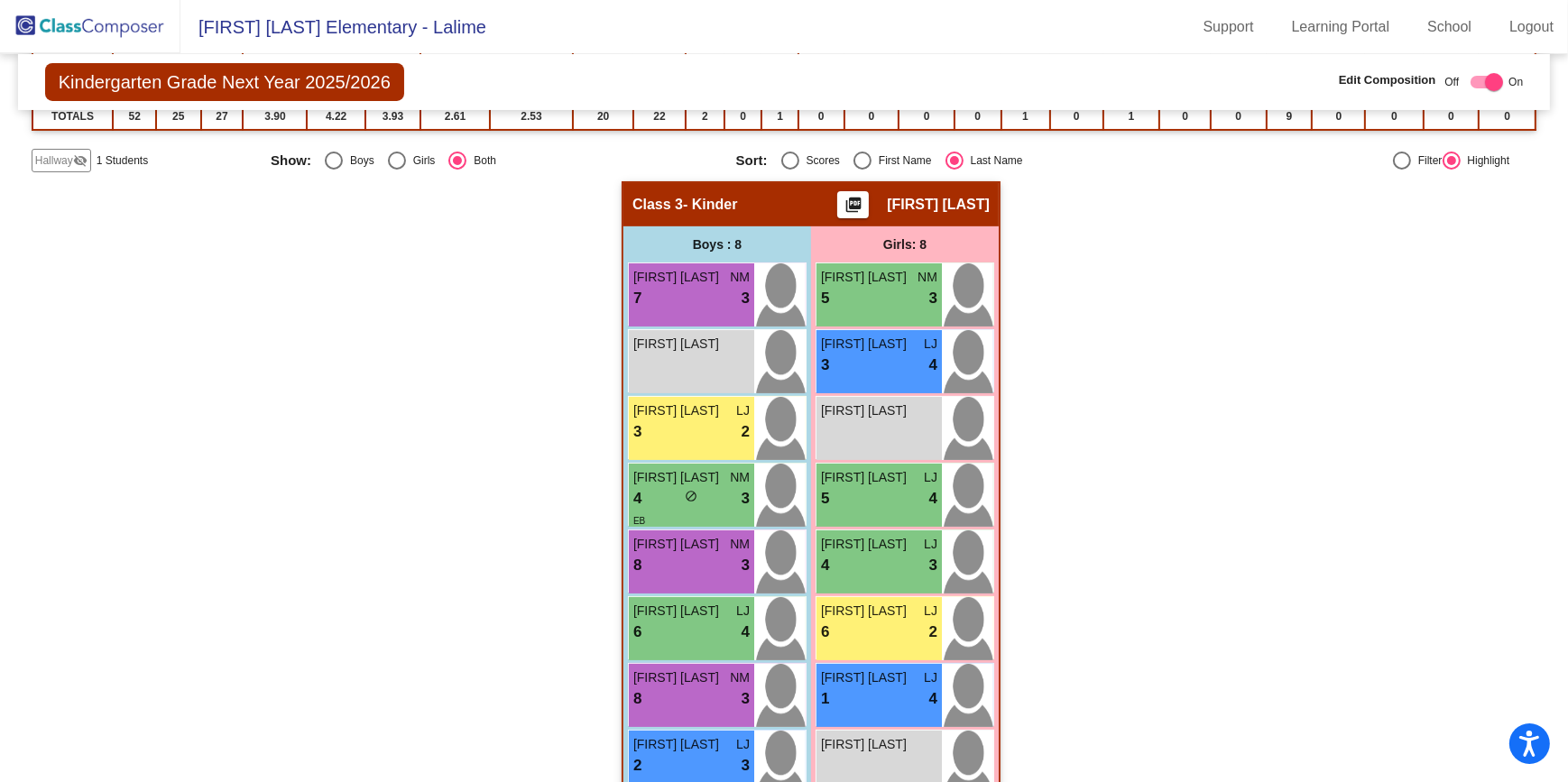 scroll, scrollTop: 312, scrollLeft: 0, axis: vertical 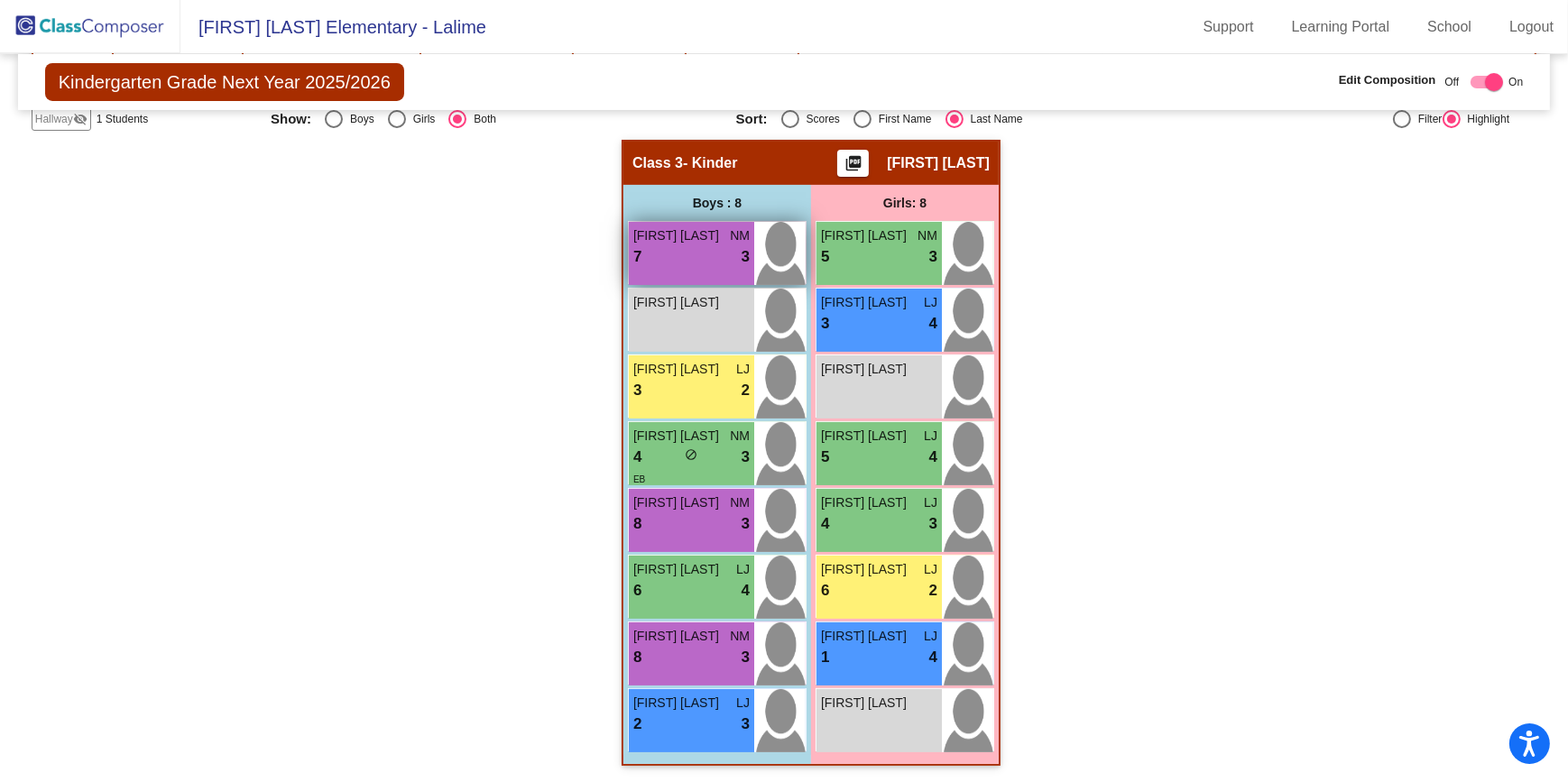 click on "7 lock do_not_disturb_alt 3" at bounding box center (691, 257) 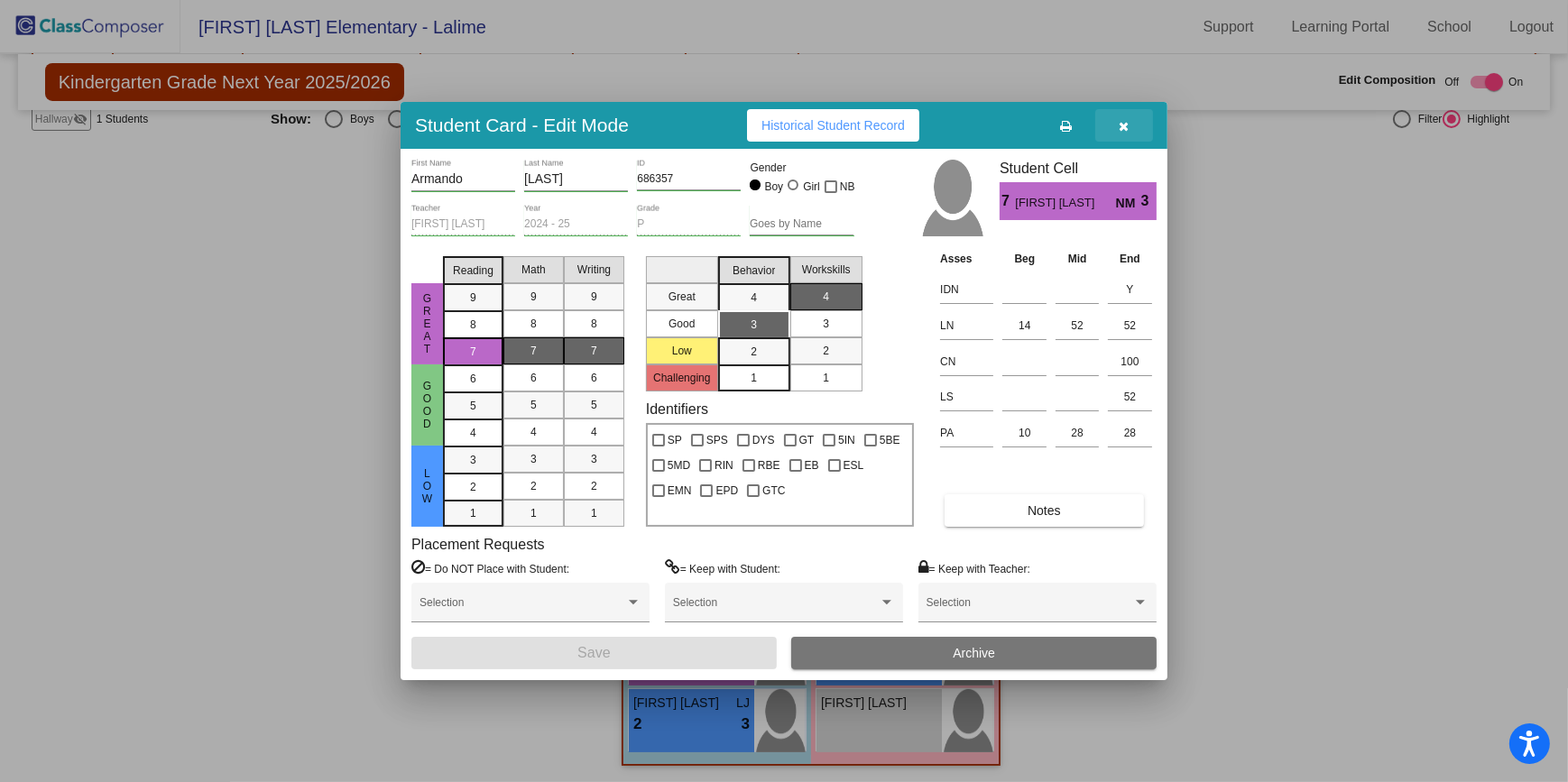 click at bounding box center (1124, 126) 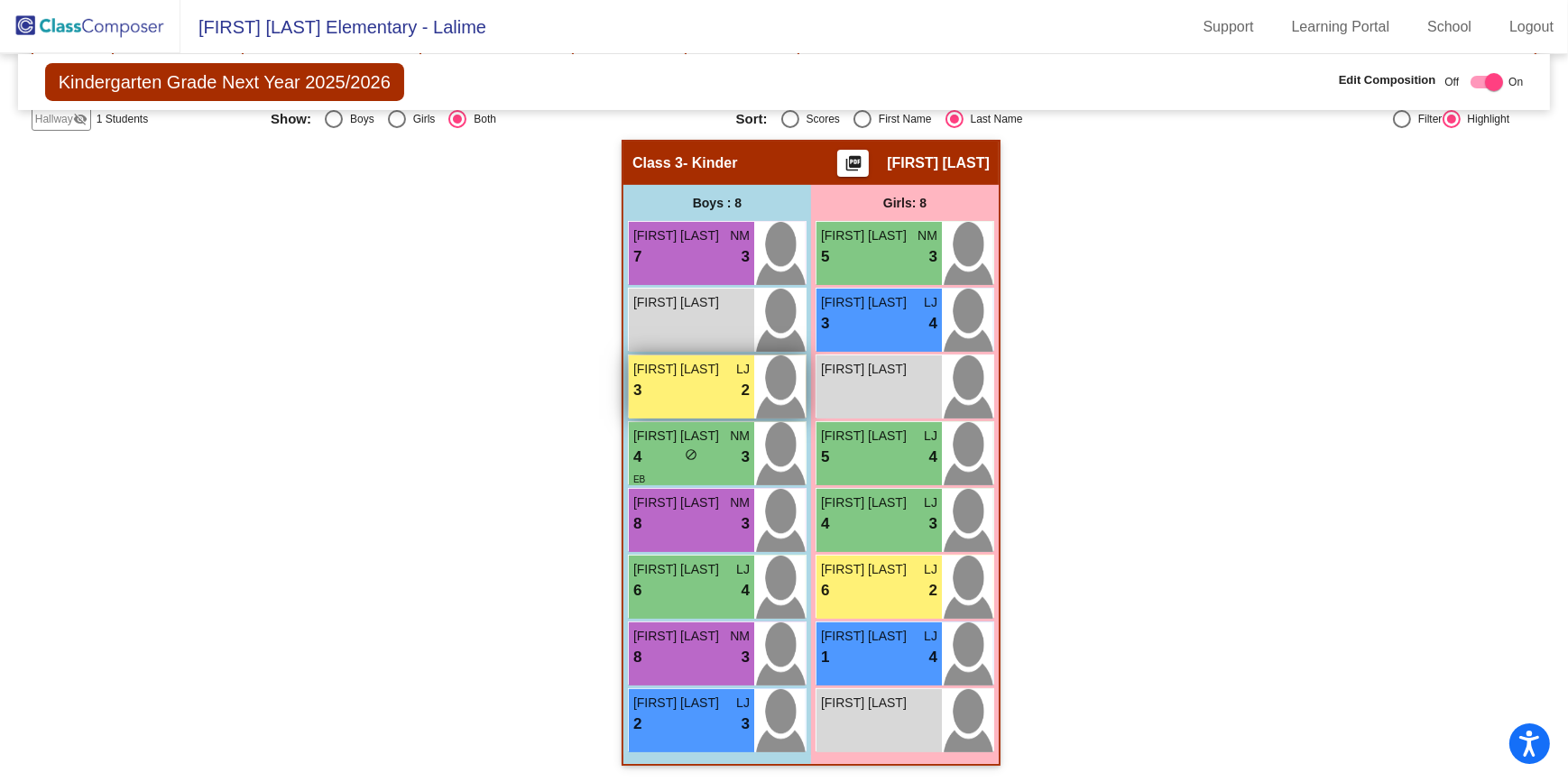 drag, startPoint x: 684, startPoint y: 434, endPoint x: 628, endPoint y: 385, distance: 74.411021 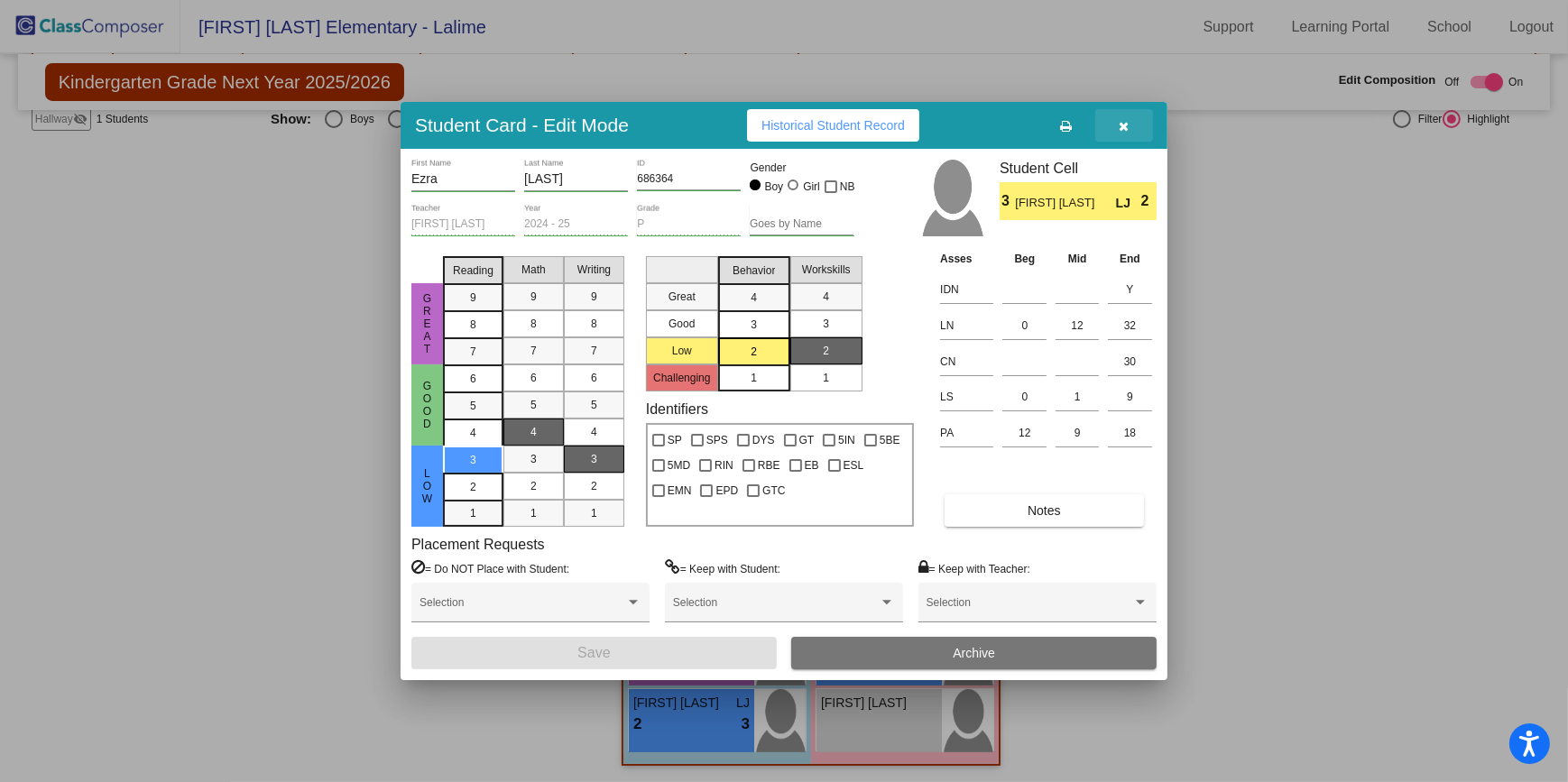 click at bounding box center (1124, 126) 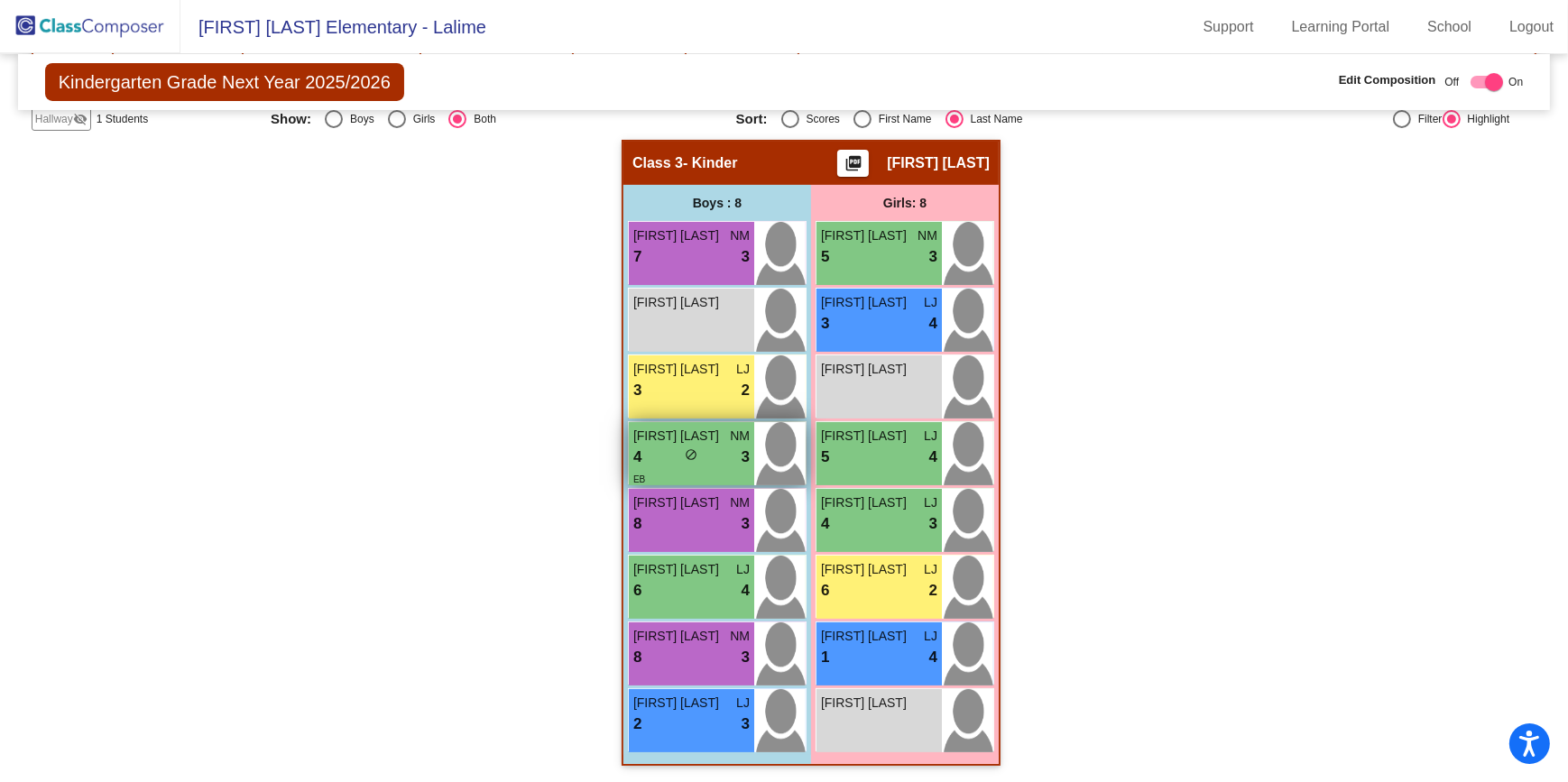 click on "do_not_disturb_alt" at bounding box center (692, 455) 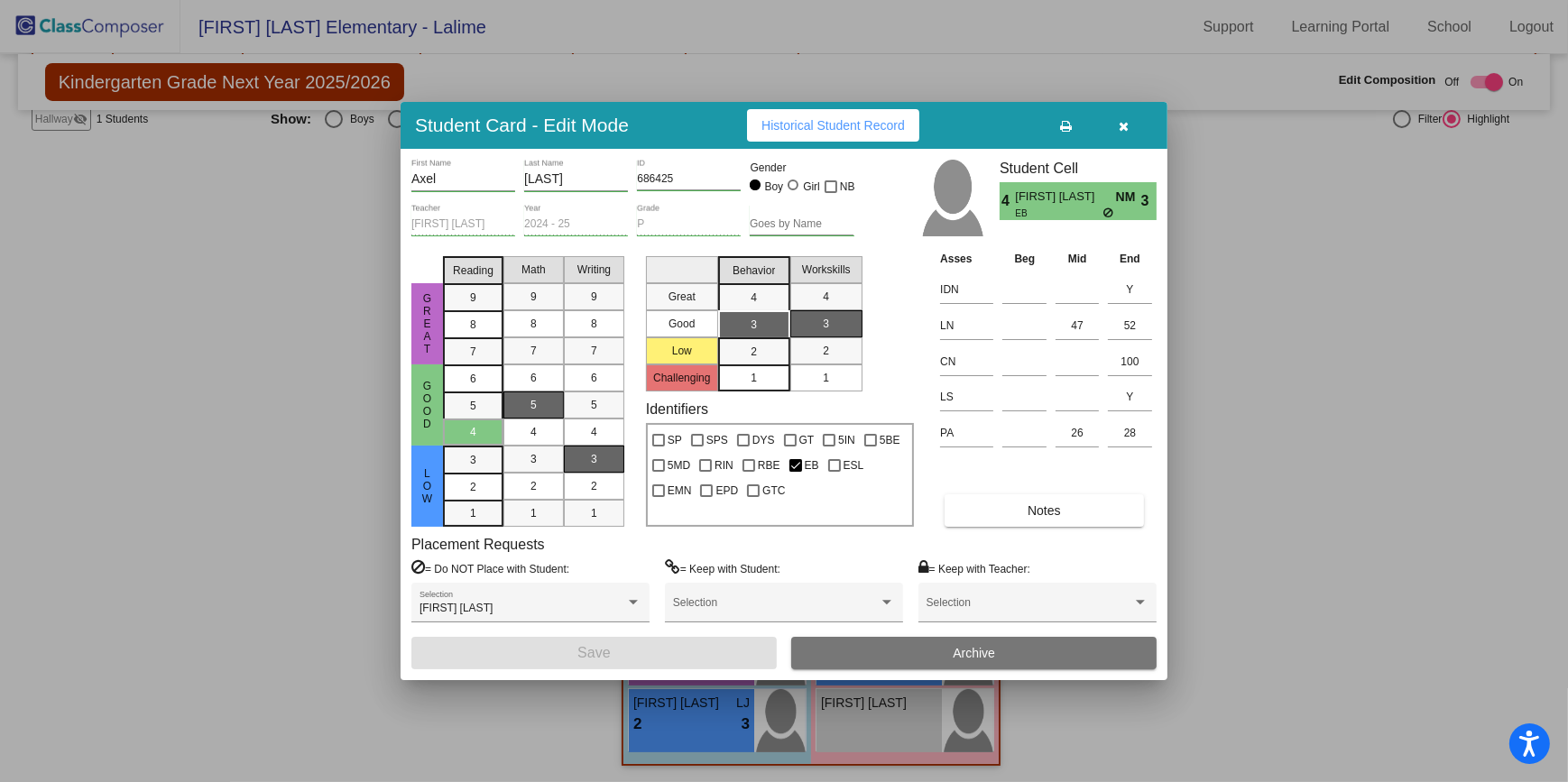 click on "Archive" at bounding box center (973, 653) 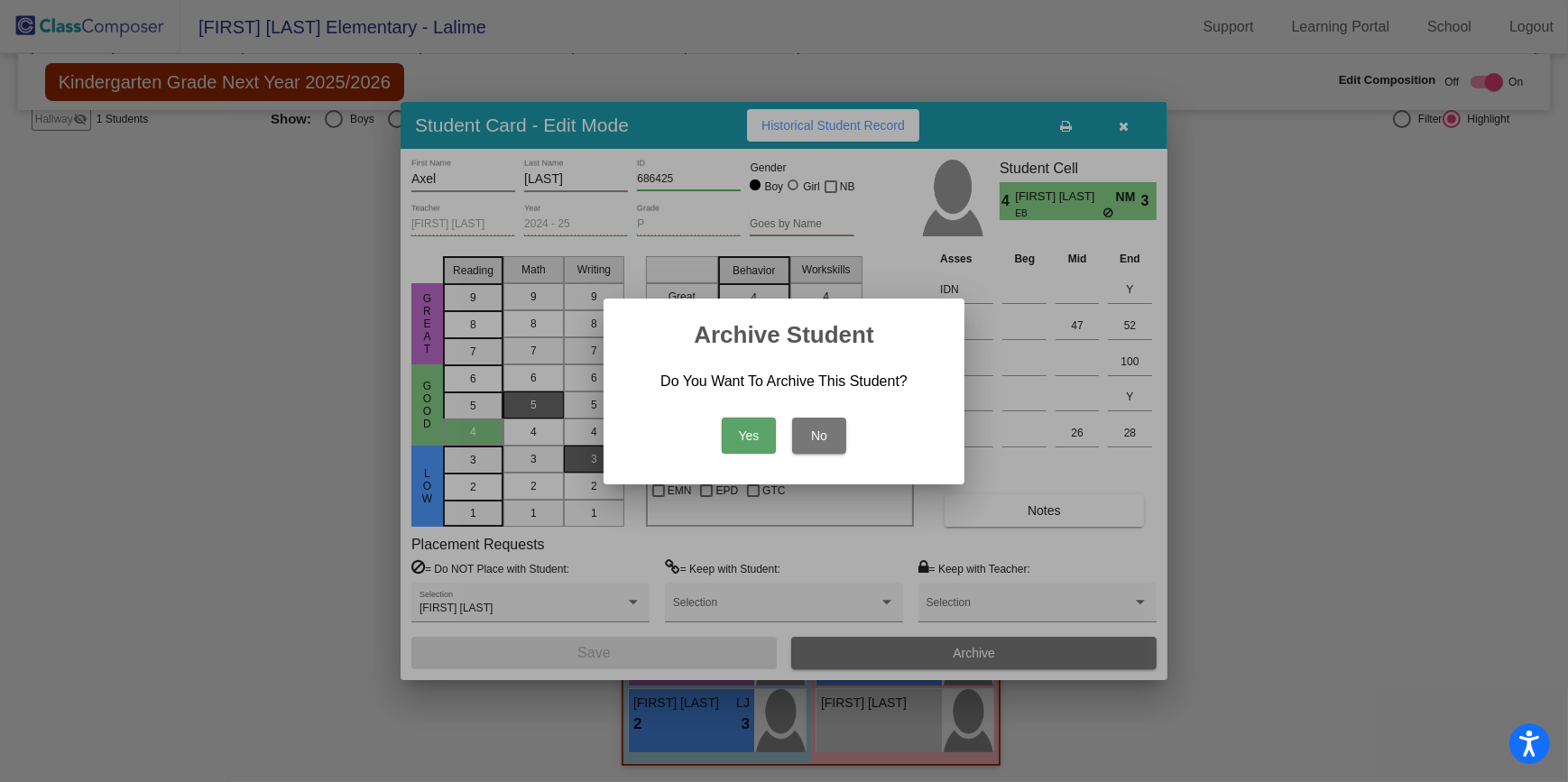 click on "Yes" at bounding box center [749, 436] 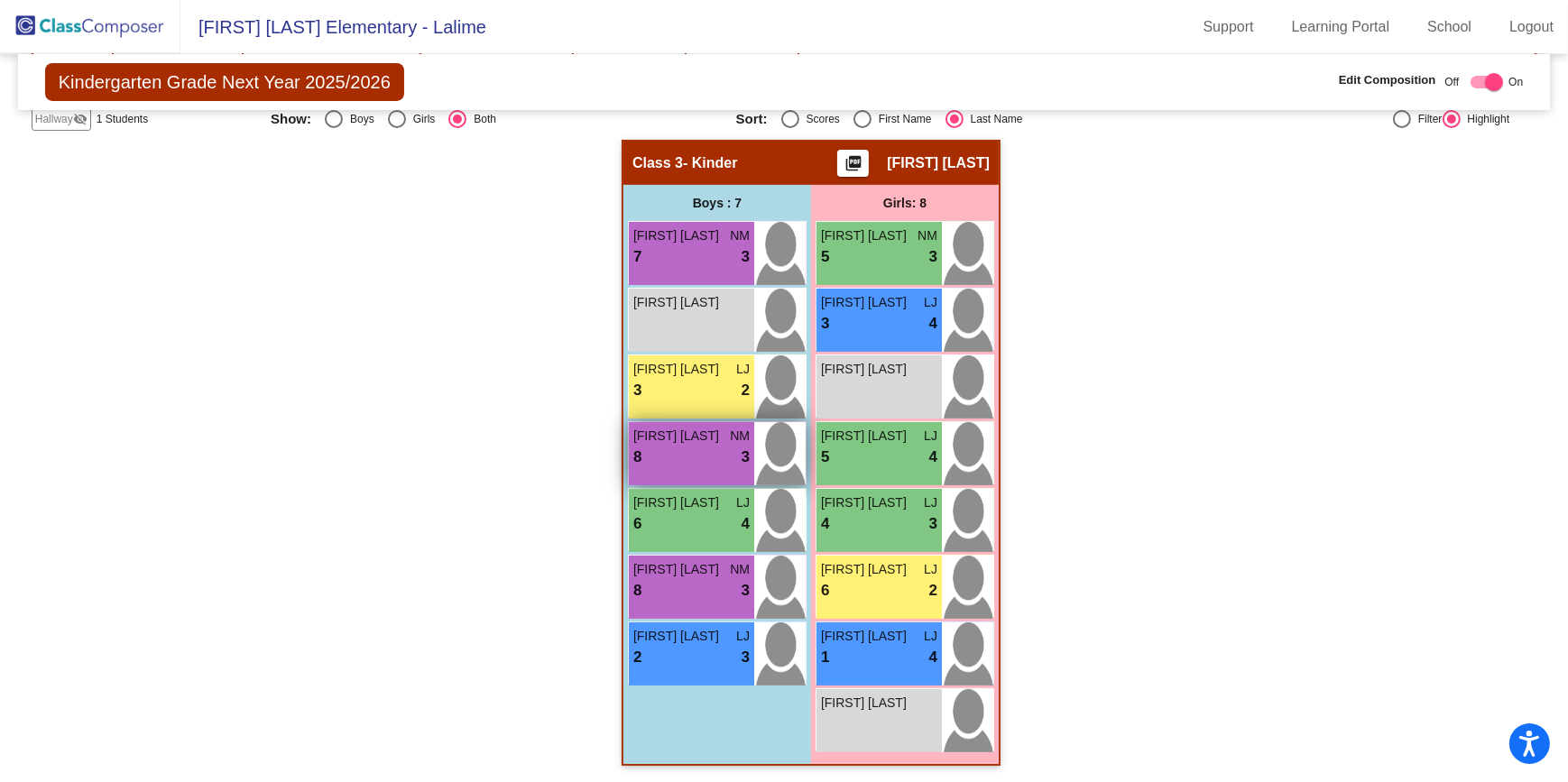 click on "[FIRST] [LAST] NM 8 lock do_not_disturb_alt 3" at bounding box center (691, 454) 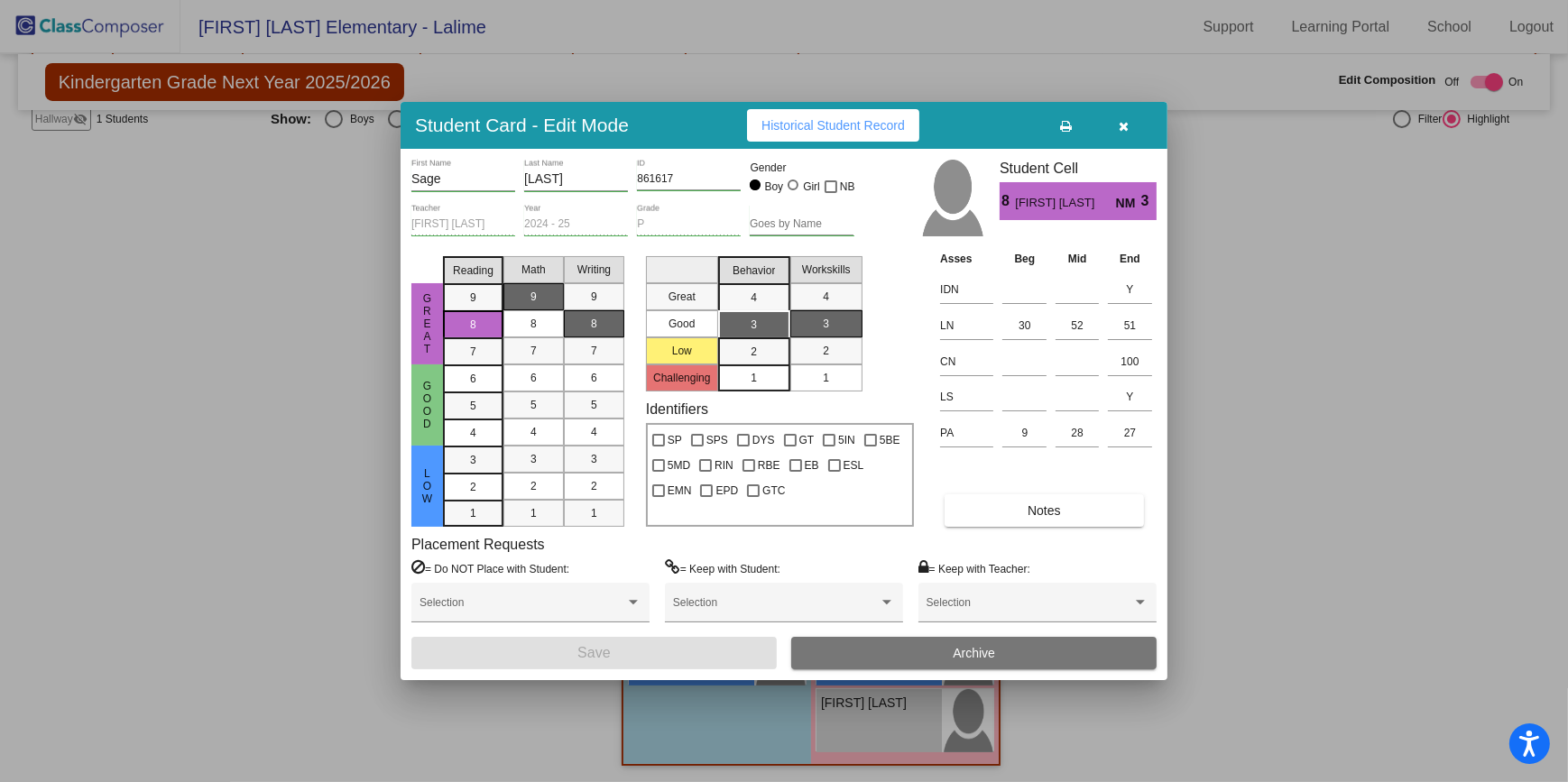 click at bounding box center [793, 185] 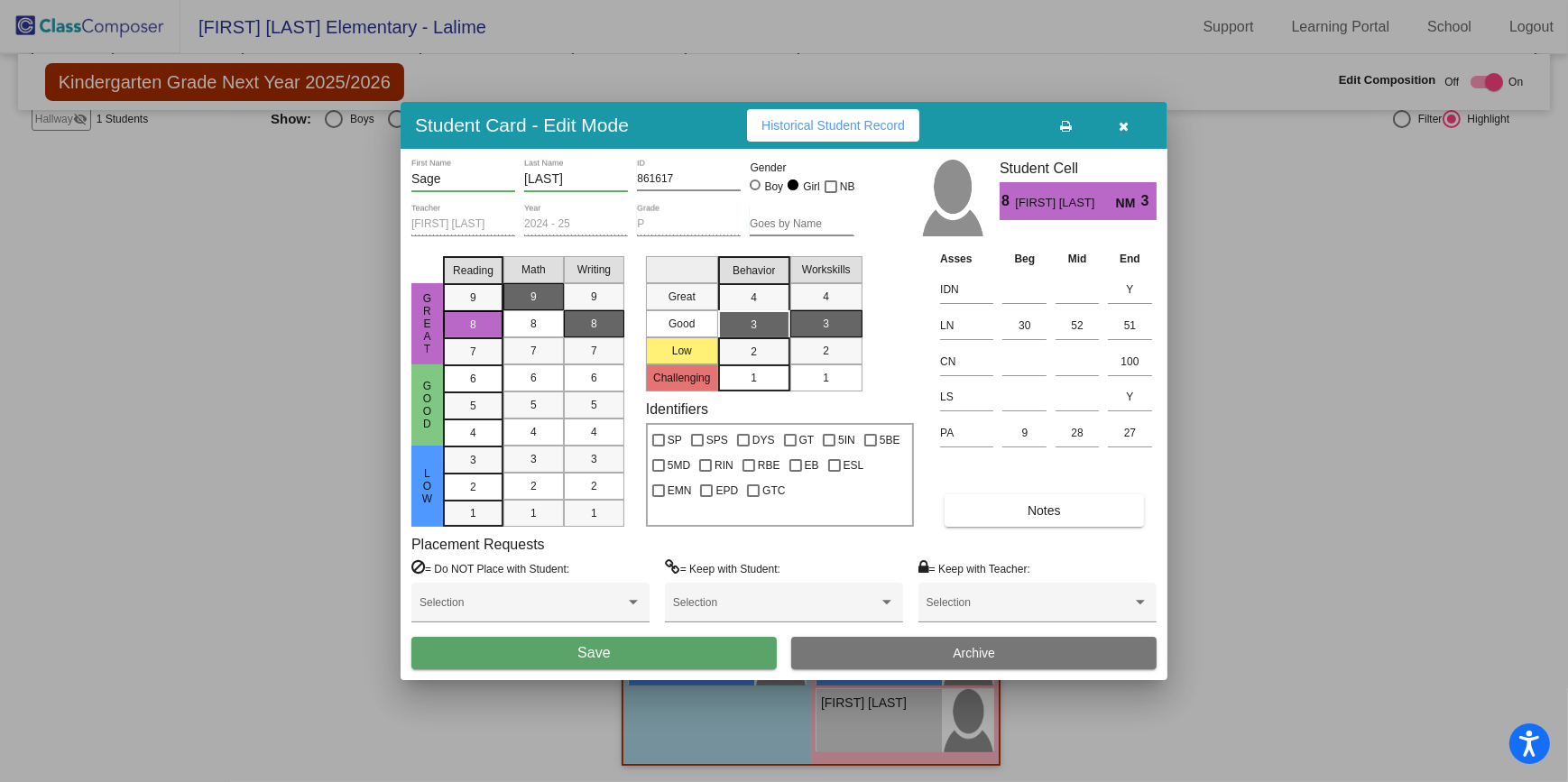 click on "Save" at bounding box center (594, 653) 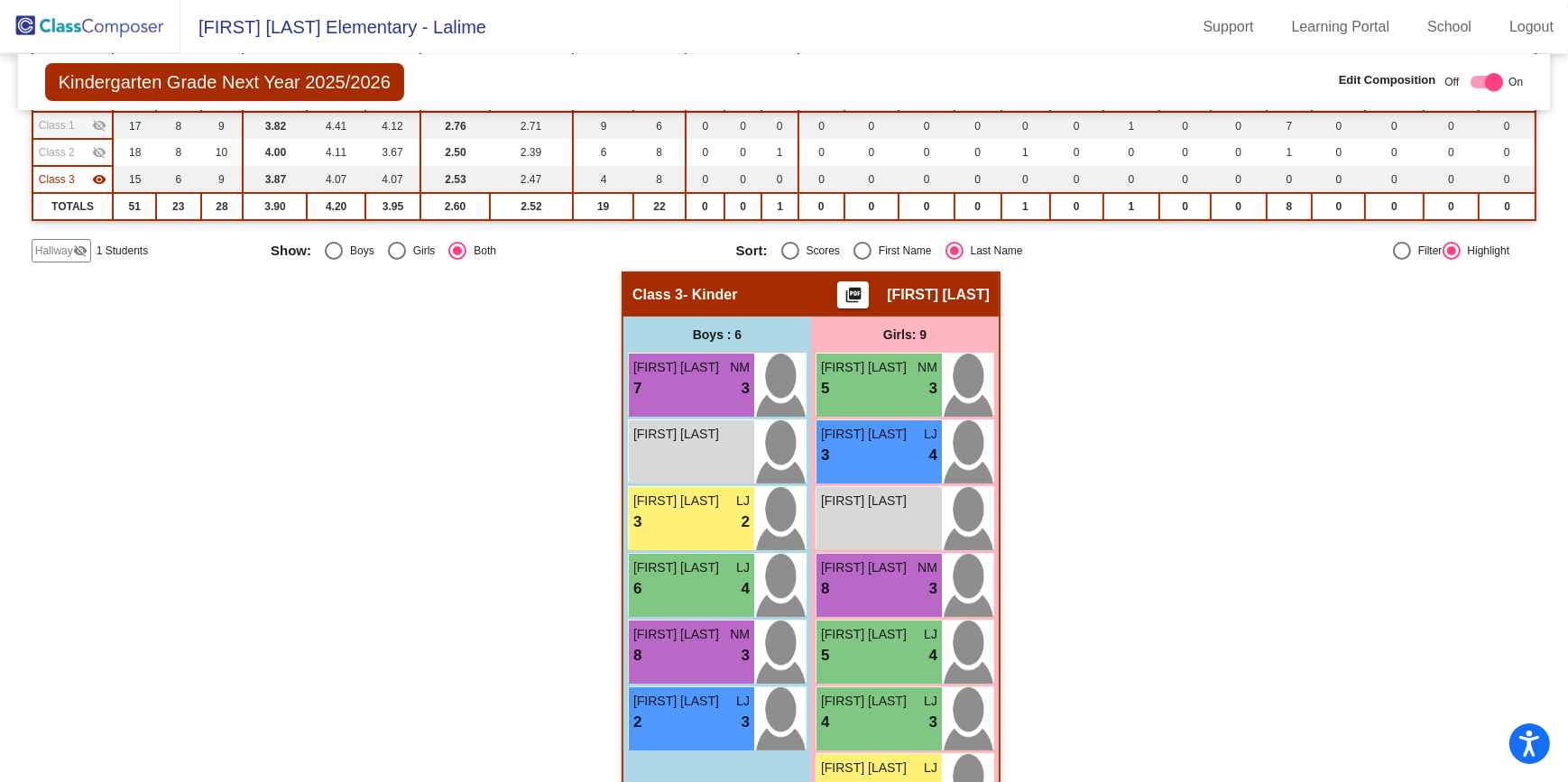 scroll, scrollTop: 0, scrollLeft: 0, axis: both 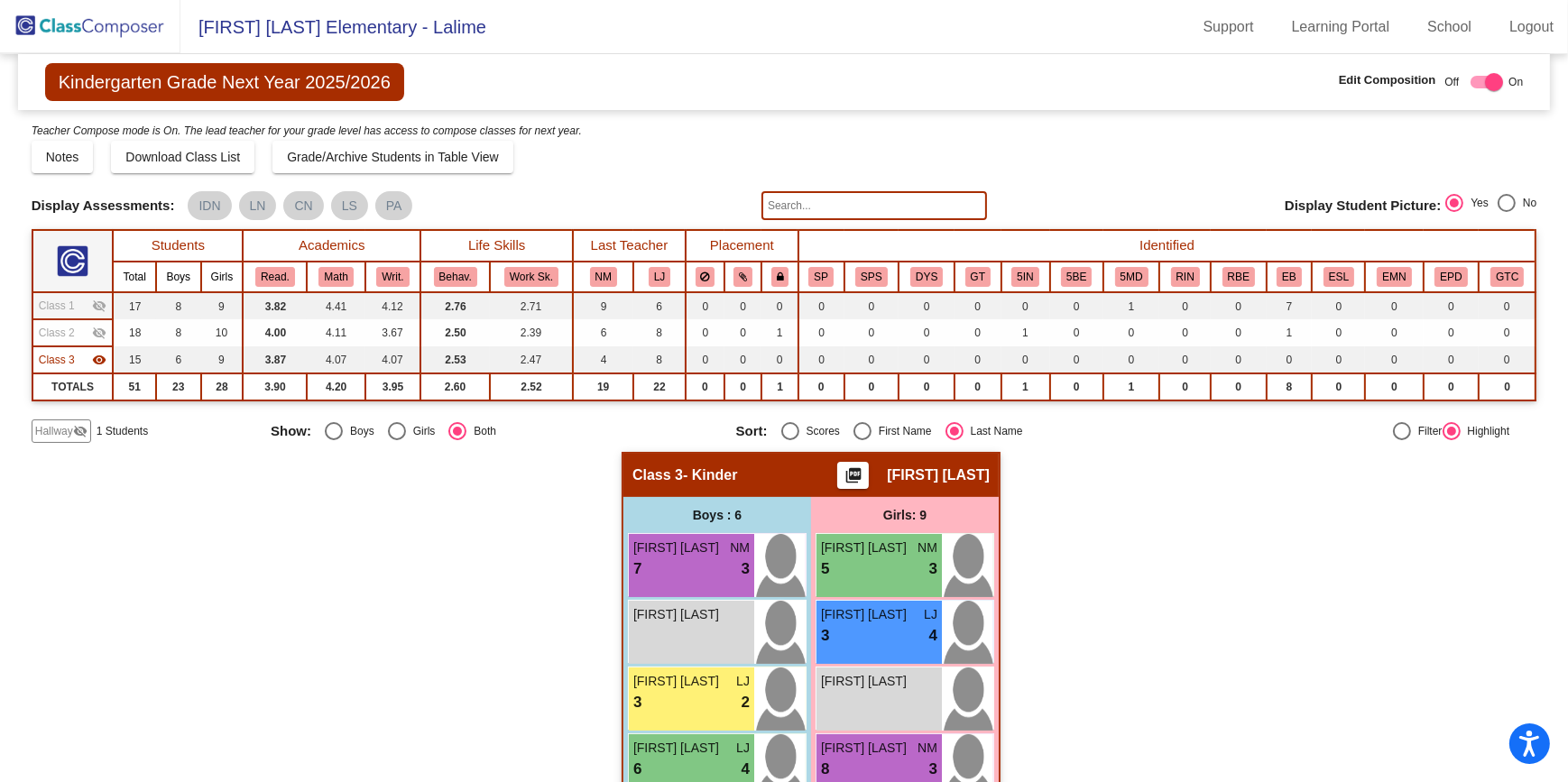 click on "visibility_off" 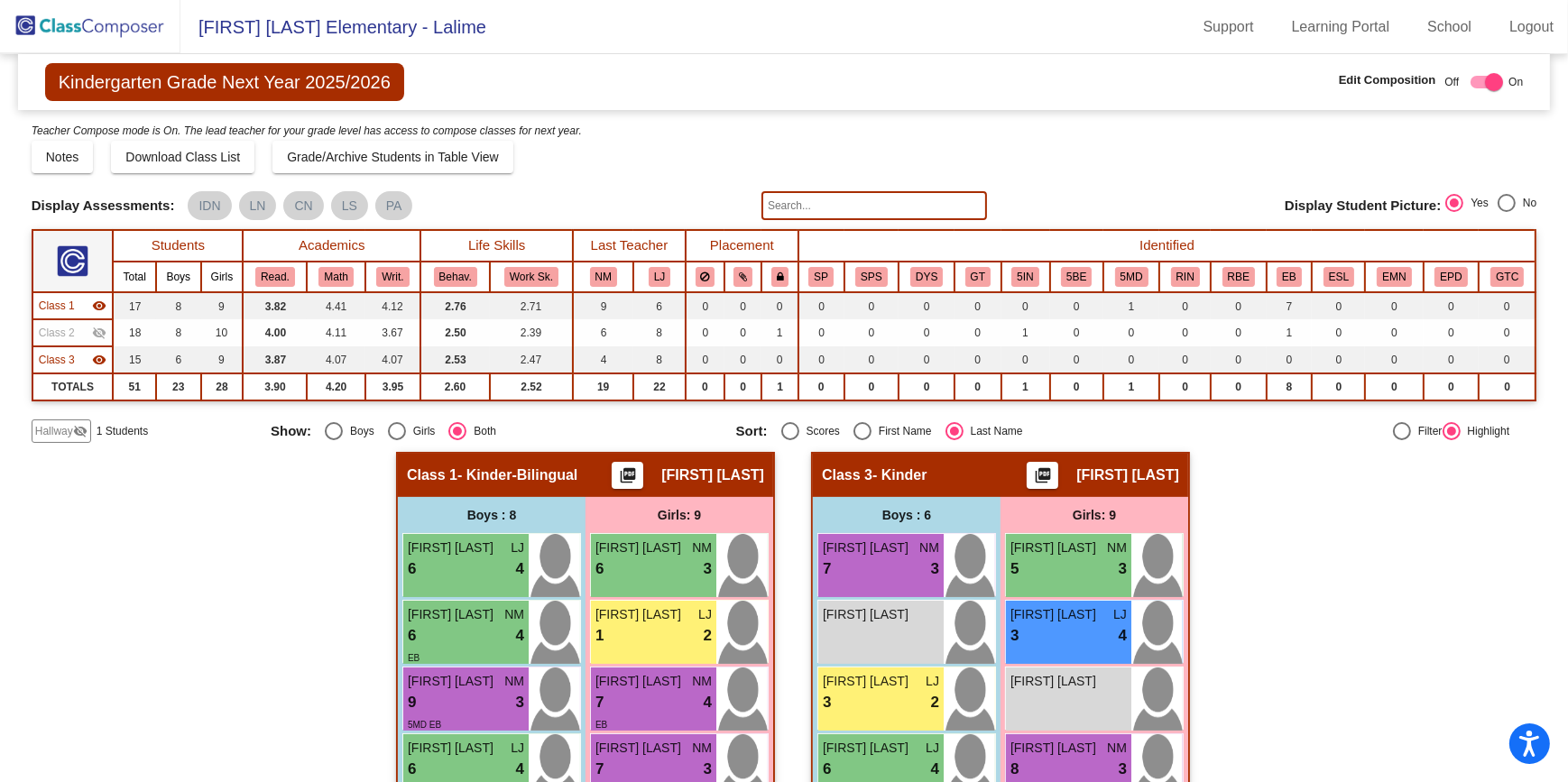 click on "visibility" 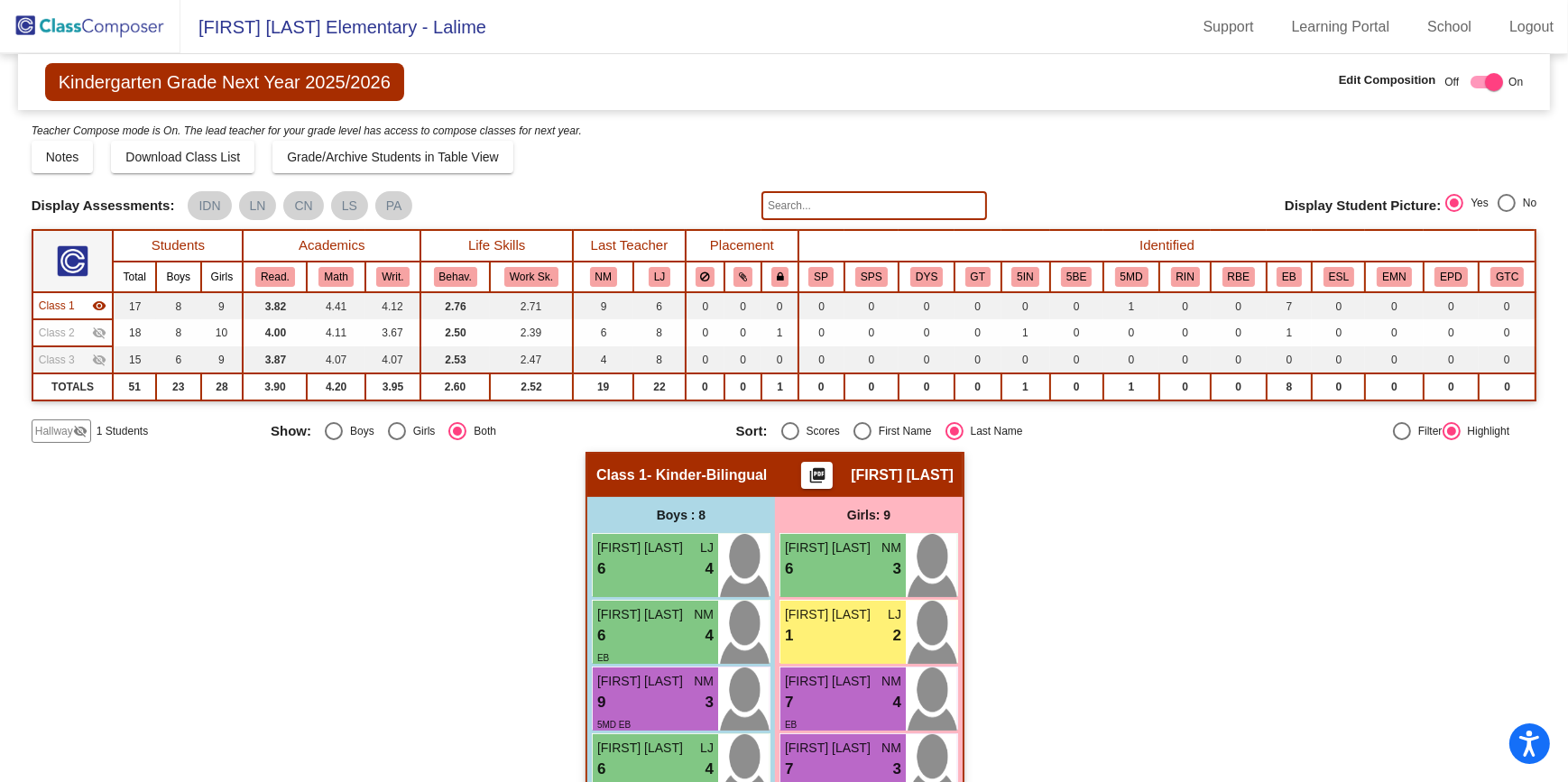 click on "visibility_off" 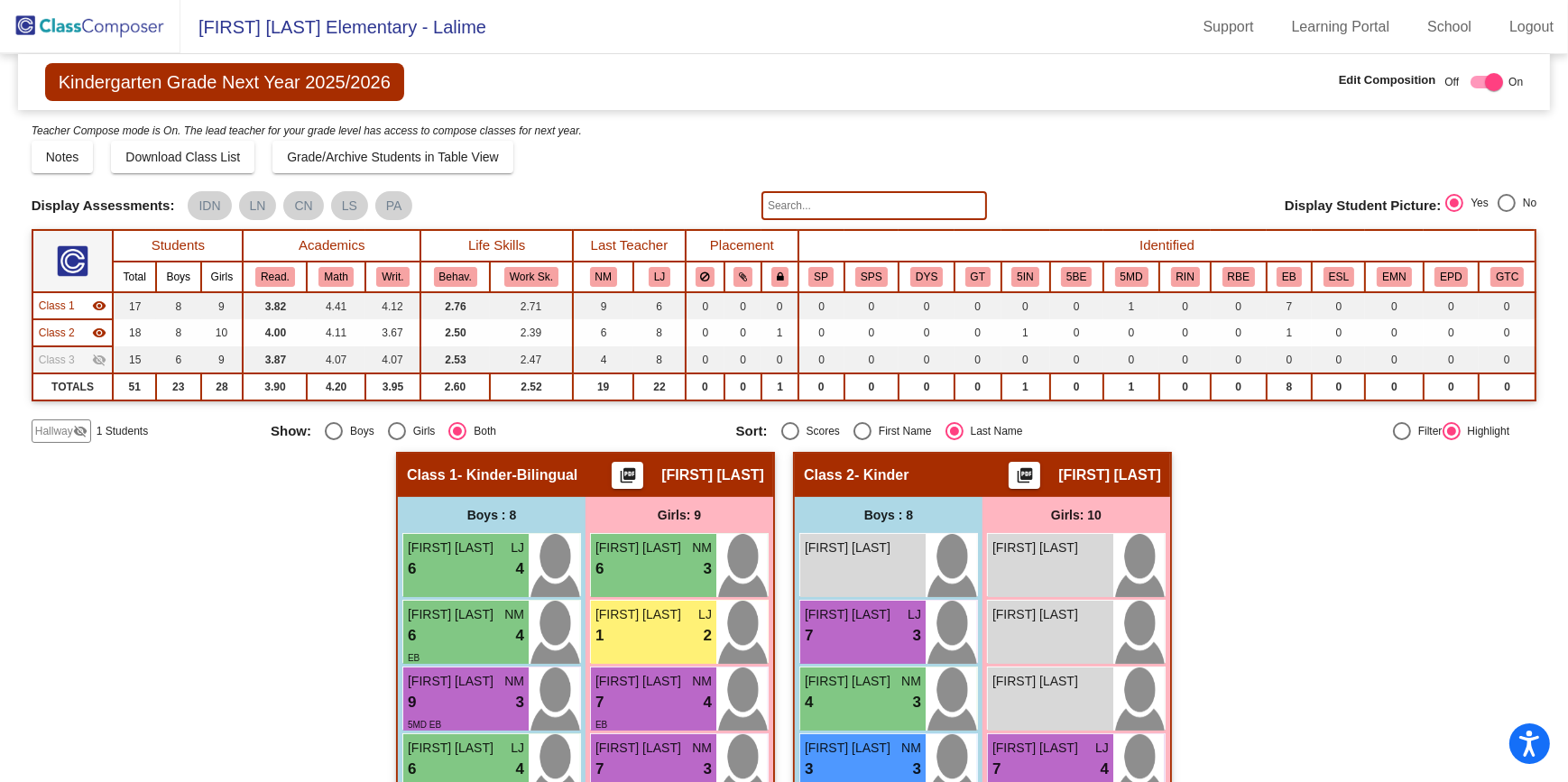 click on "visibility" 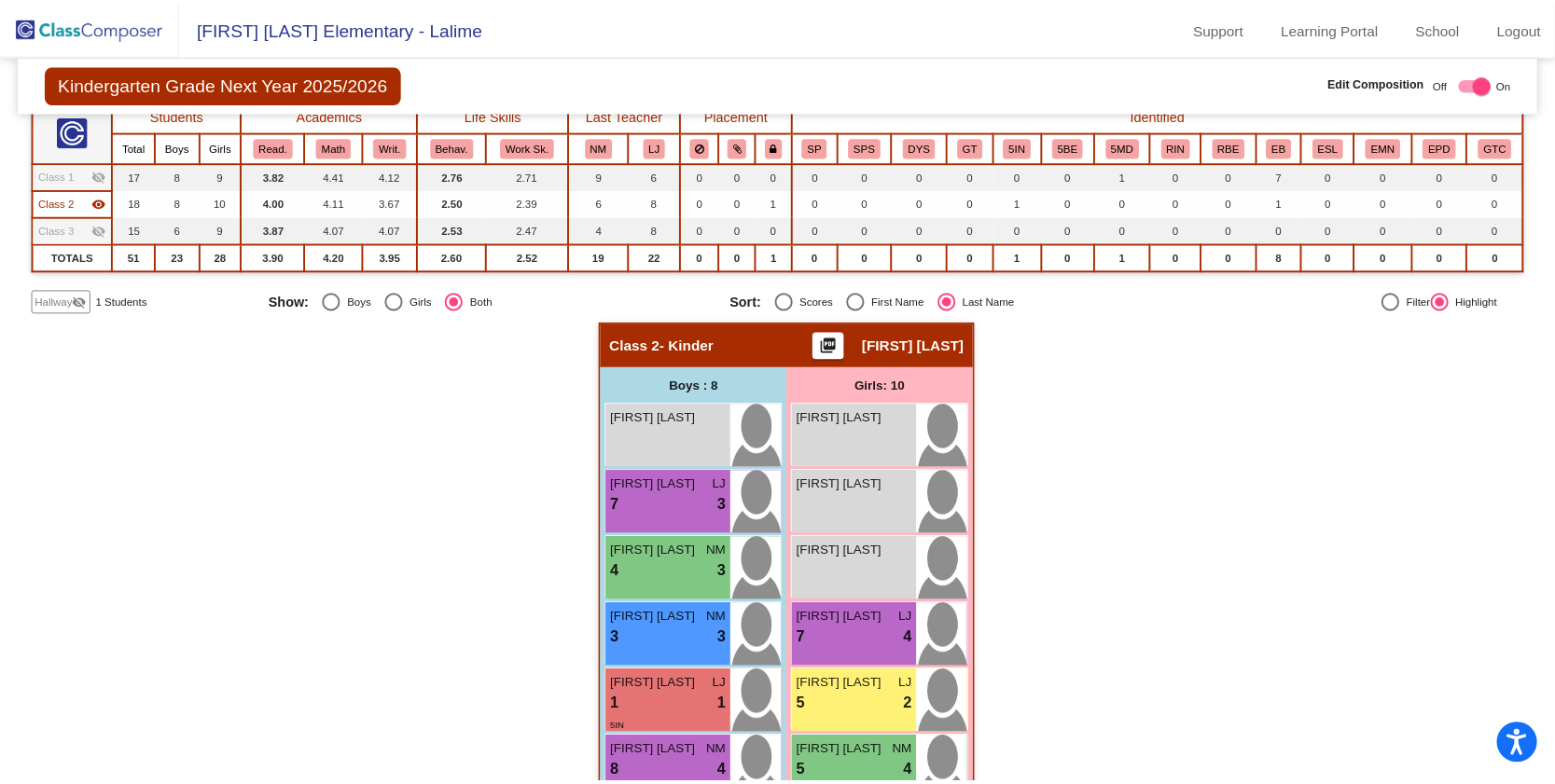 scroll, scrollTop: 169, scrollLeft: 0, axis: vertical 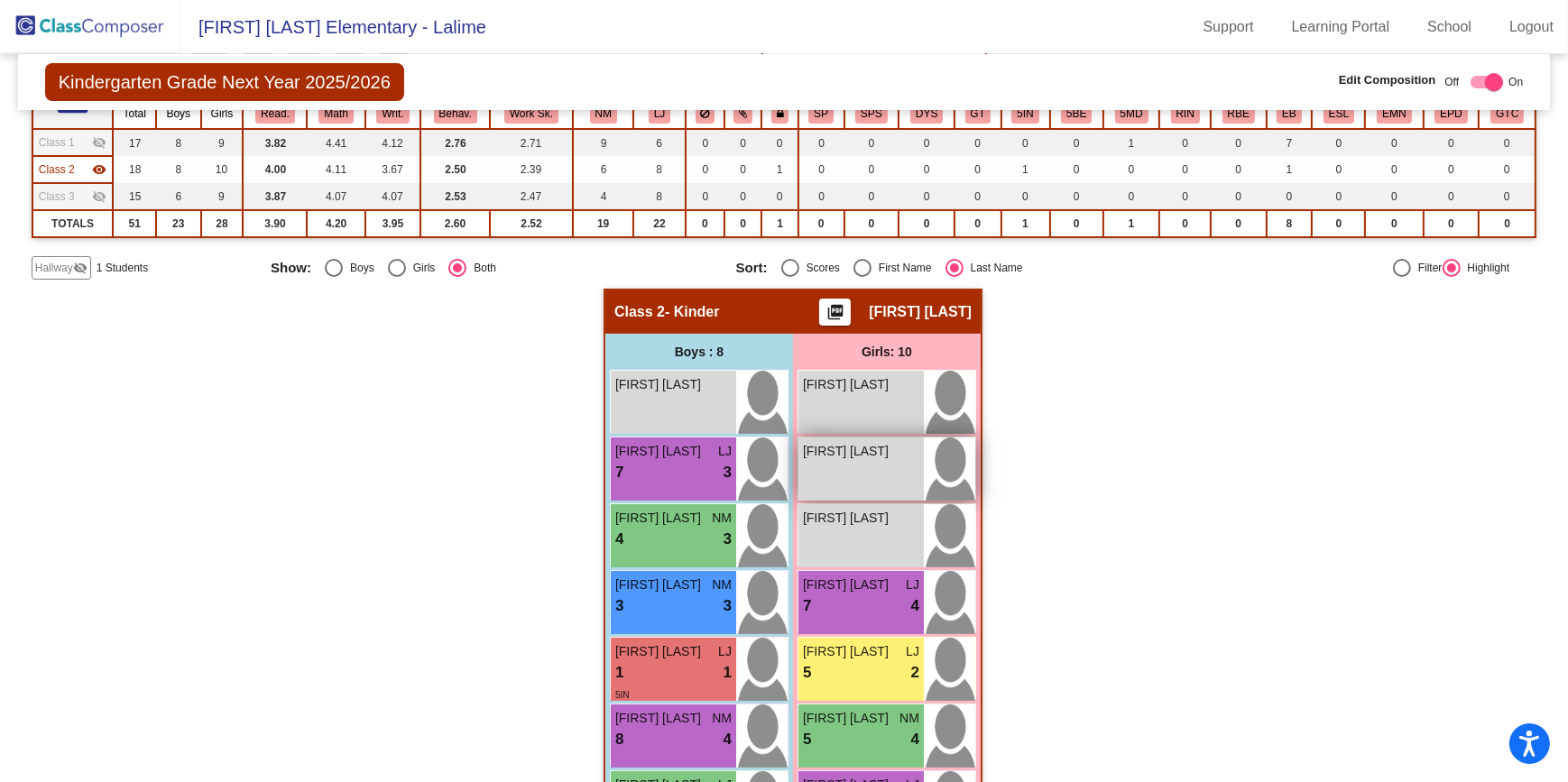 click on "[FIRST] [LAST] lock do_not_disturb_alt" at bounding box center [861, 469] 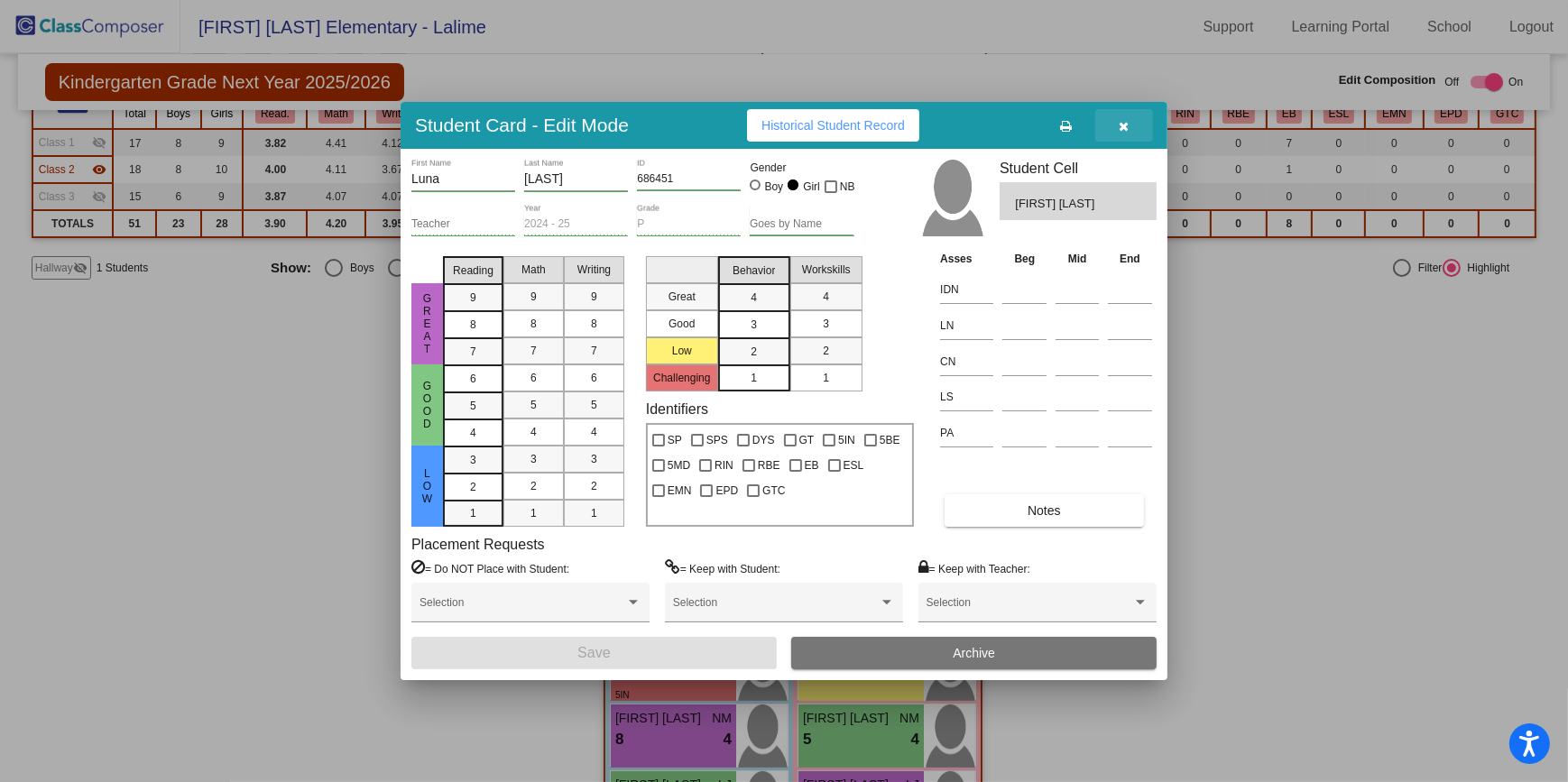 click at bounding box center [1124, 126] 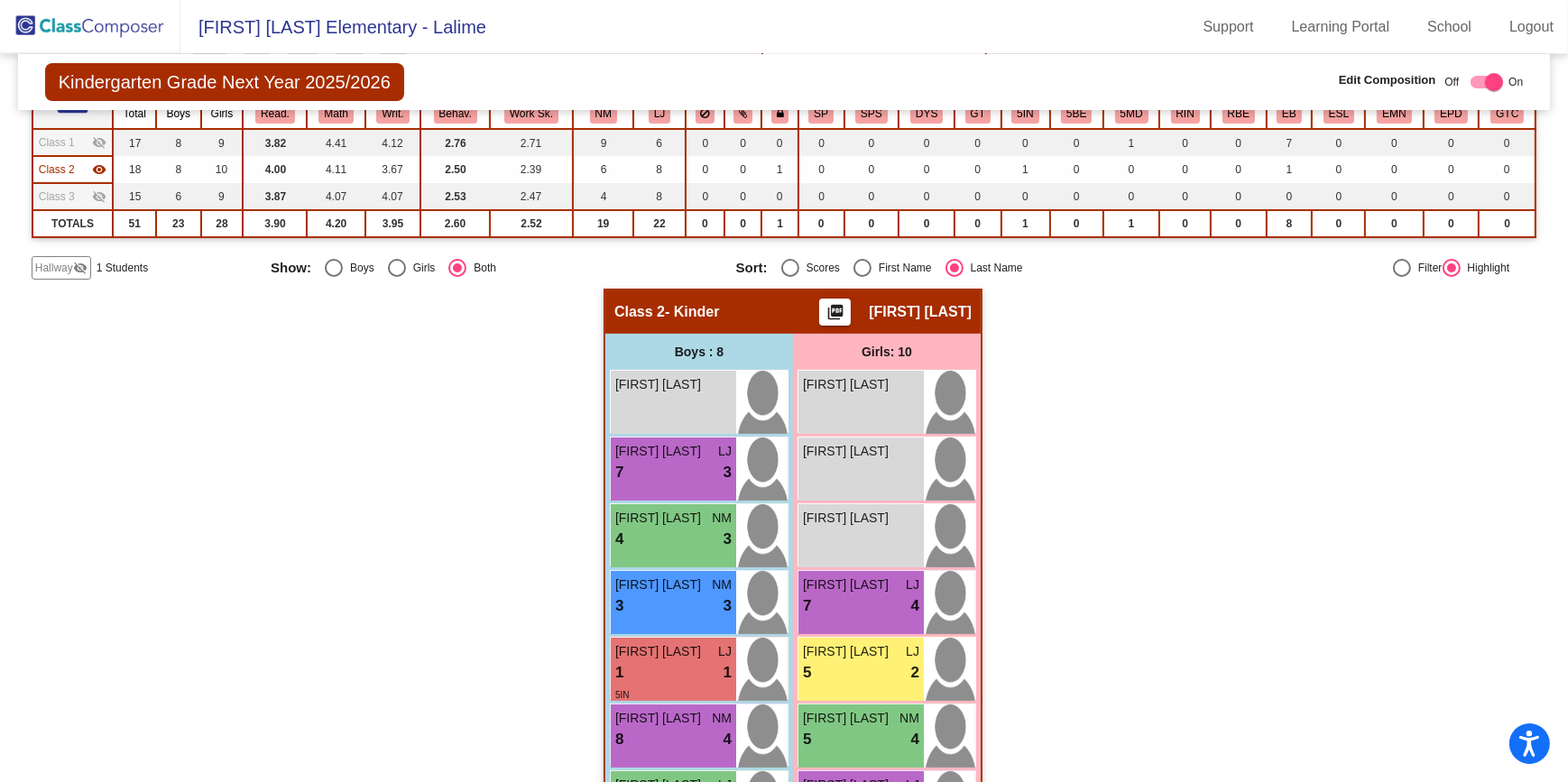 click on "Hallway   - Hallway Class  picture_as_pdf  Add Student  [FIRST] [LAST] Student Id  (Recommended)   Boy   Girl   Non Binary Add Close  Boys : 1  Branden Lemay lock do_not_disturb_alt Girls: 0   No Students   Class 1   - Kinder-Bilingual  picture_as_pdf Erika Meza  Add Student  [FIRST] [LAST] Student Id  (Recommended)   Boy   Girl   Non Binary Add Close  Boys : 8  Ismael Arredondo LJ 6 lock do_not_disturb_alt 4 Eidan Banuelos Alvarado NM 6 lock do_not_disturb_alt 4 EB Gabriel Chavez Vazquez NM 9 lock do_not_disturb_alt 3 5MD EB Joseph Garcia LJ 6 lock do_not_disturb_alt 4 Christopher Hernandez LJ 2 lock do_not_disturb_alt 1 Manuel Ponce Hidalgo NM 1 lock do_not_disturb_alt 4 EB Mateo Vasquez lock do_not_disturb_alt Joseph Villarreal LJ 2 lock do_not_disturb_alt 2 Girls: 9 Raegan Garza NM 6 lock do_not_disturb_alt 3 Camila Hernandez LJ 1 lock do_not_disturb_alt 2 Amelia Lopez Chavez NM 7 lock do_not_disturb_alt 4 EB Kiara Martinez Cantu NM 7 lock do_not_disturb_alt 3 EB Kali Salinas lock EB NM" 